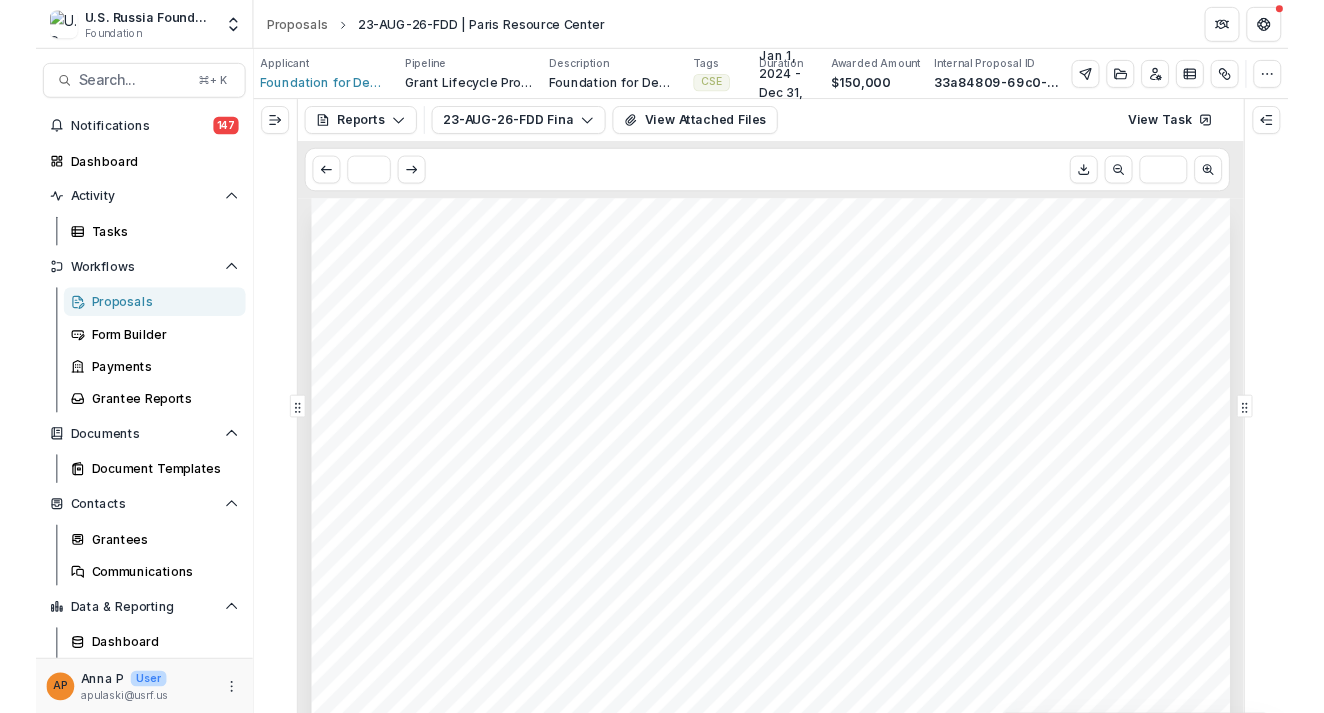 scroll, scrollTop: 0, scrollLeft: 0, axis: both 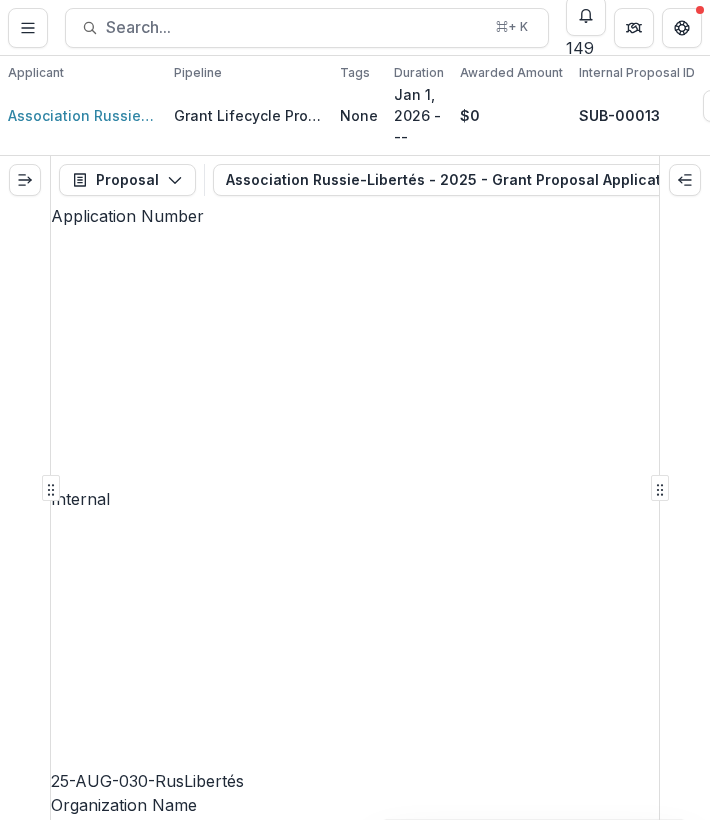 click on "Espace Libertés and Forum Russie-Libertés: A Platform for Russian Democratic Action" at bounding box center [355, 2105] 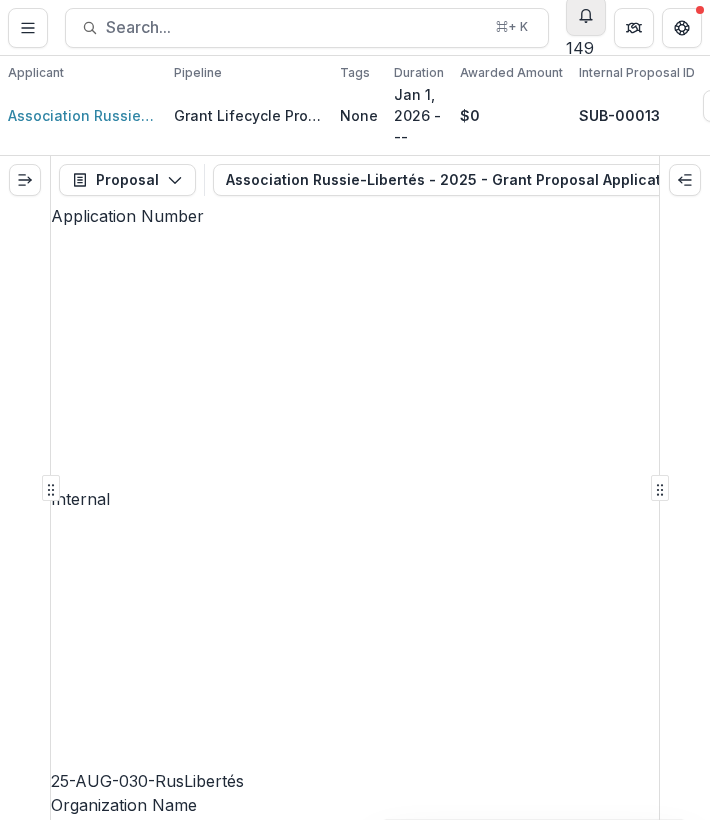click at bounding box center [586, 16] 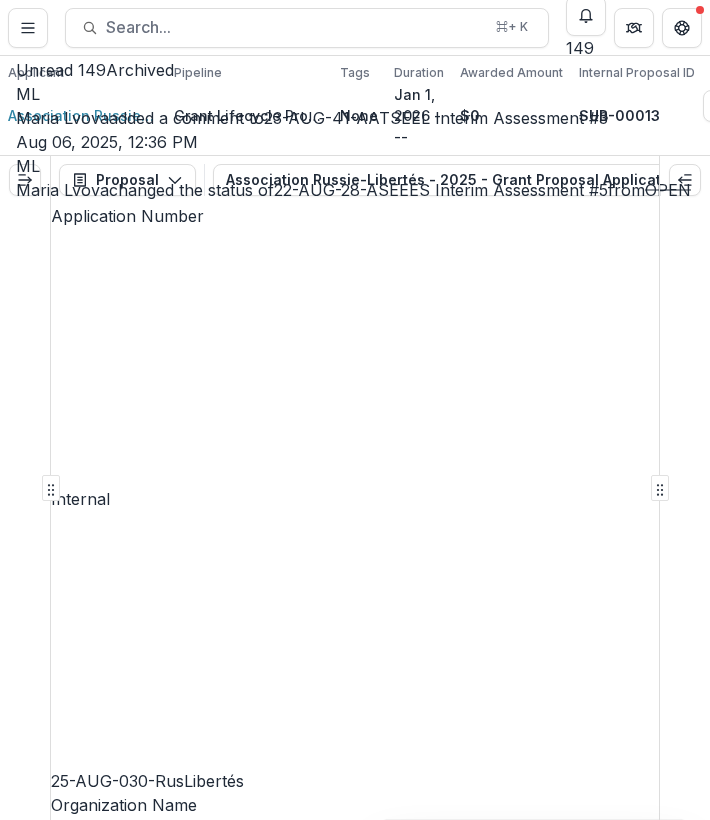 click on "Proposals 25-AUG-030-RusLibertés | Association Russie-Libertés - 2025 - Grant Proposal Application (August 2025) Search... ⌘  + K 149 Unread   149 Archived ML Maria Lvova added a comment to  23-AUG-41-AATSEEL Interim Assessment #3 Aug 06, 2025, 12:36 PM ML Maria Lvova changed the status of  22-AUG-28-ASEEES Interim Assessment #5  from  OPEN RESOLVED Aug 06, 2025, 12:26 PM BP Bennett P added a comment to  Interim Assessment #1 Aug 06, 2025, 10:00 AM GP Gennady Podolny changed the viewers of  Application Evaluation Form (Internal) Aug 05, 2025, 4:01 PM GP Gennady Podolny changed the viewers of  Application Evaluation Form (Internal) Aug 05, 2025, 4:00 PM GP Gennady Podolny changed the viewers of  Application Evaluation Form (Internal) Aug 05, 2025, 4:00 PM GP Gennady Podolny changed the viewers of  Application Evaluation Form (Internal) Aug 05, 2025, 3:58 PM GP Gennady Podolny changed the viewers of  Application Evaluation Form (Internal) Aug 05, 2025, 3:57 PM GP Gennady Podolny changed the viewers of  GP" at bounding box center [355, 27] 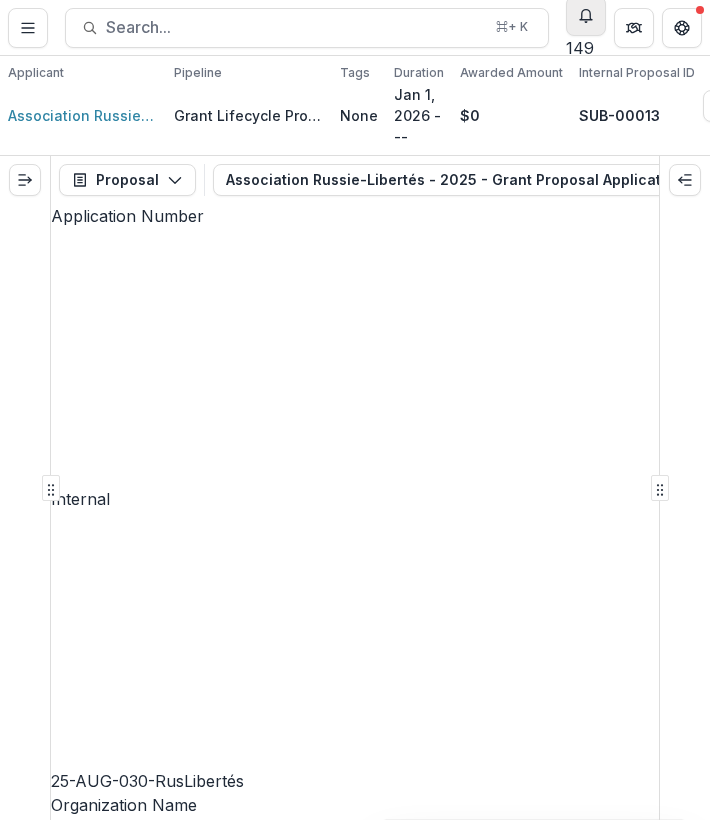 click 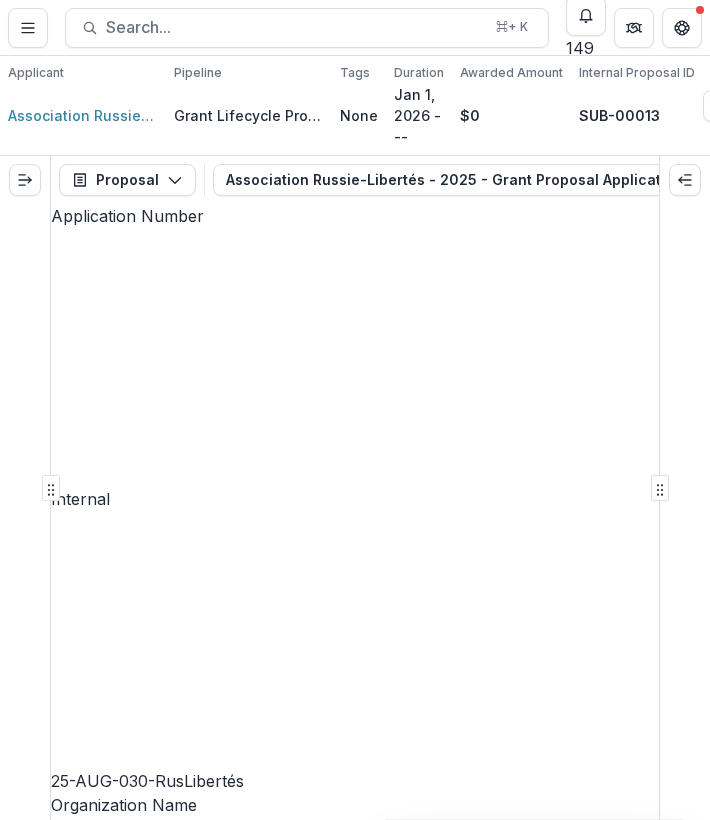 click on "Search... ⌘  + K" at bounding box center [307, 28] 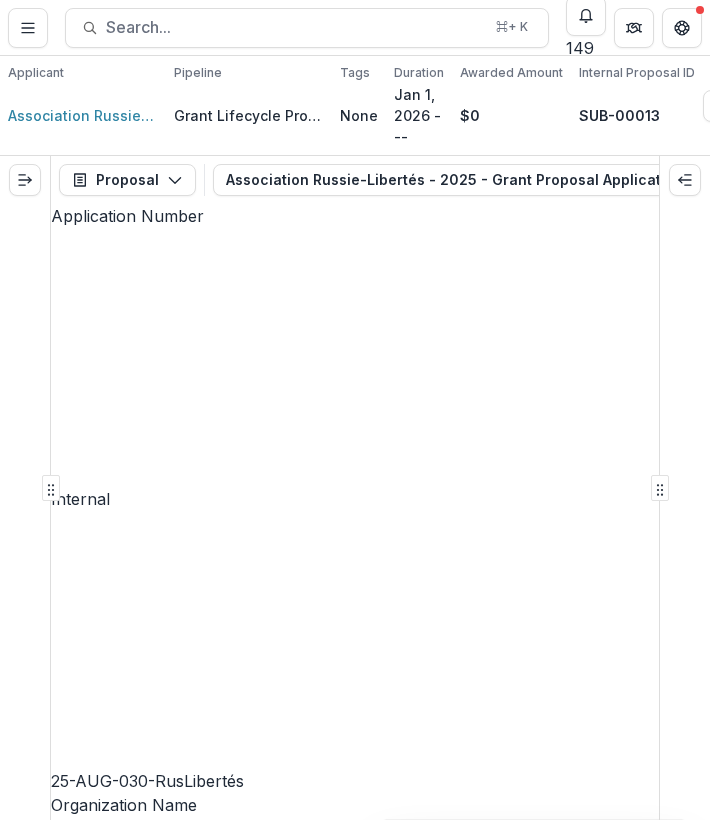 scroll, scrollTop: 2967, scrollLeft: 0, axis: vertical 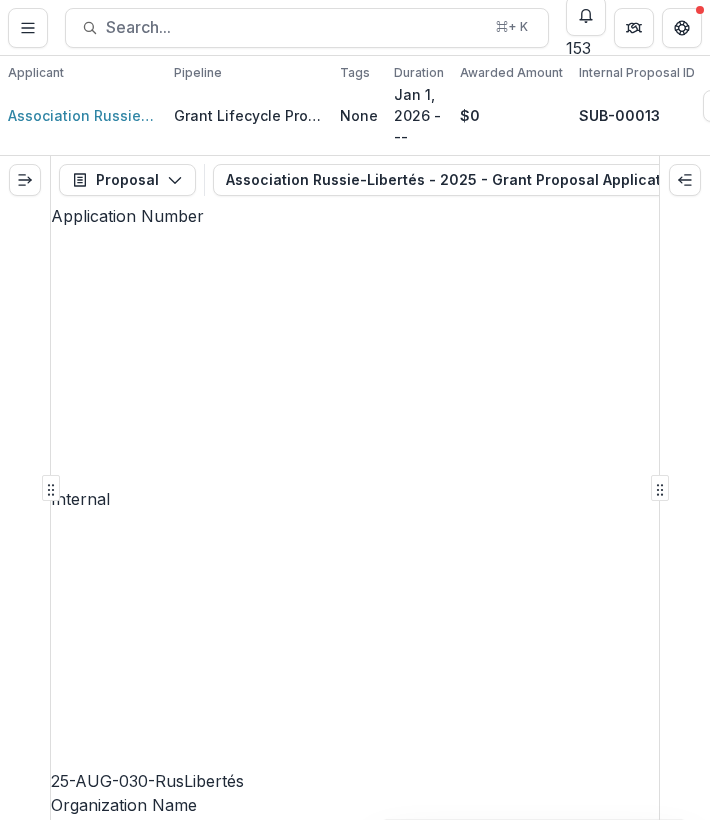 click on "**********" at bounding box center [327, 7750] 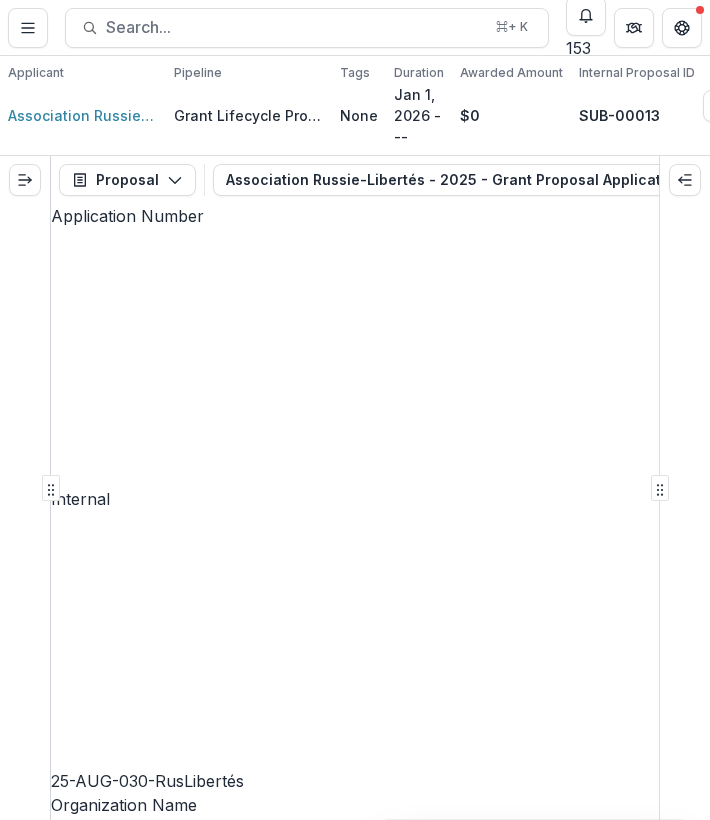 scroll, scrollTop: 4772, scrollLeft: 0, axis: vertical 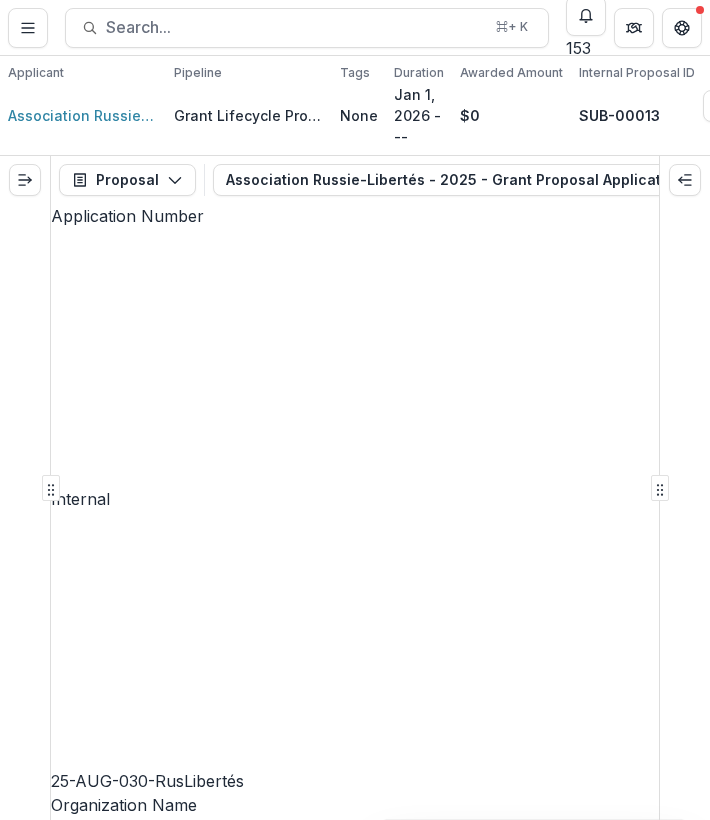 click on "The goal of the project is to empower and sustain Russian civil society in the face of authoritarian repression, both inside Russia and in exile, while ensuring its continued presence, legitimacy and influence in Europe.
Beyond providing essential support and protection to individuals at risk, the project aims to maintain a cohesive civic ecosystem capable of resisting authoritarian narratives, producing knowledge and action and participating meaningfully in European democratic spaces. It addresses both urgent protection needs and long-term political challenges, ensuring that Russian civic actors are not erased or divided, but remain visible, effective and connected.
Crucially, the project also plays a strategic role in shaping how France and Europe perceive and engage with Russian society. By giving visibility to democratic Russian voices in exile, the project challenges simplistic narratives and highlights the existence of a resistant and democratic Russia." at bounding box center (355, 9570) 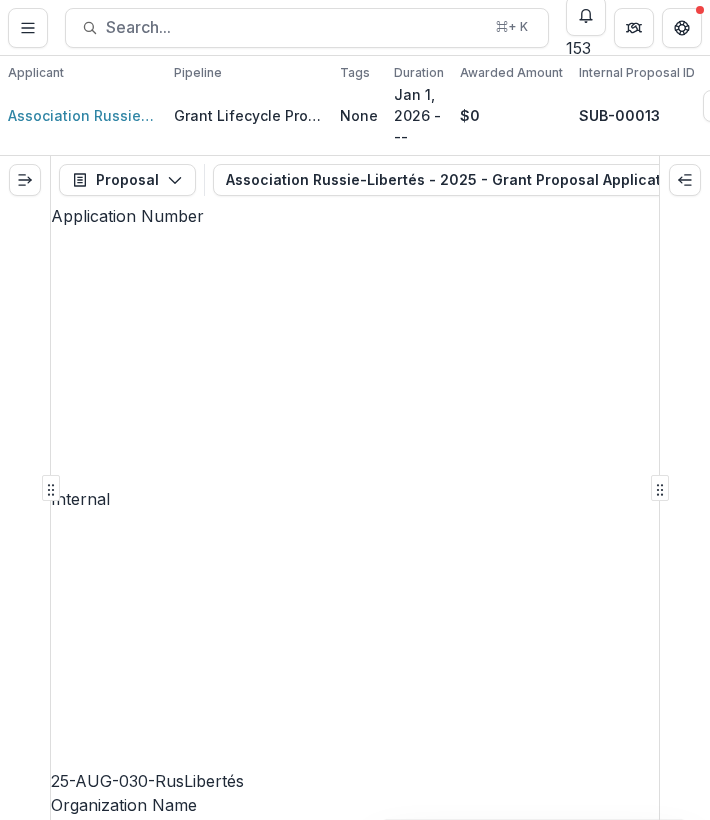 drag, startPoint x: 290, startPoint y: 227, endPoint x: 607, endPoint y: 268, distance: 319.6404 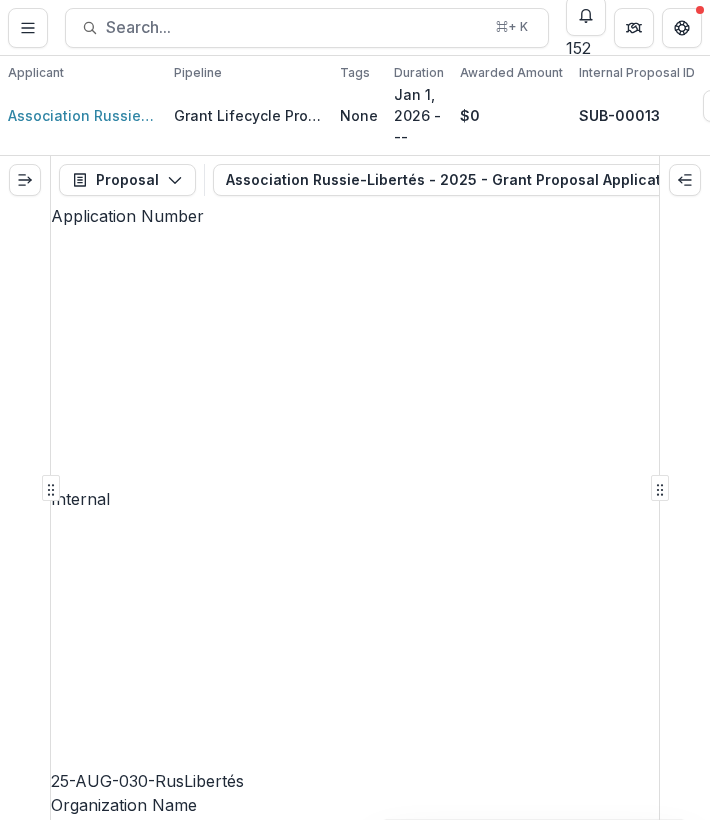 scroll, scrollTop: 5330, scrollLeft: 0, axis: vertical 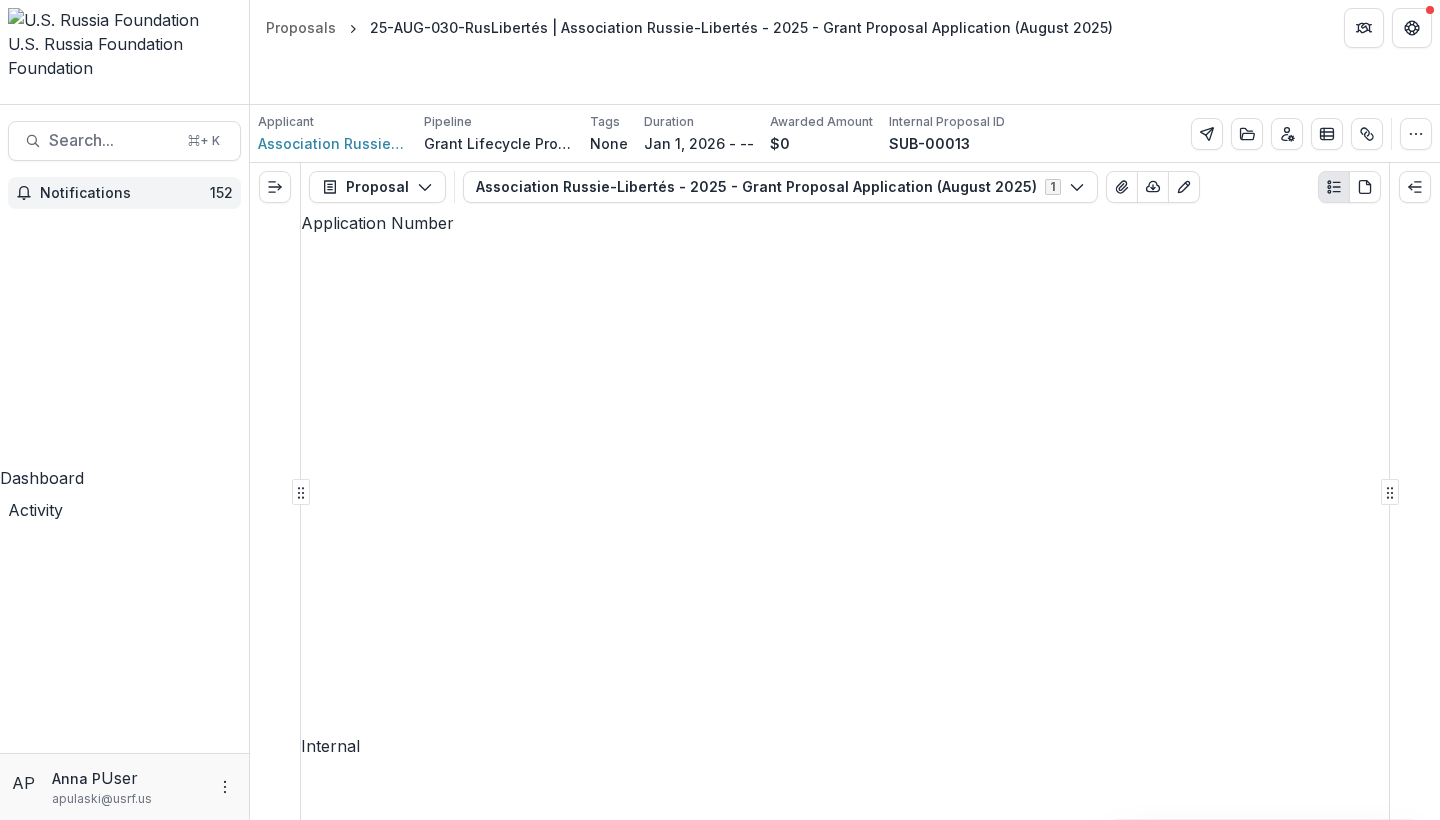 click on "Notifications" at bounding box center [125, 193] 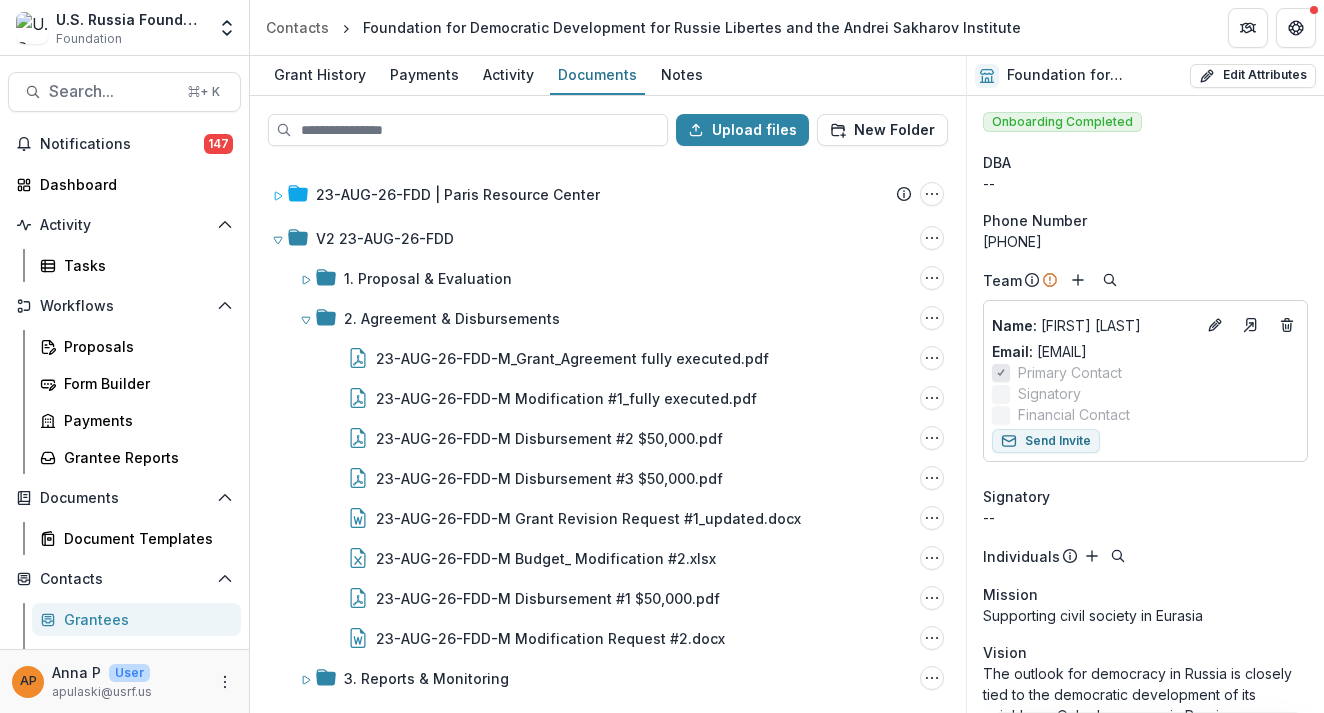 click on "Search..." at bounding box center (112, 91) 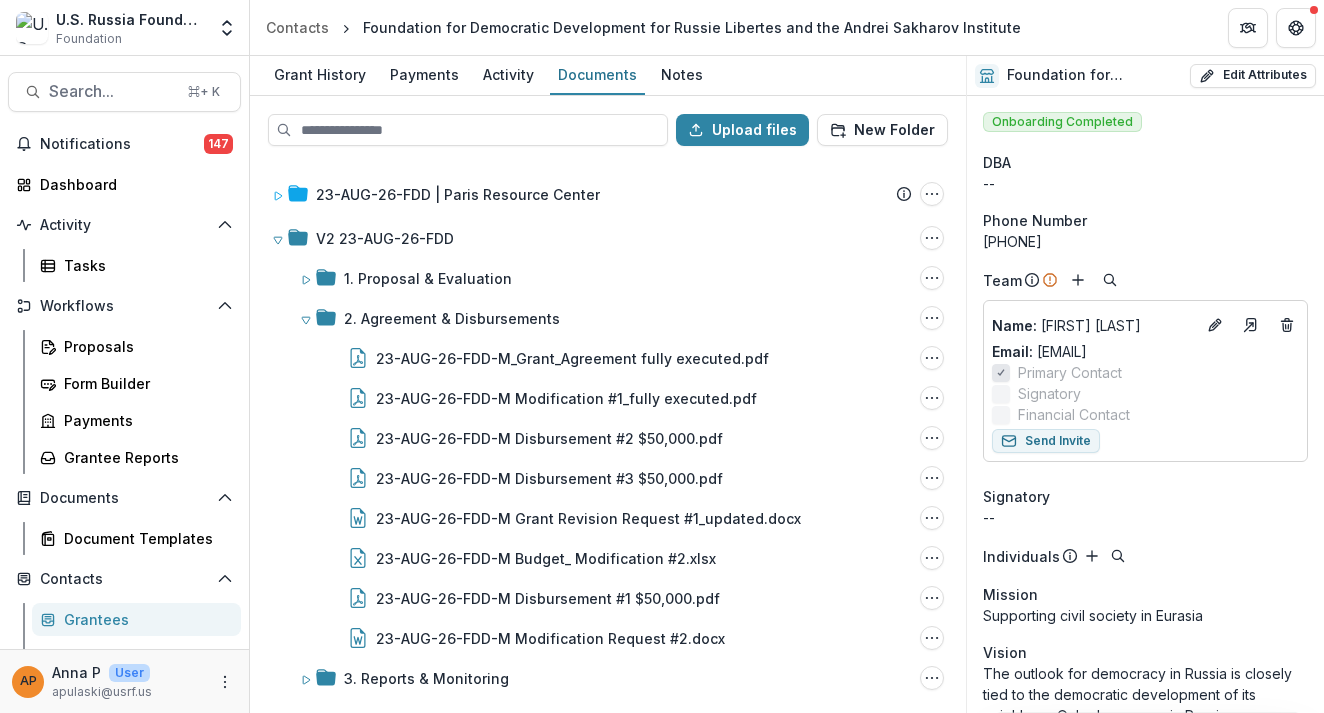 scroll, scrollTop: 0, scrollLeft: 0, axis: both 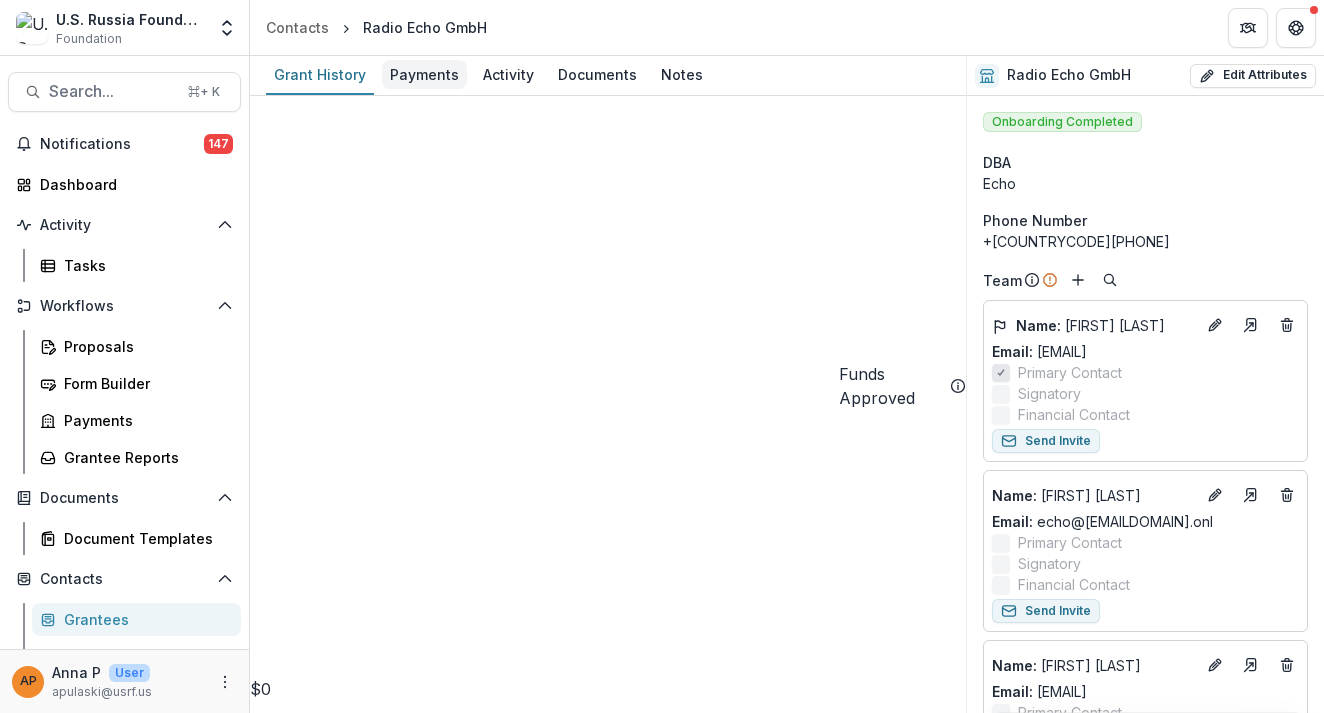 click on "Payments" at bounding box center (424, 74) 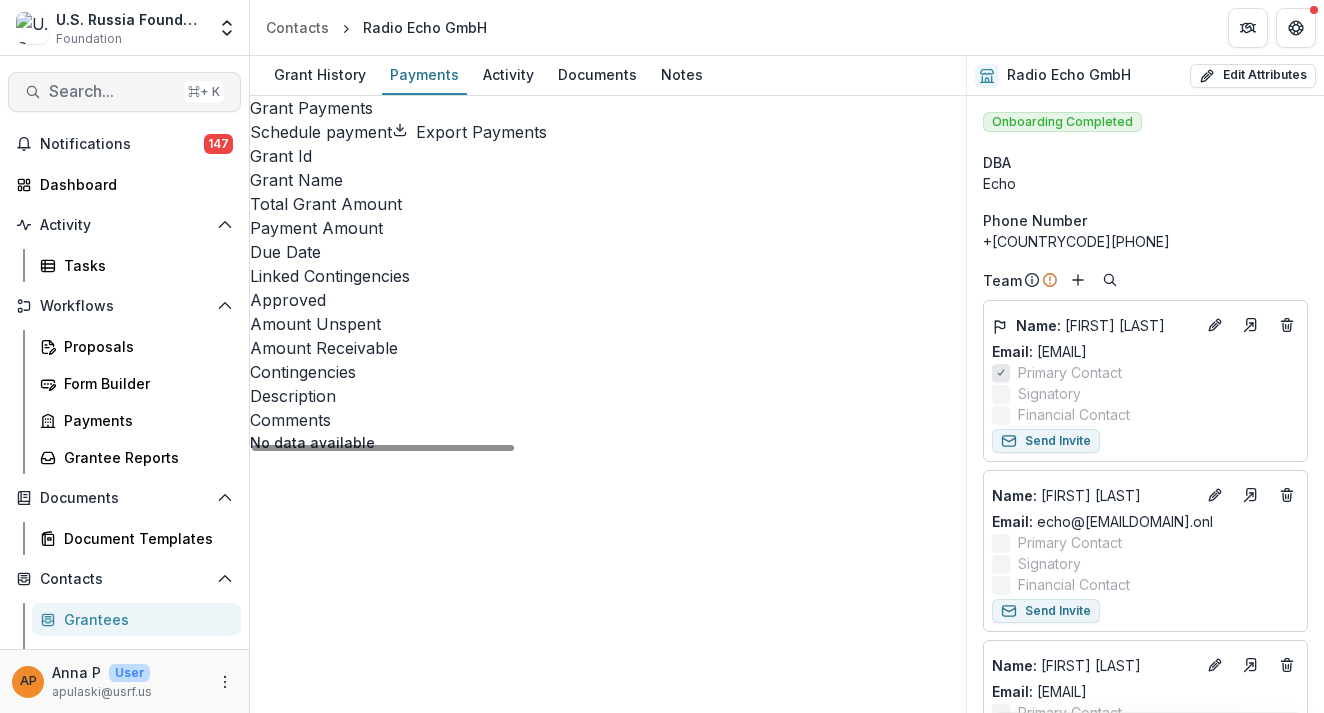 click on "Search..." at bounding box center (112, 91) 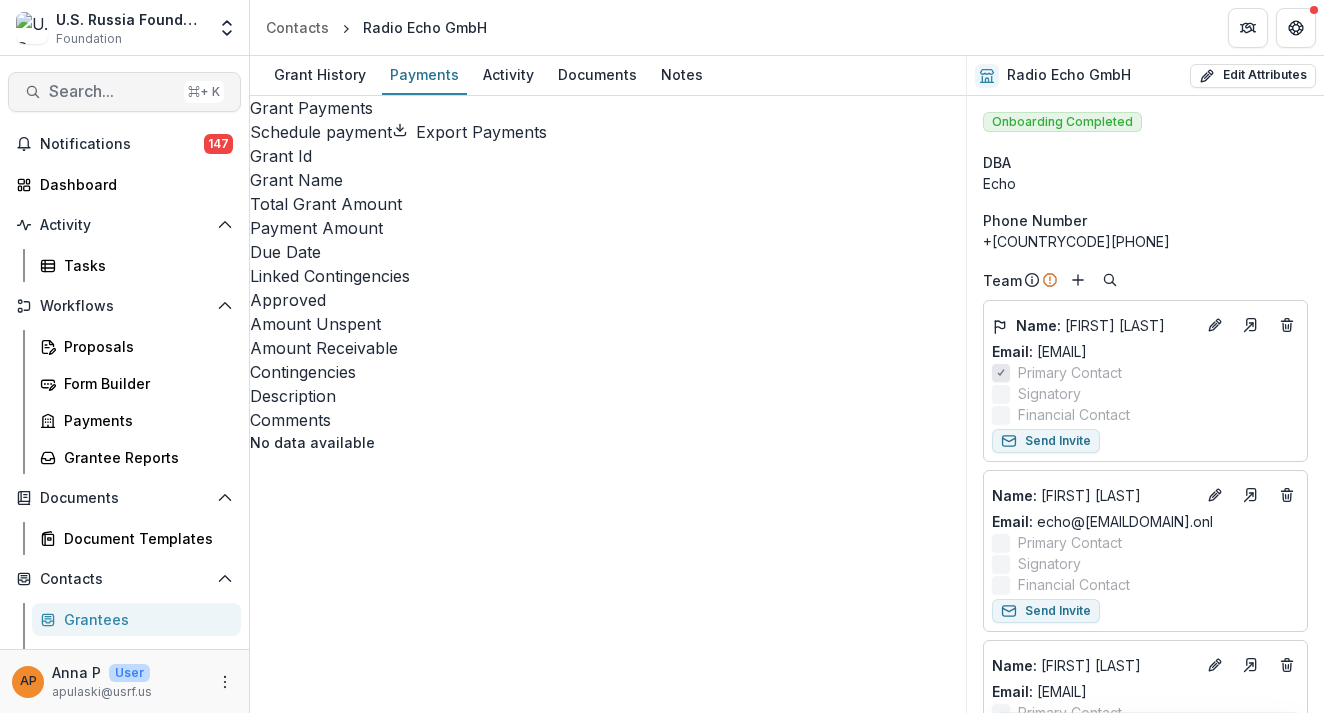 type on "*" 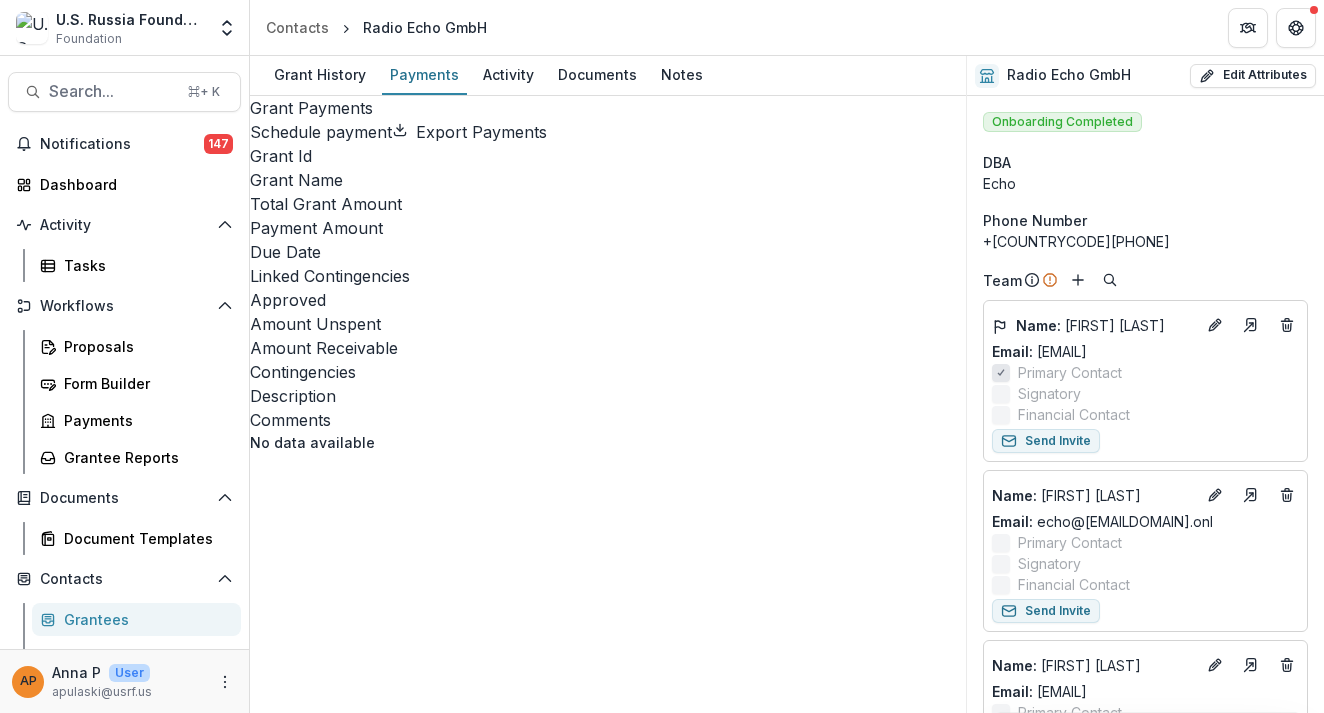 type on "*****" 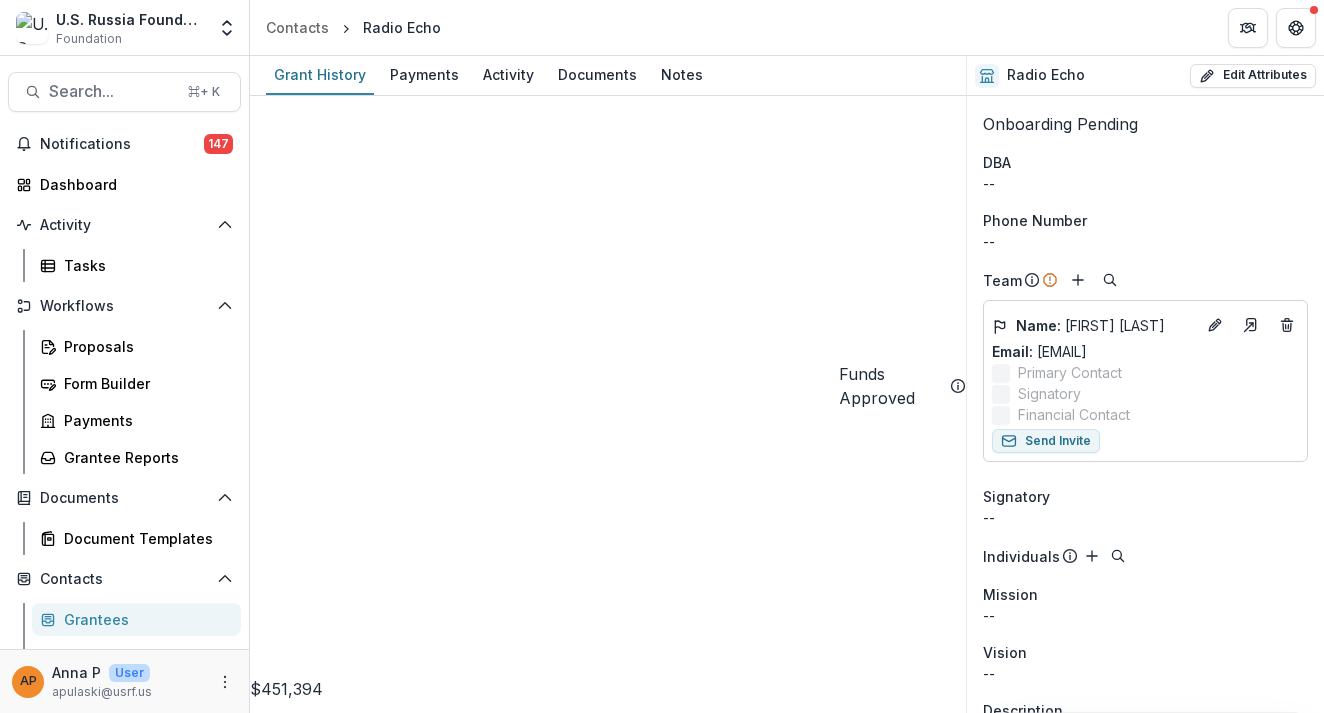 scroll, scrollTop: 39, scrollLeft: 0, axis: vertical 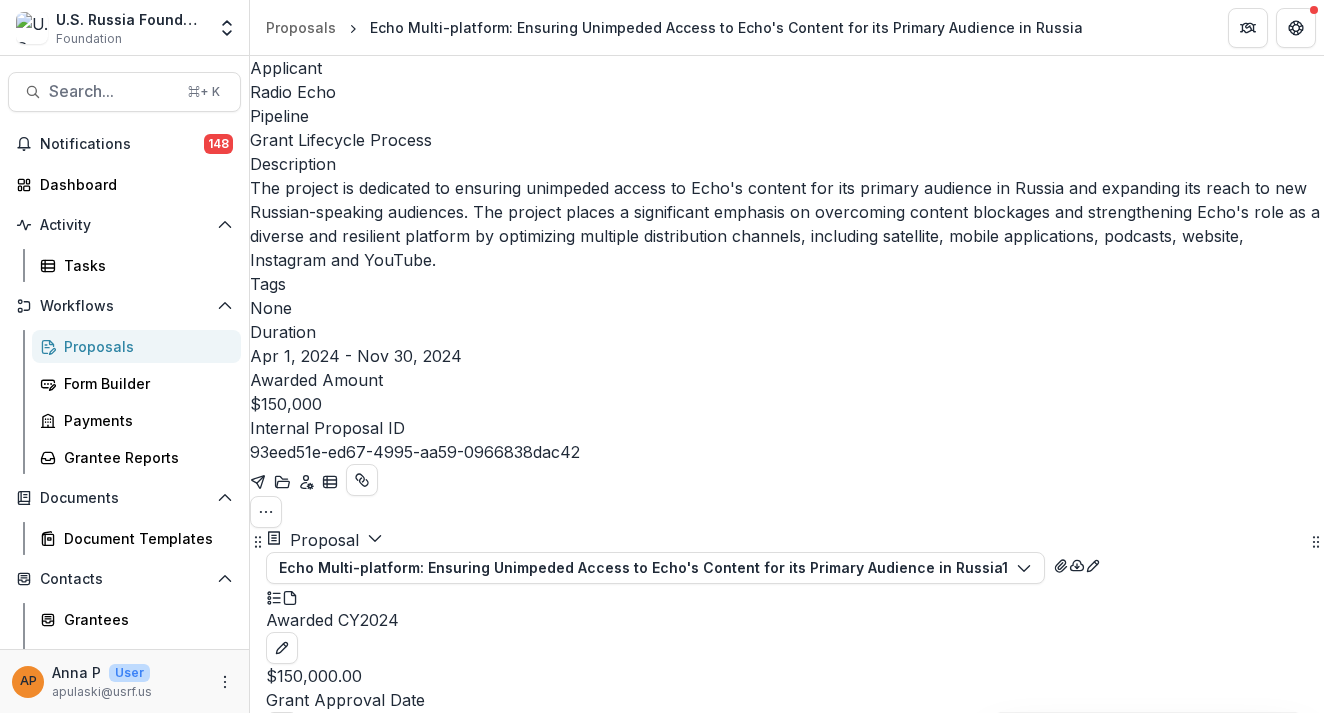 click on "Radio Echo" at bounding box center [293, 92] 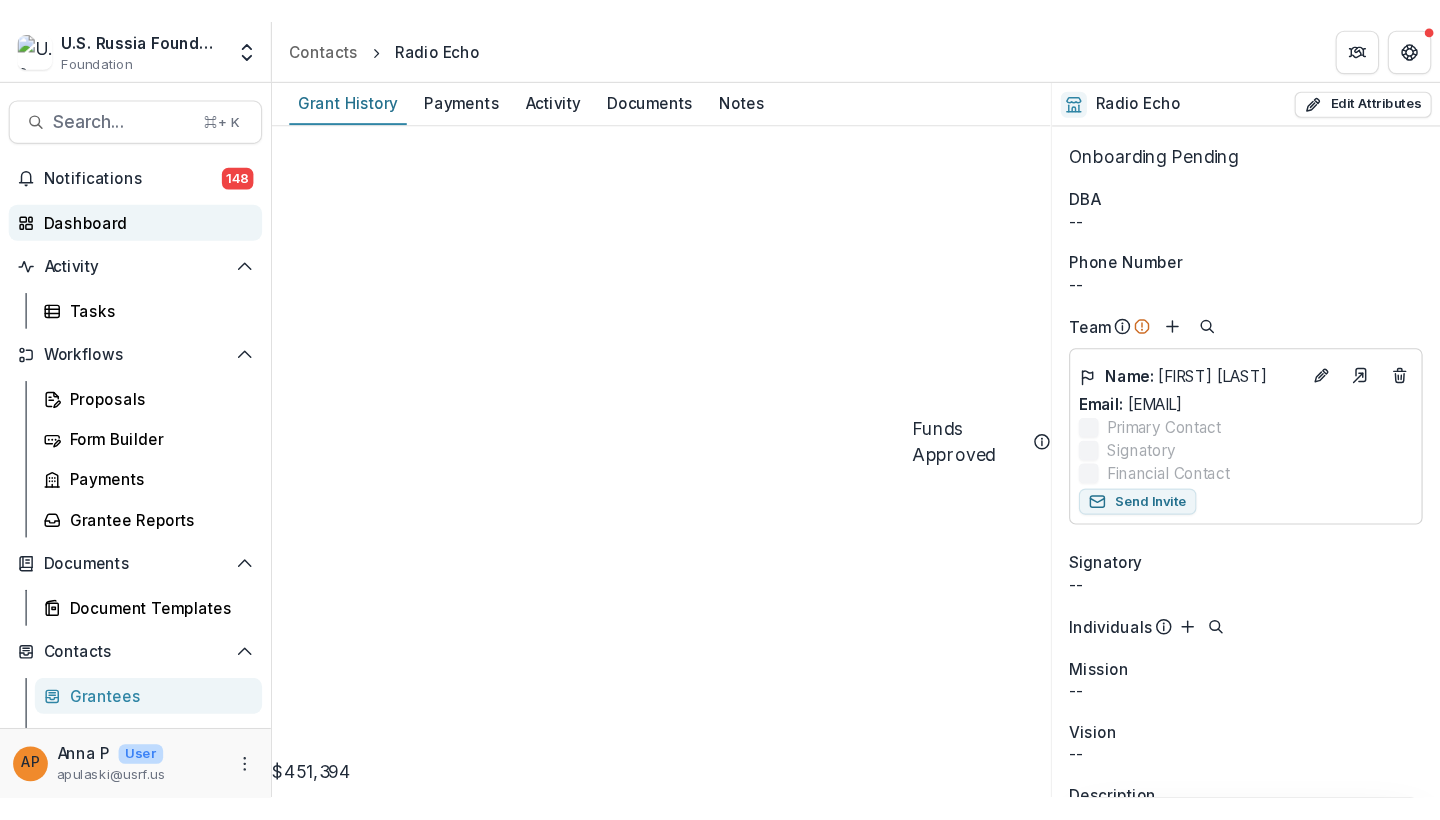 scroll, scrollTop: 0, scrollLeft: 0, axis: both 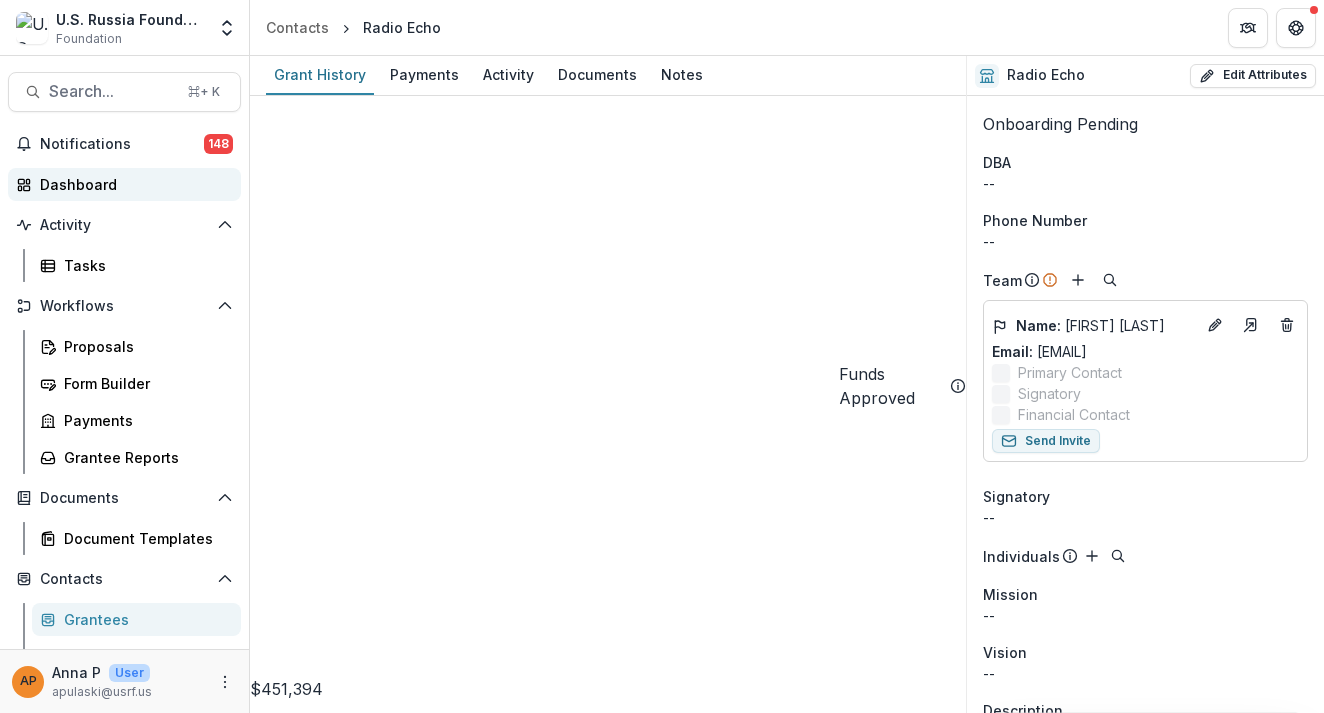 click on "Dashboard" at bounding box center (132, 184) 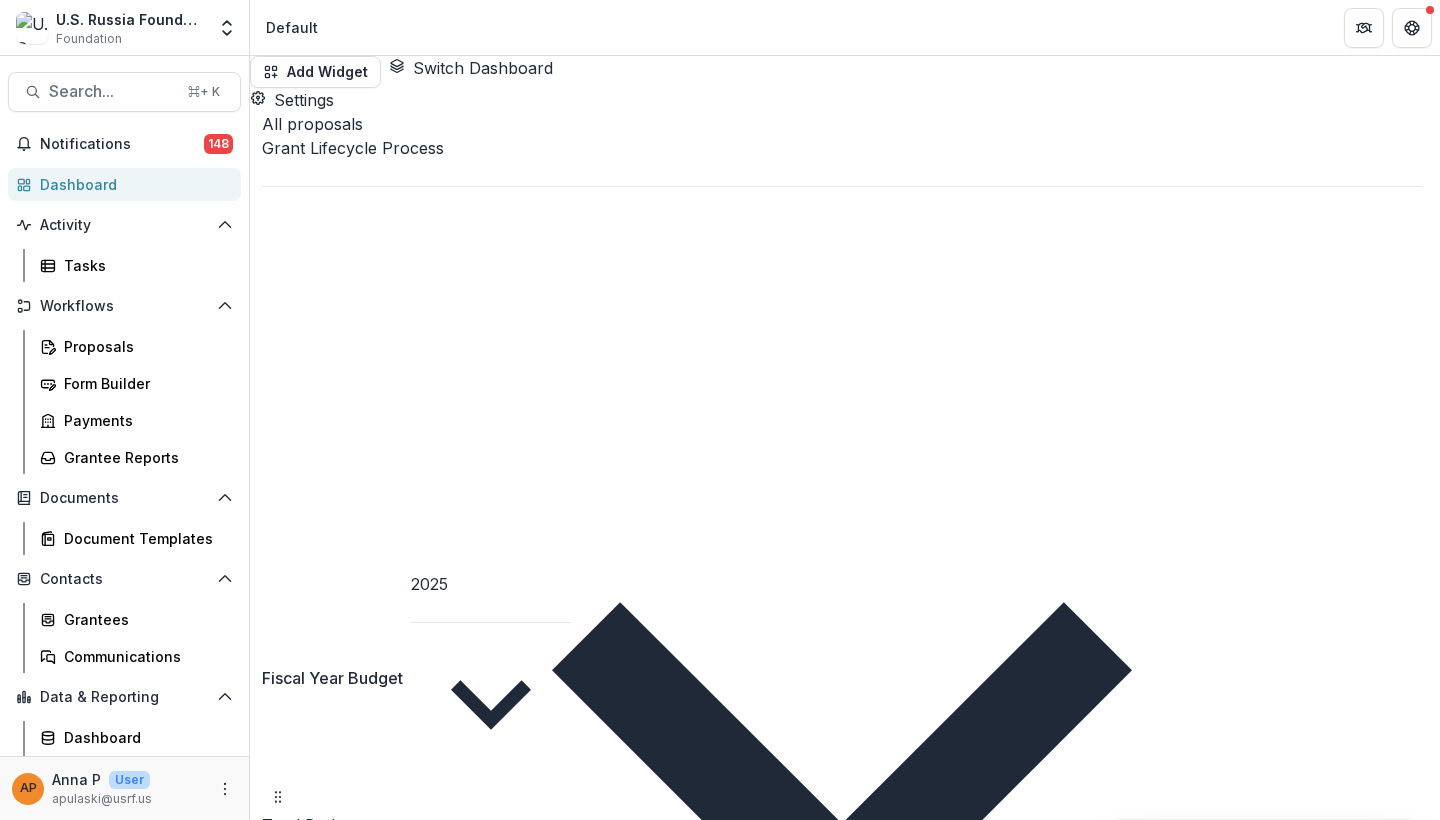 scroll, scrollTop: 94, scrollLeft: 0, axis: vertical 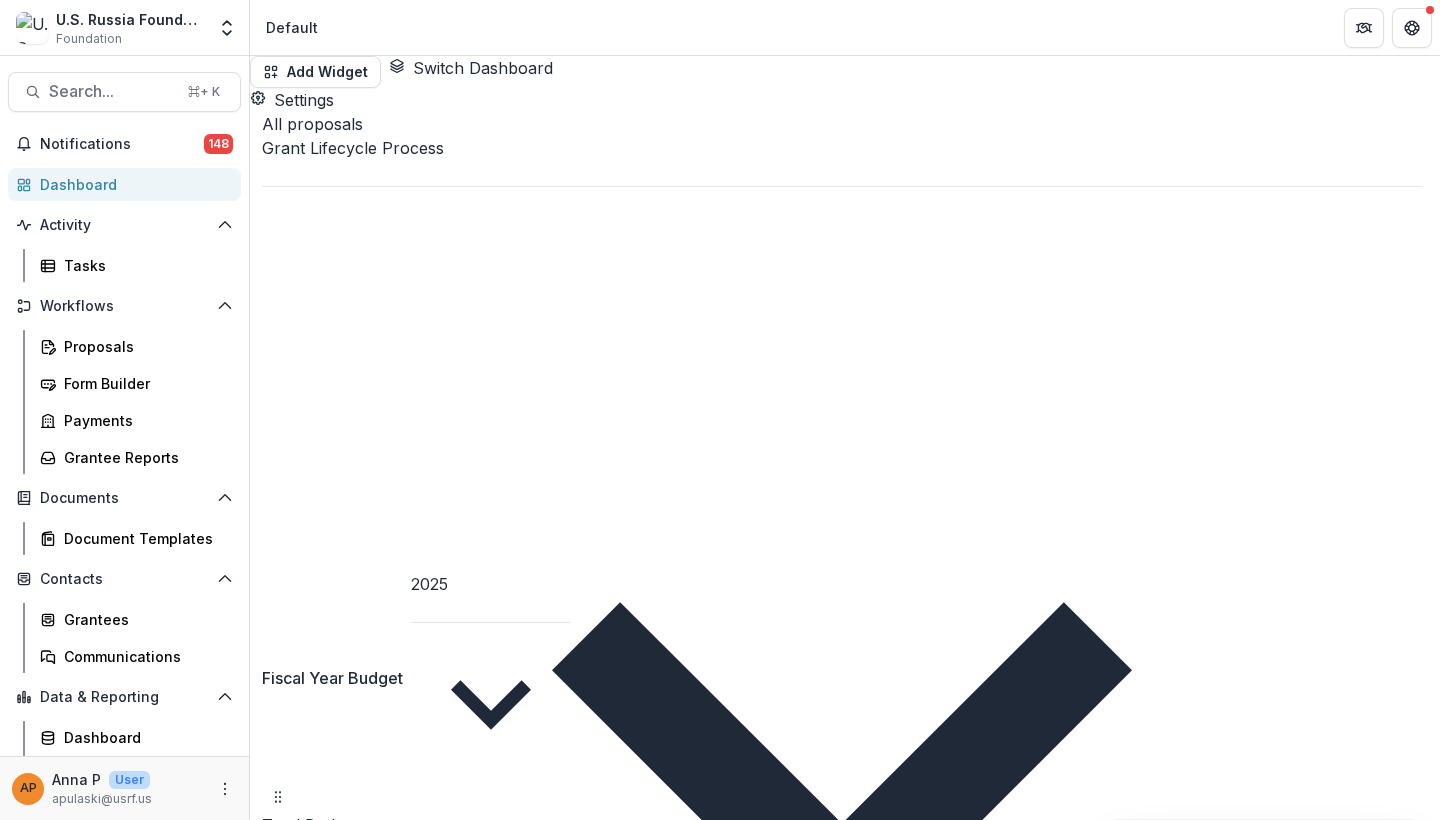click on "Proposal Title" at bounding box center (842, 1661) 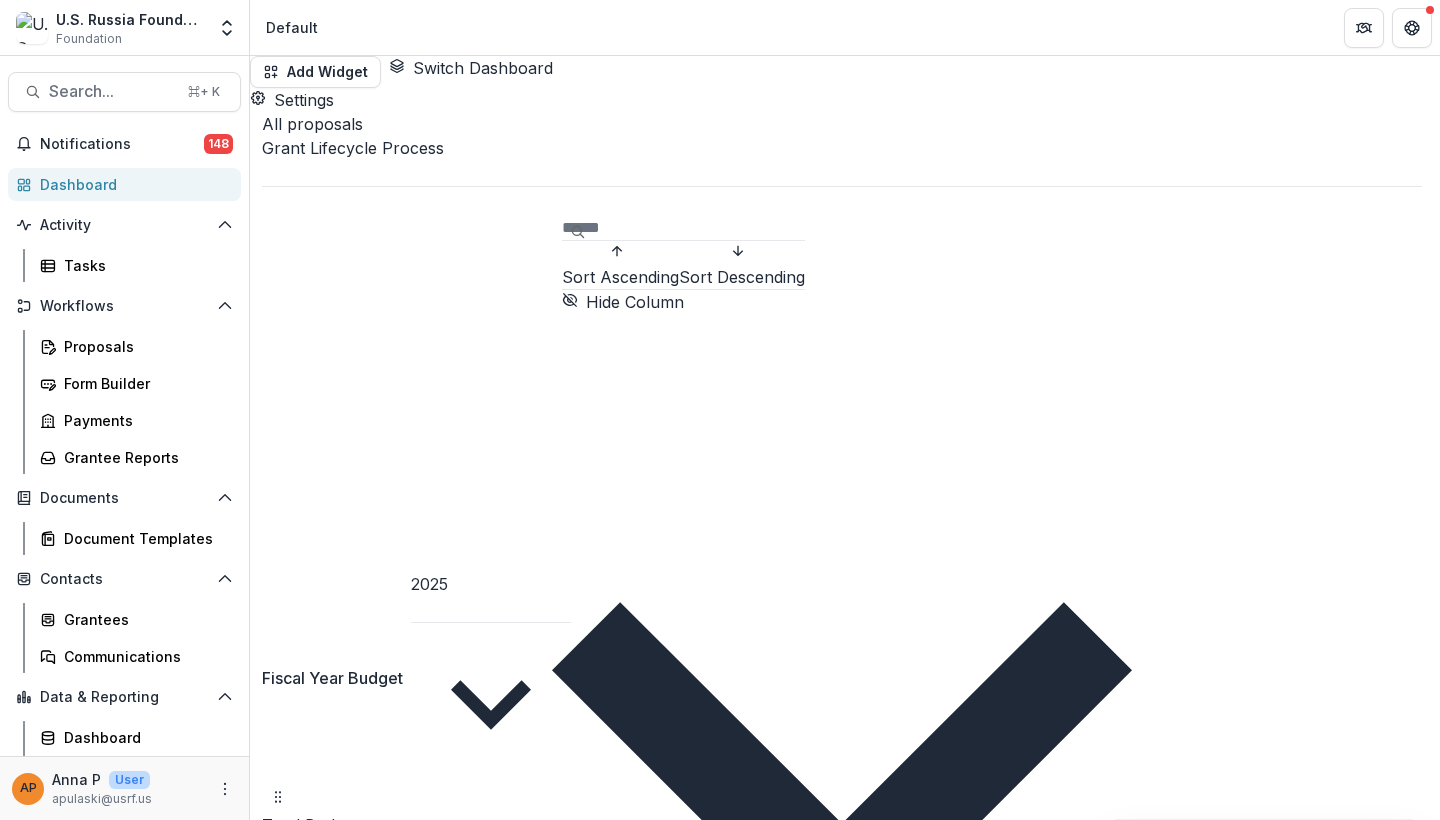 click on "Sort Ascending" at bounding box center [620, 277] 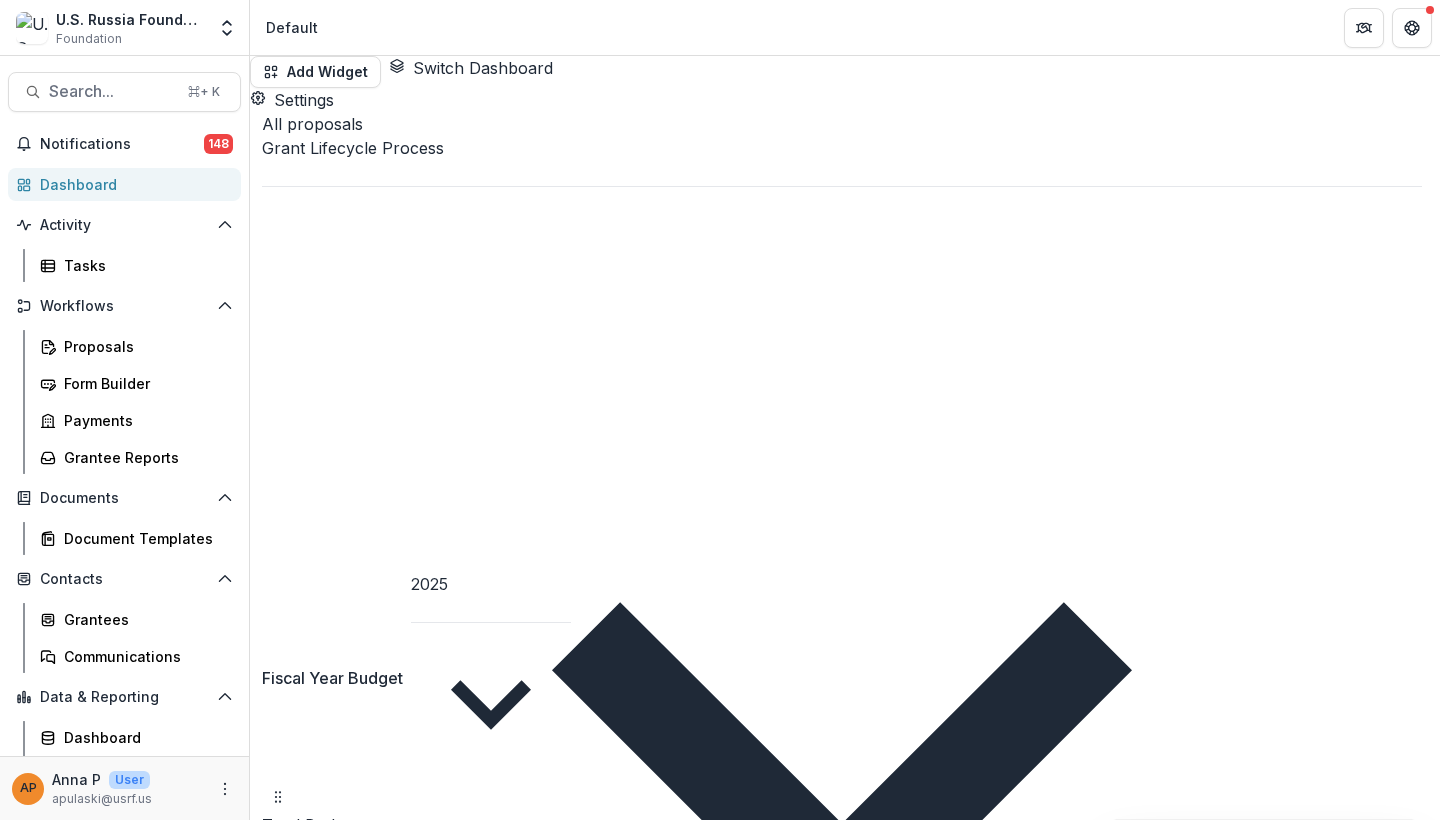click on "All proposals Grant Lifecycle Process Closed  ( 410 ) Create Proposal" at bounding box center [842, 769] 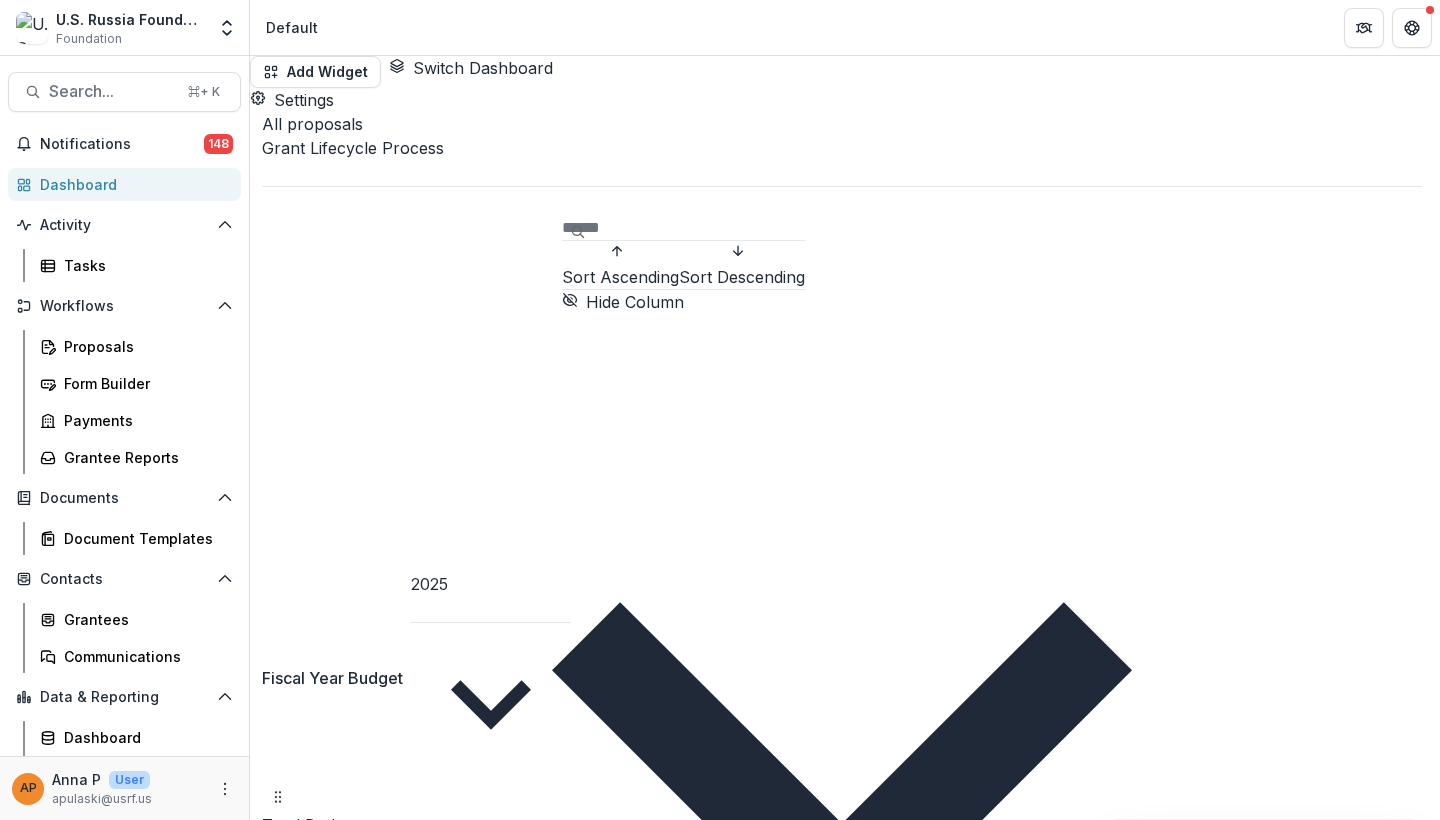 click on "Sort Descending" at bounding box center [742, 277] 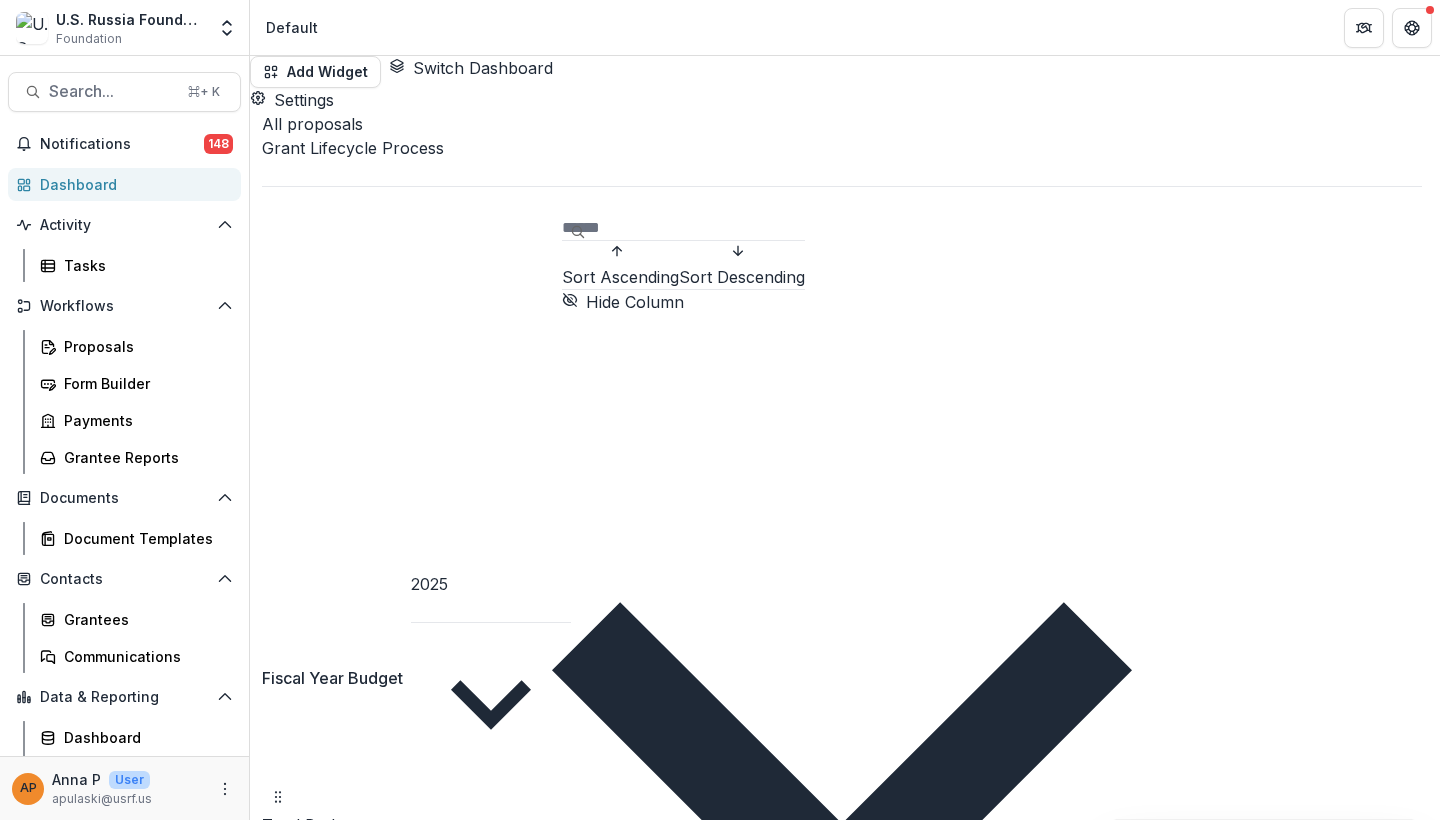 scroll, scrollTop: 187, scrollLeft: 0, axis: vertical 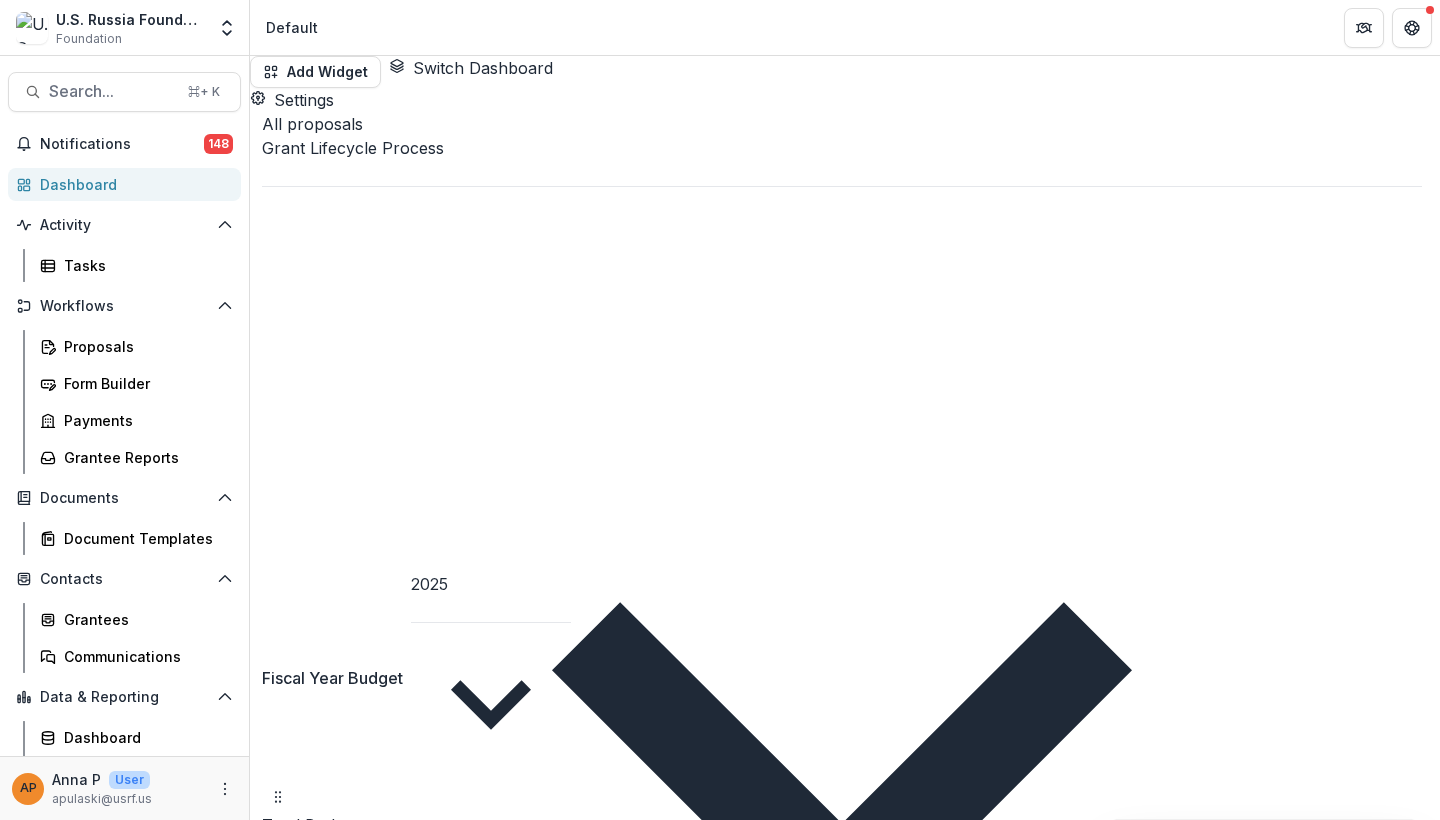 click on "All proposals Grant Lifecycle Process Closed  ( 410 ) Create Proposal" at bounding box center [842, 769] 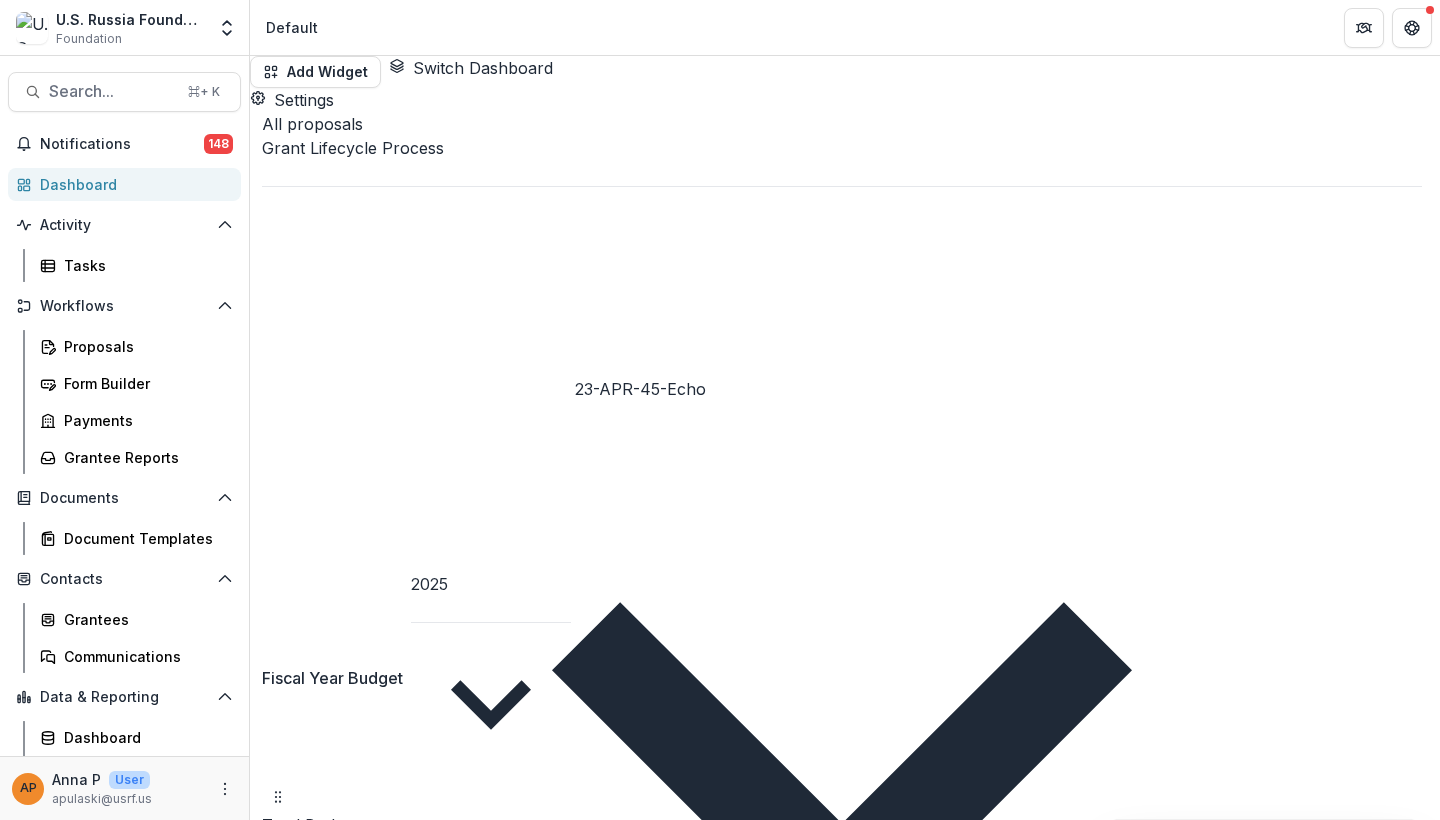 scroll, scrollTop: 347, scrollLeft: 0, axis: vertical 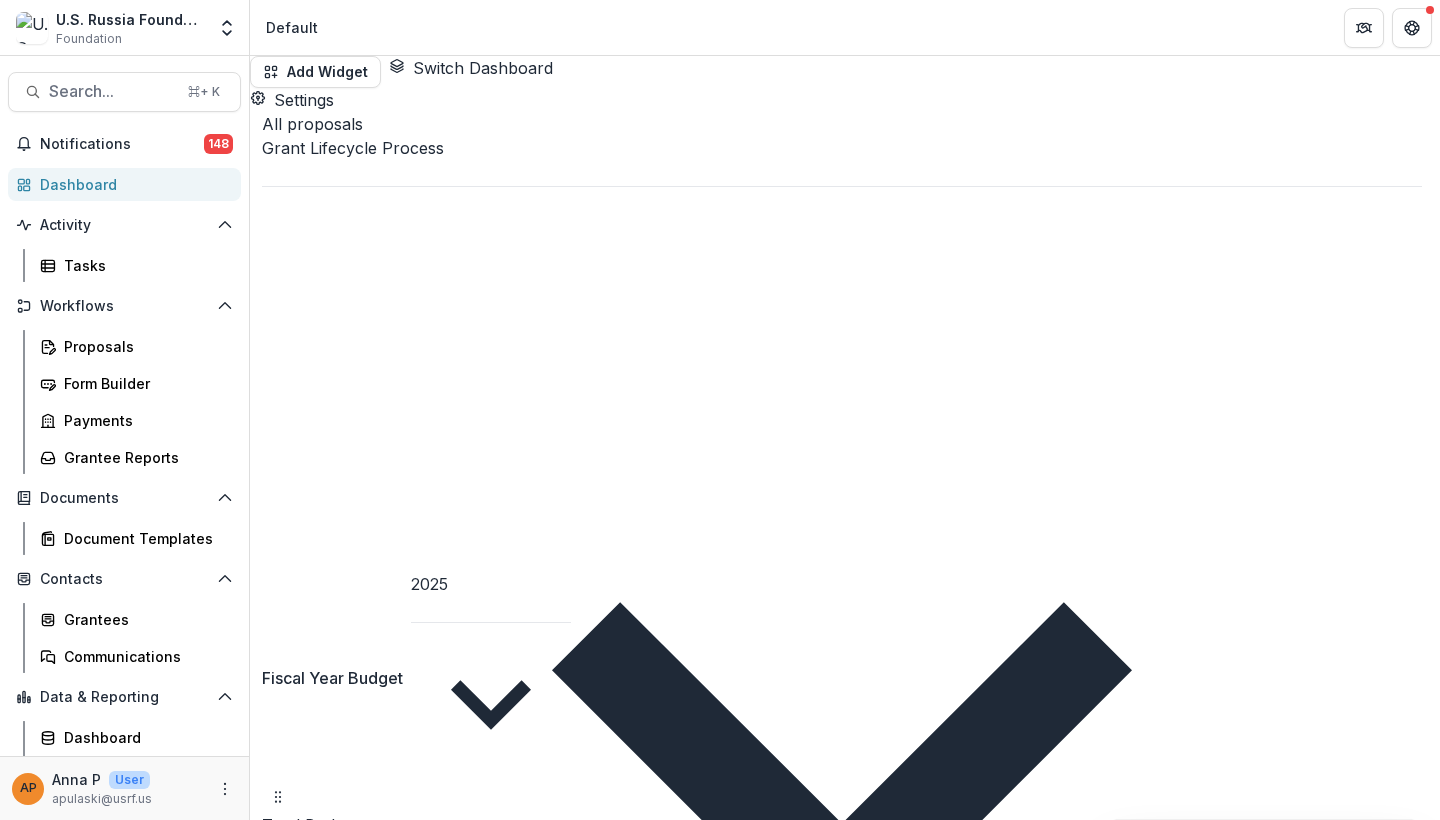 click on "Add Widget Switch Dashboard Default New Dashboard Settings" at bounding box center (845, 84) 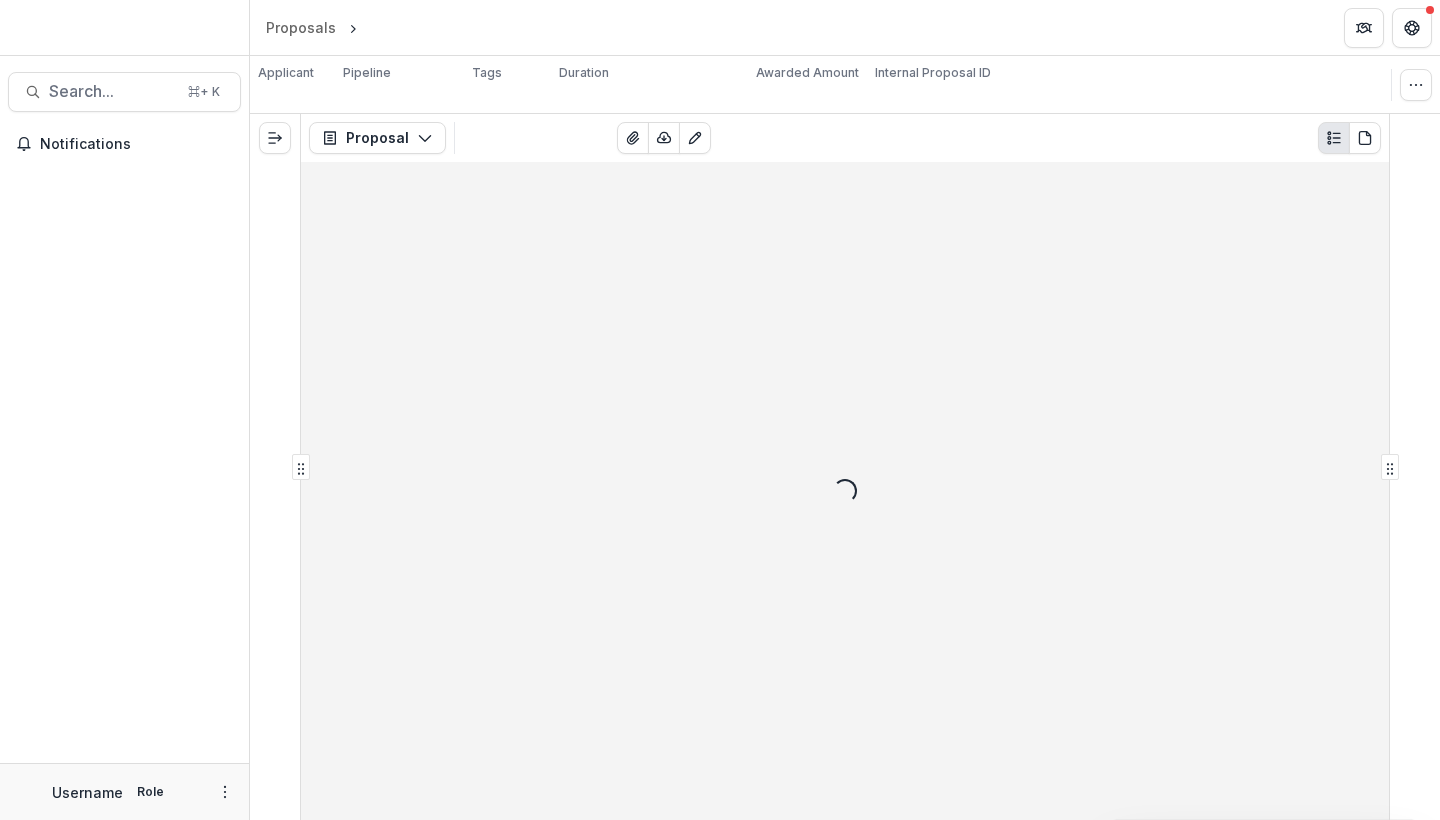 scroll, scrollTop: 0, scrollLeft: 0, axis: both 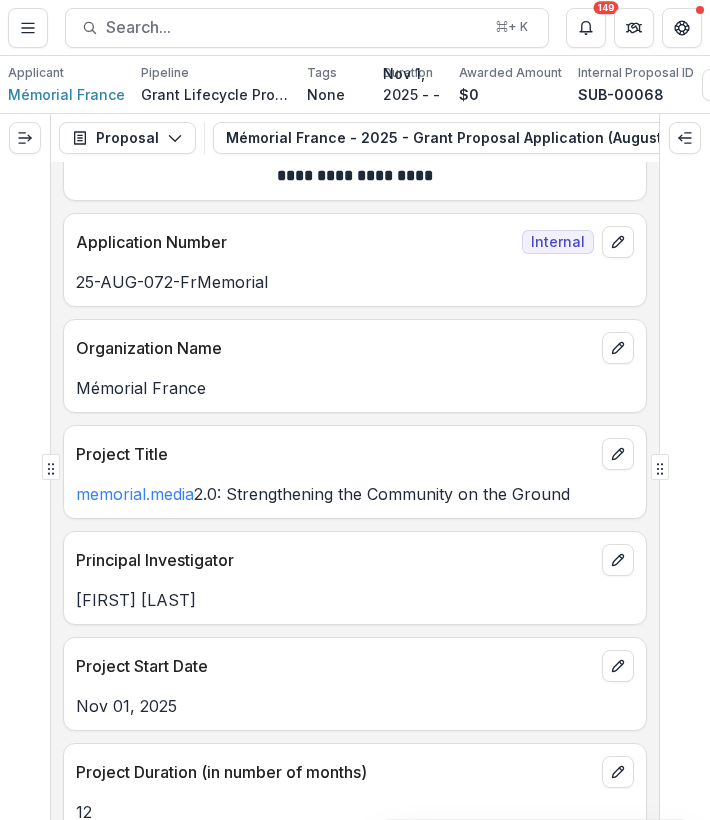 click on "Mémorial France" at bounding box center [355, 388] 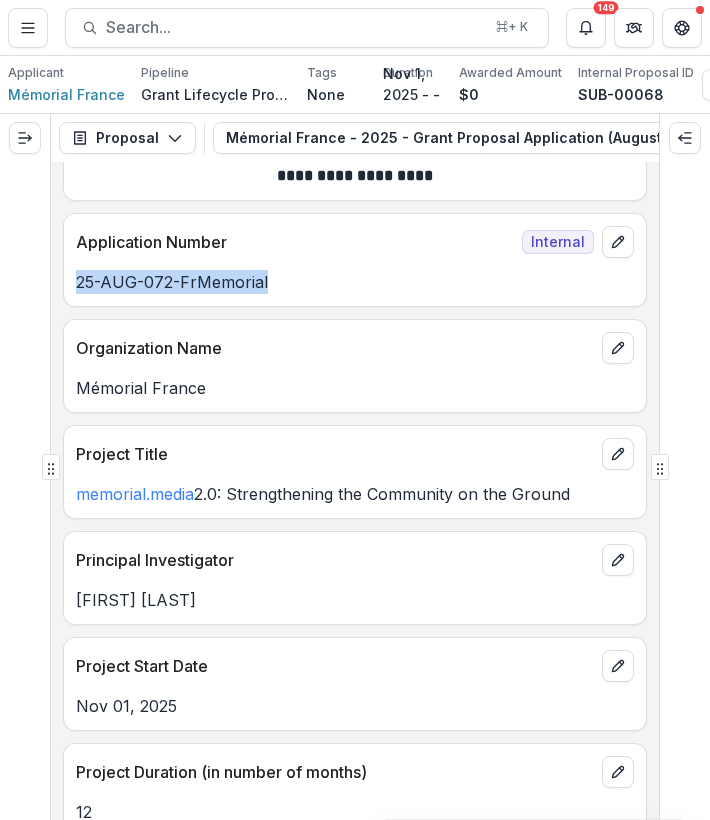 drag, startPoint x: 274, startPoint y: 288, endPoint x: 76, endPoint y: 290, distance: 198.0101 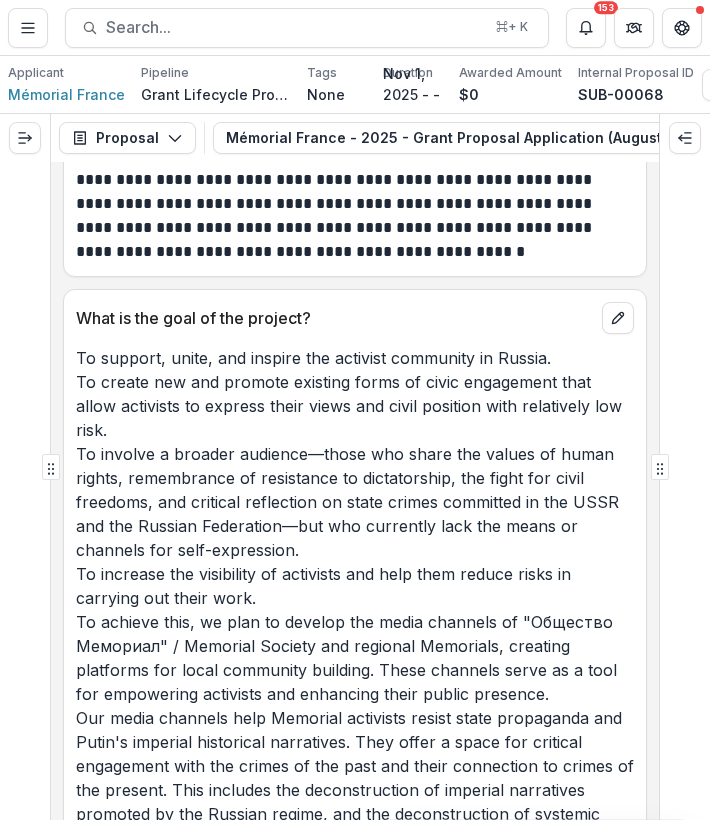 scroll, scrollTop: 4474, scrollLeft: 0, axis: vertical 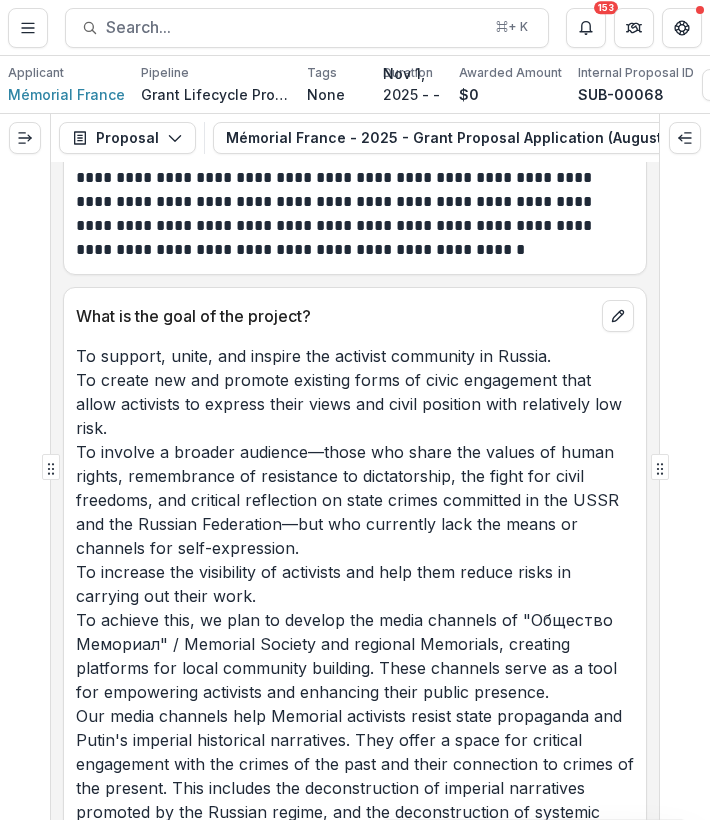click on "To support, unite, and inspire the activist community in Russia.
To create new and promote existing forms of civic engagement that allow activists to express their views and civil position with relatively low risk.
To involve a broader audience—those who share the values of human rights, remembrance of resistance to dictatorship, the fight for civil freedoms, and critical reflection on state crimes committed in the USSR and the Russian Federation—but who currently lack the means or channels for self-expression.
To increase the visibility of activists and help them reduce risks in carrying out their work.
To achieve this, we plan to develop the media channels of "Общество Мемориал" / Memorial Society and regional Memorials, creating platforms for local community building. These channels serve as a tool for empowering activists and enhancing their public presence." at bounding box center [355, 692] 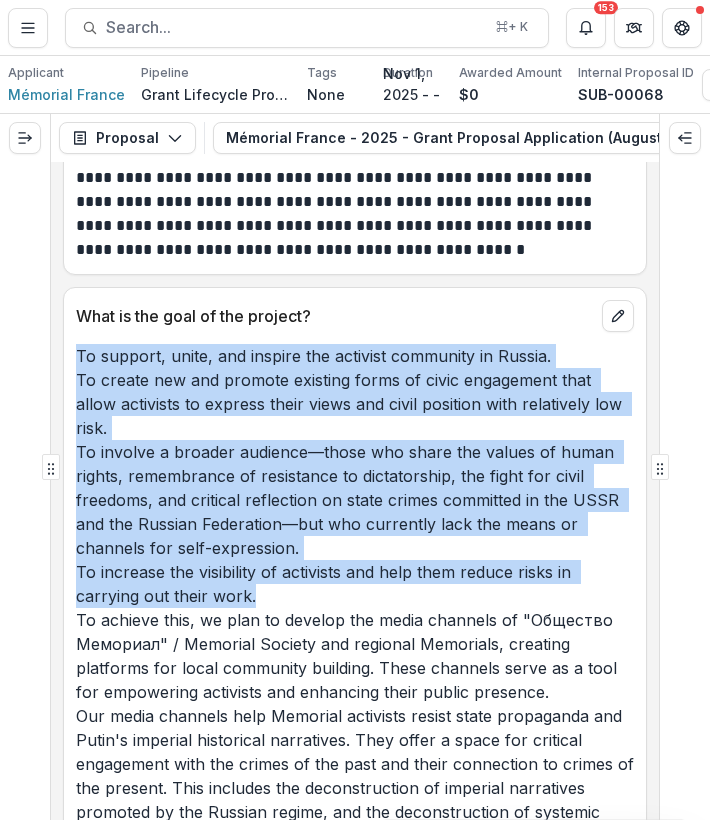 drag, startPoint x: 270, startPoint y: 596, endPoint x: 75, endPoint y: 360, distance: 306.13885 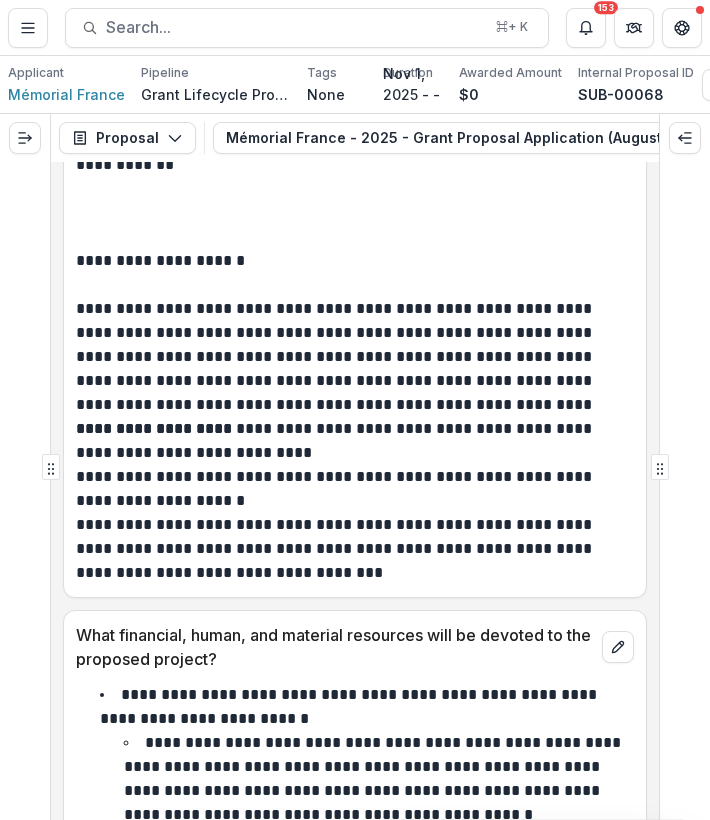 scroll, scrollTop: 8112, scrollLeft: 0, axis: vertical 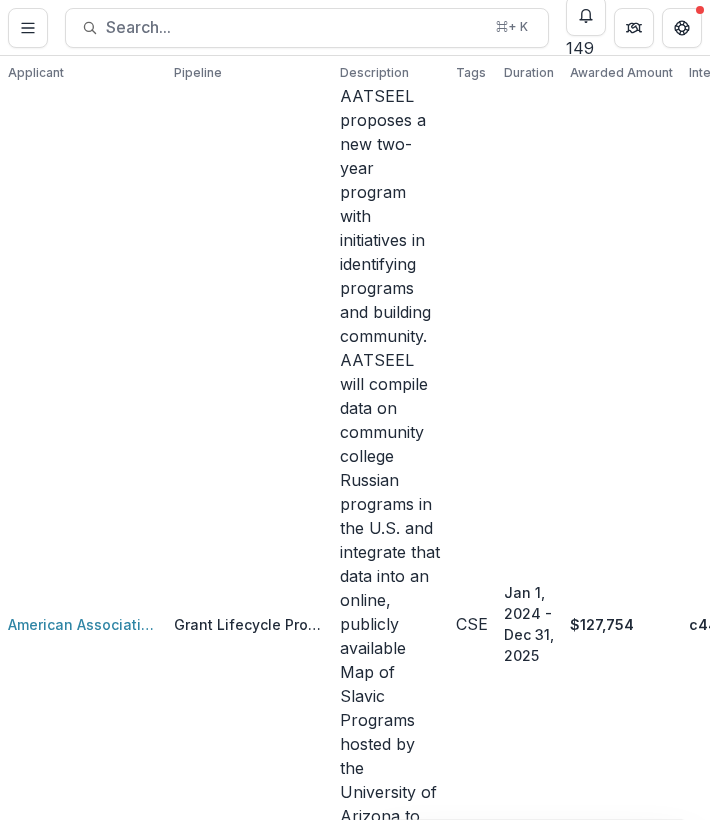 click on "Proposal" at bounding box center [127, 1197] 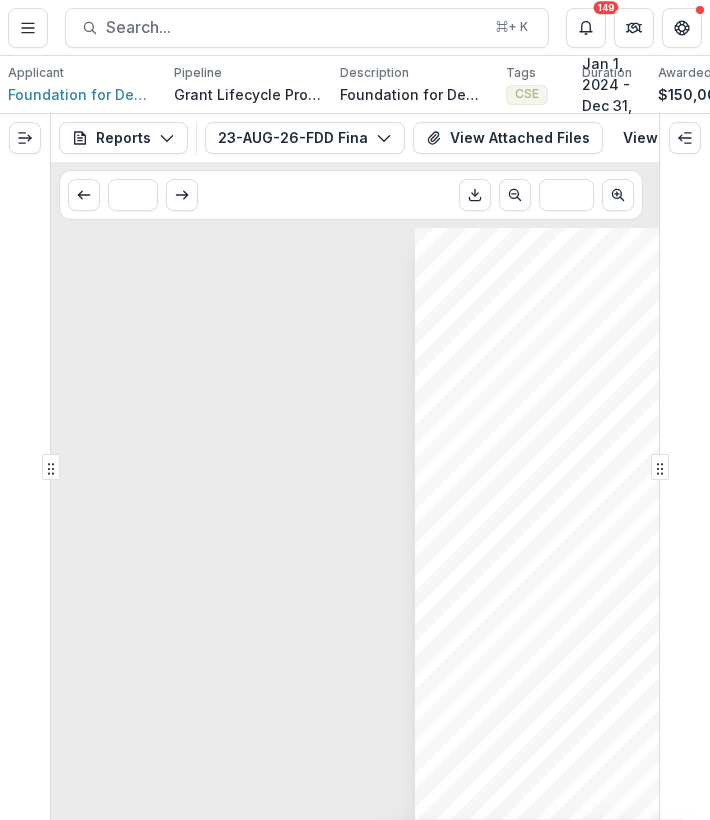 scroll, scrollTop: 0, scrollLeft: 0, axis: both 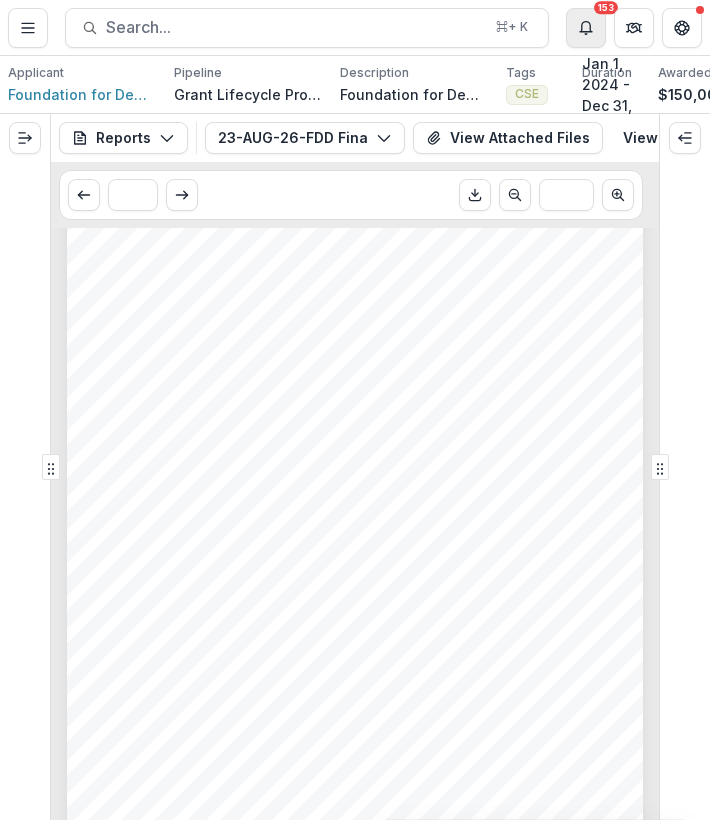 click 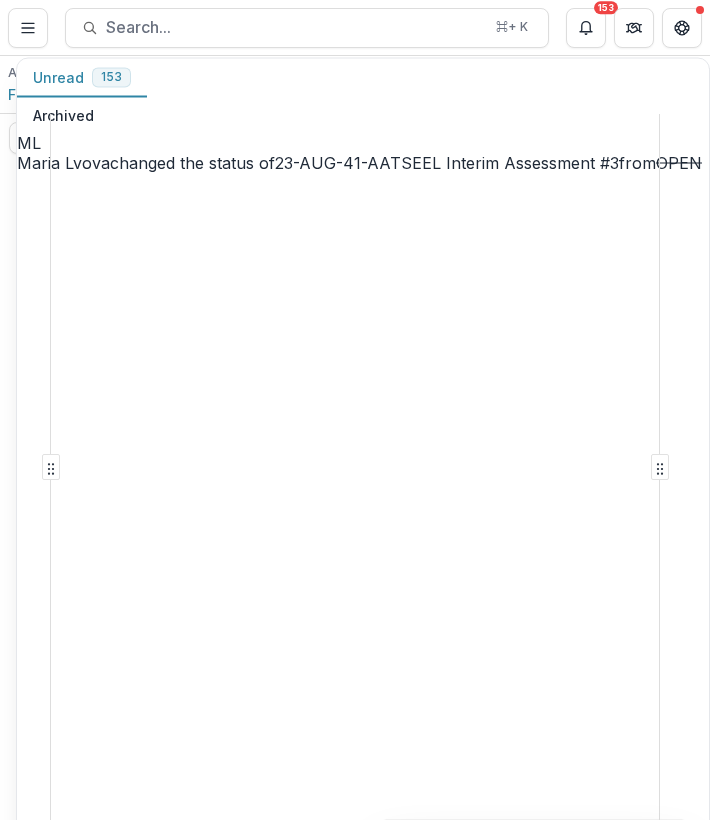 click on "23-AUG-41-AATSEEL Interim Assessment #3" at bounding box center [447, 163] 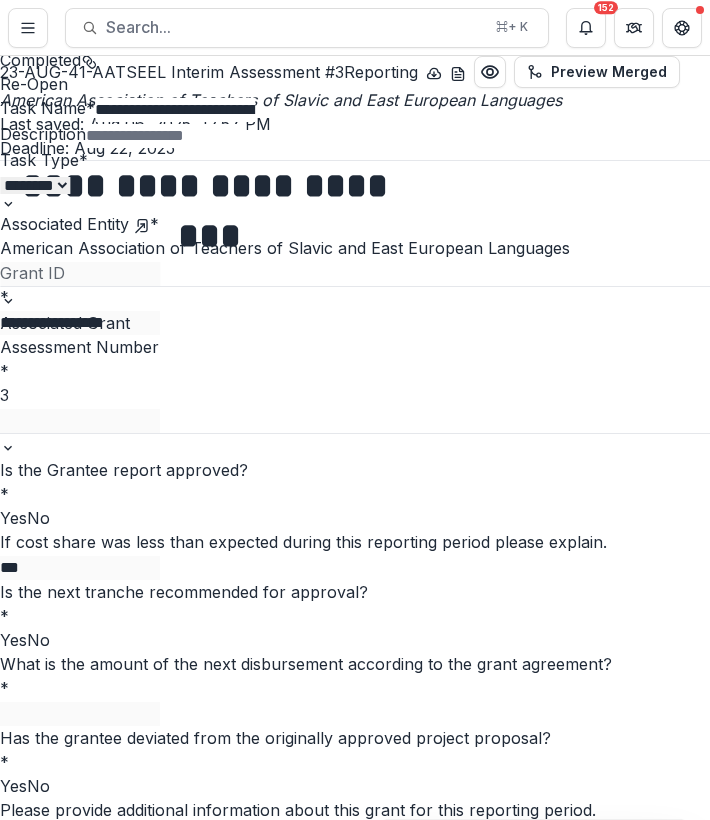 type on "*******" 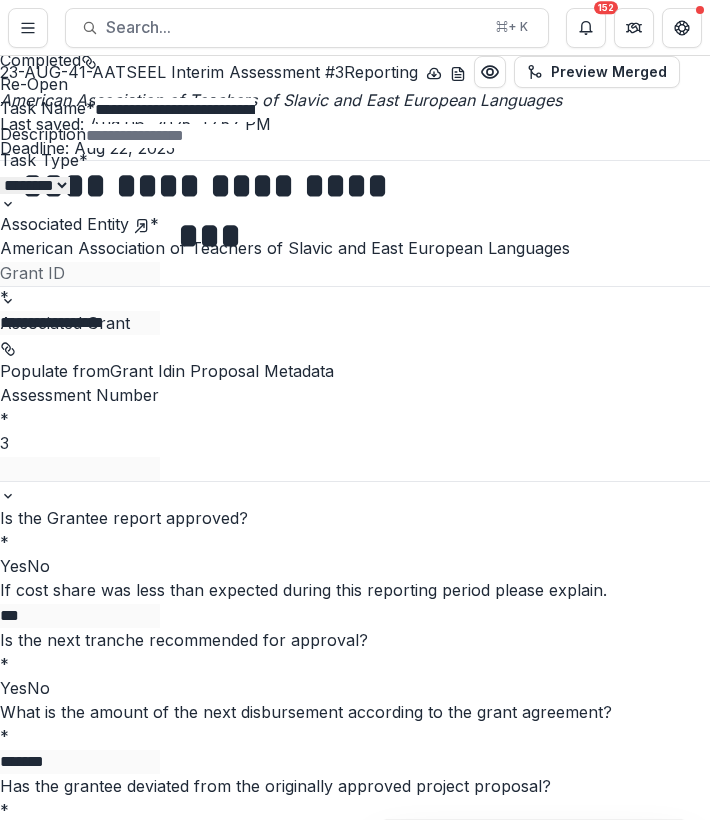 click at bounding box center (8, 12) 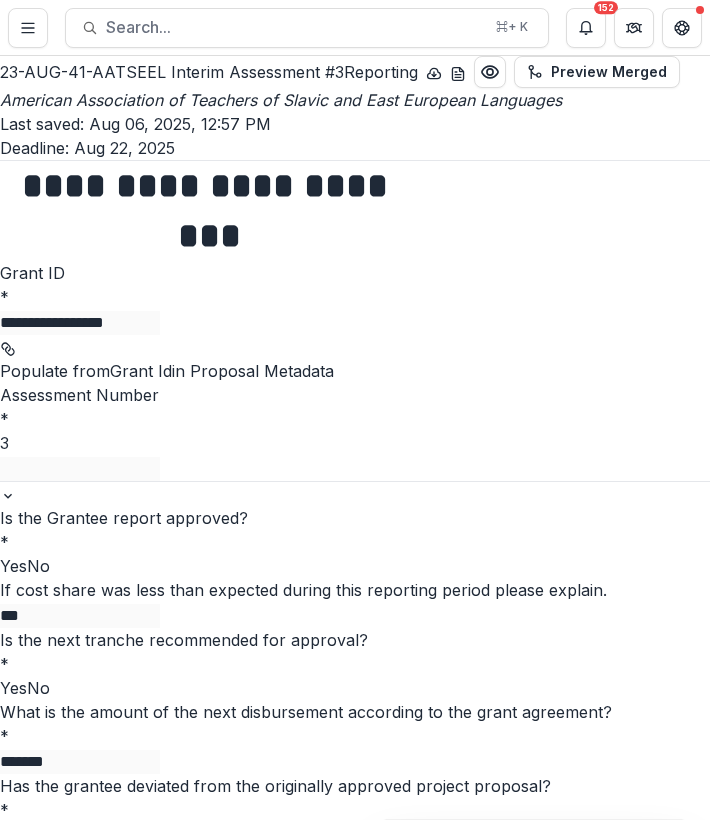 scroll, scrollTop: 331, scrollLeft: 0, axis: vertical 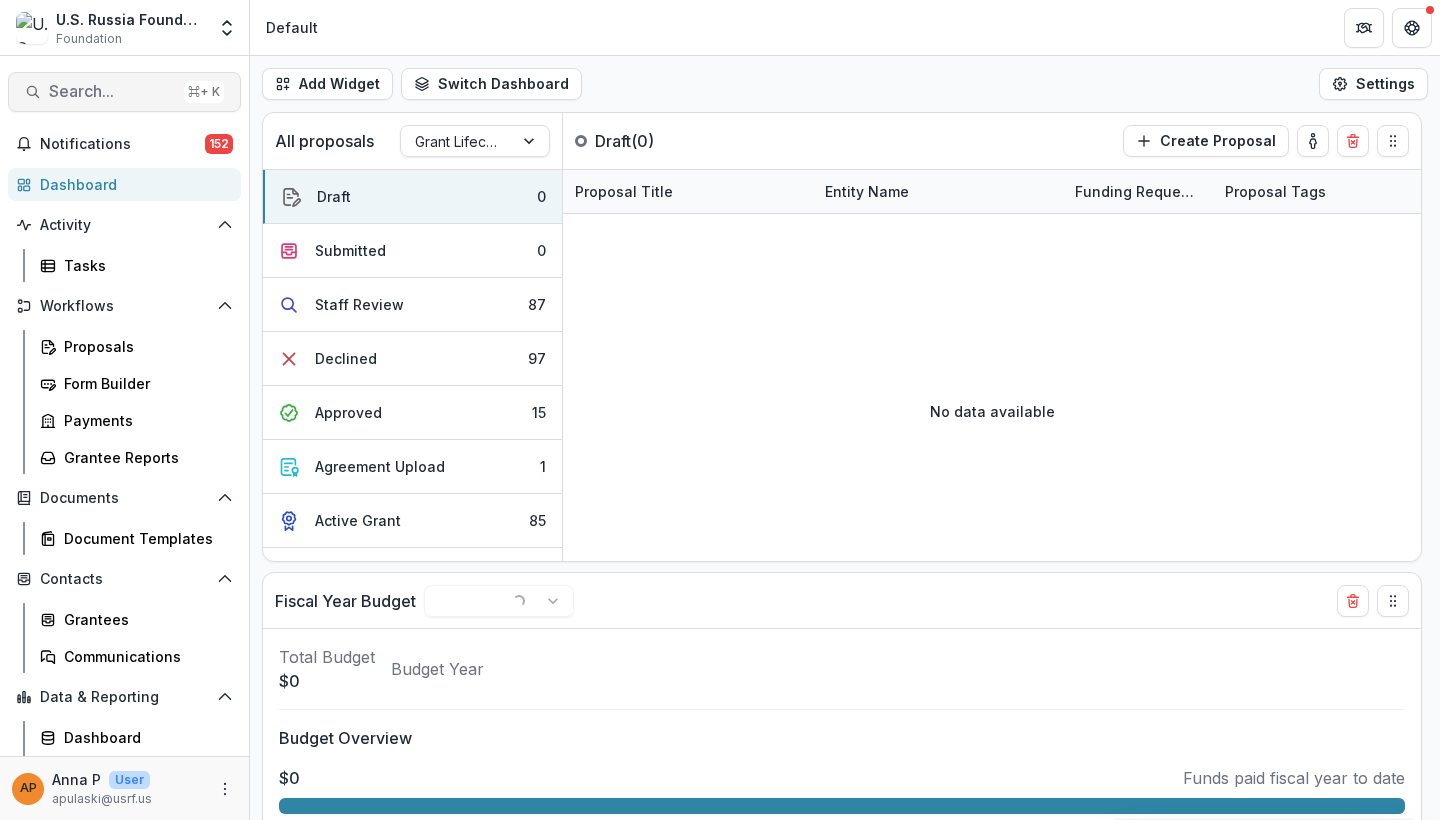 click on "Search..." at bounding box center [112, 91] 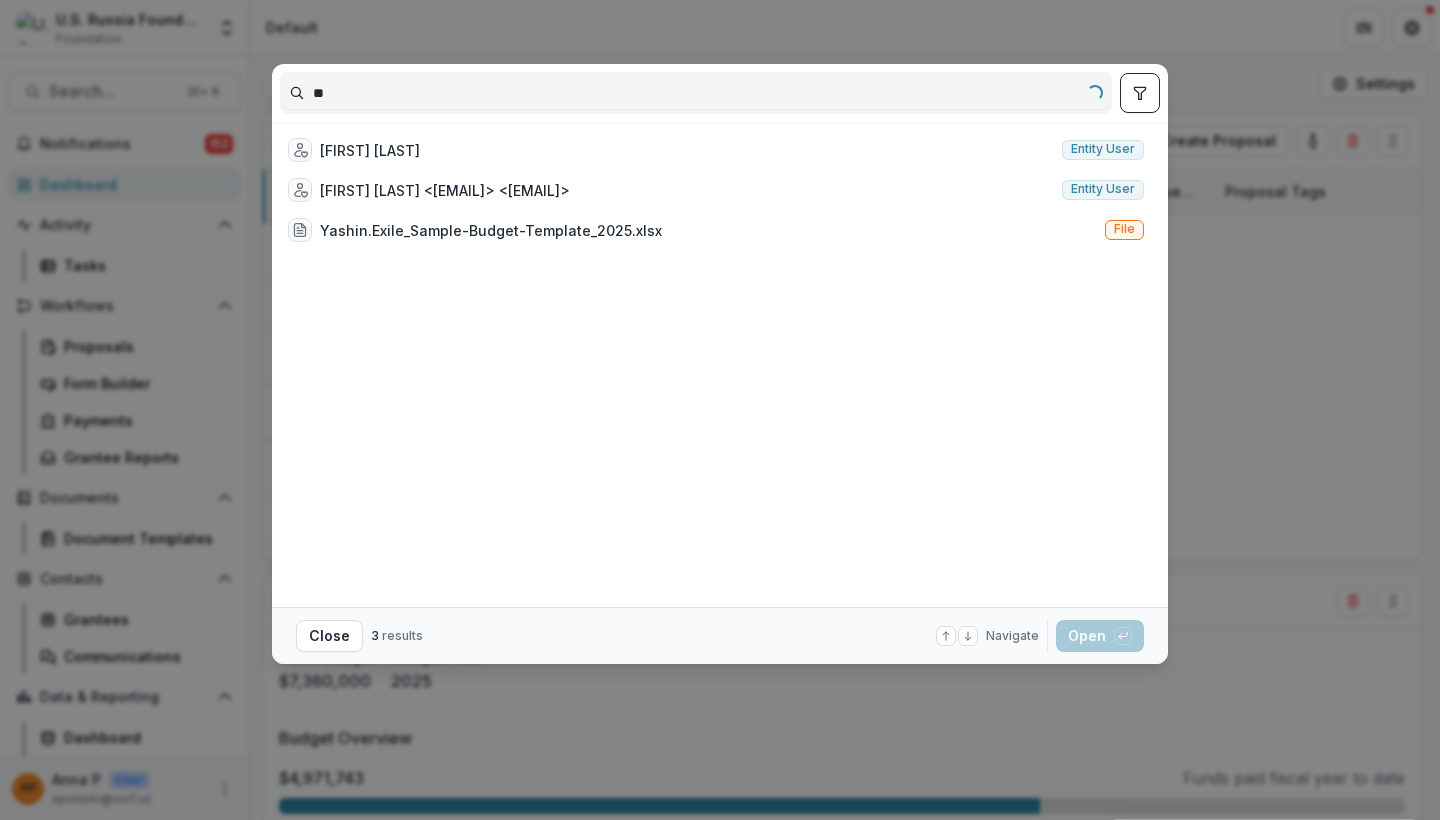 type on "*" 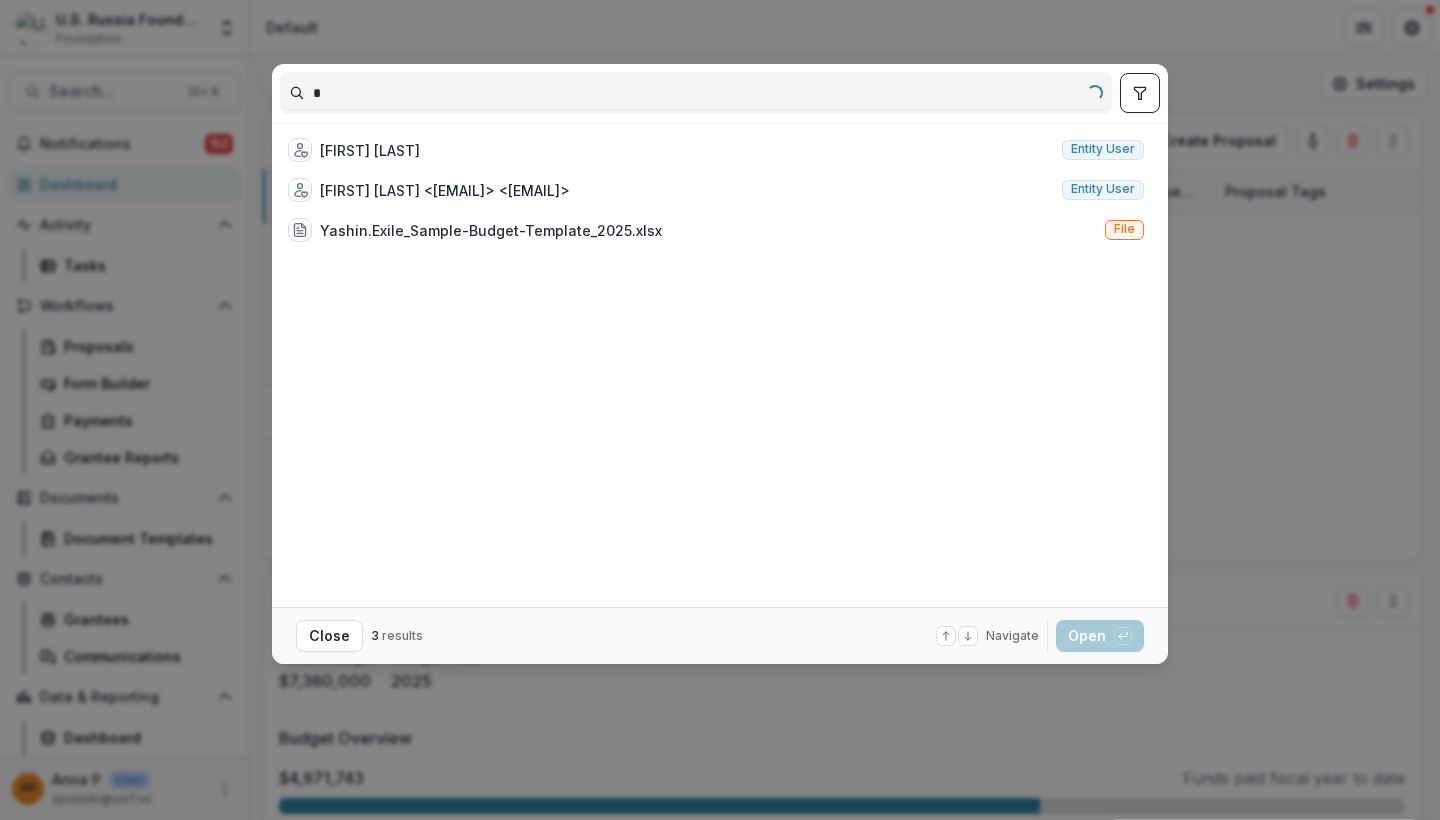 type 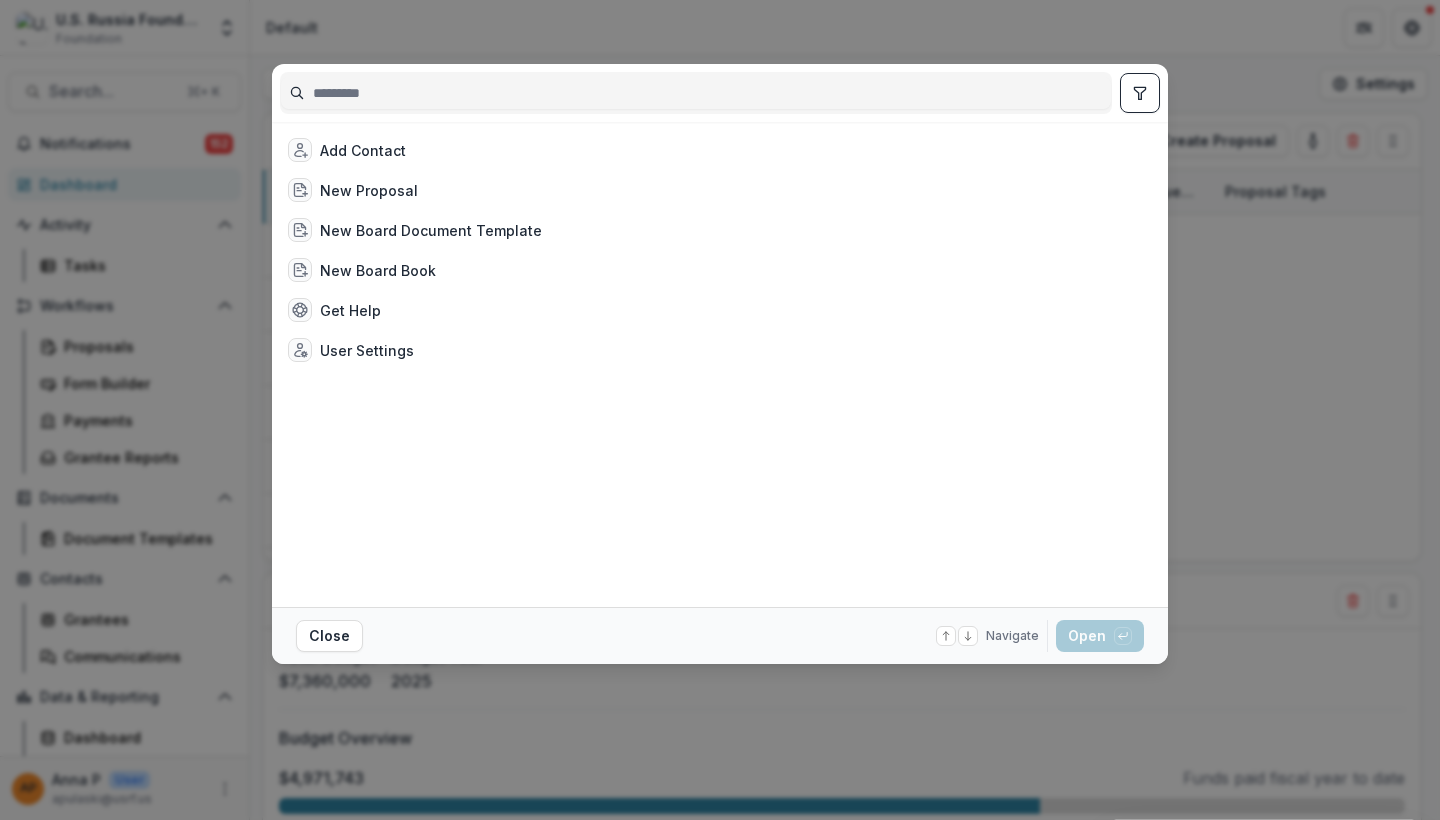 click on "Add Contact New Proposal New Board Document Template New Board Book Get Help User Settings Close Navigate up and down with arrow keys Open with enter key" at bounding box center [720, 410] 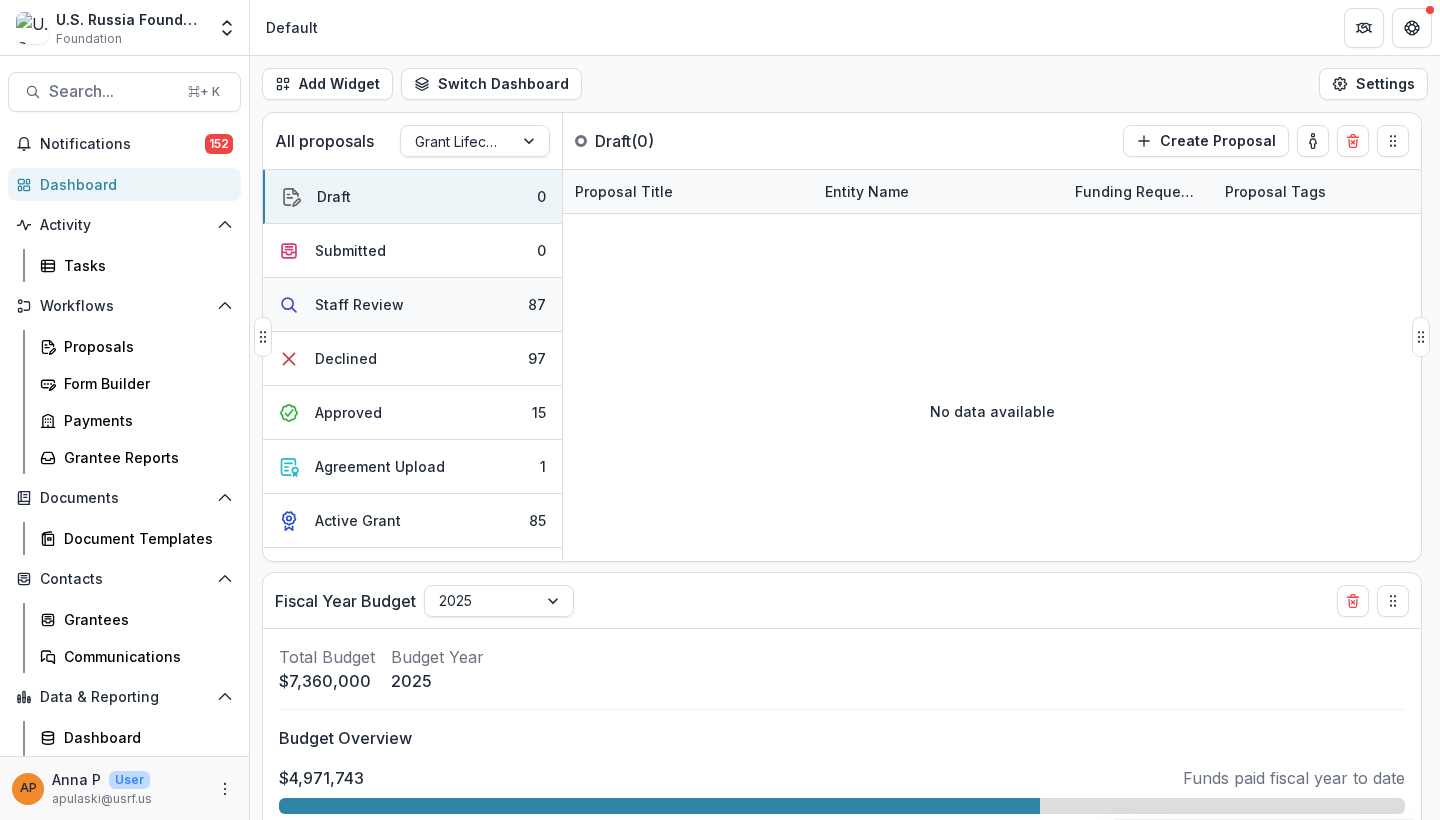 scroll, scrollTop: 0, scrollLeft: 0, axis: both 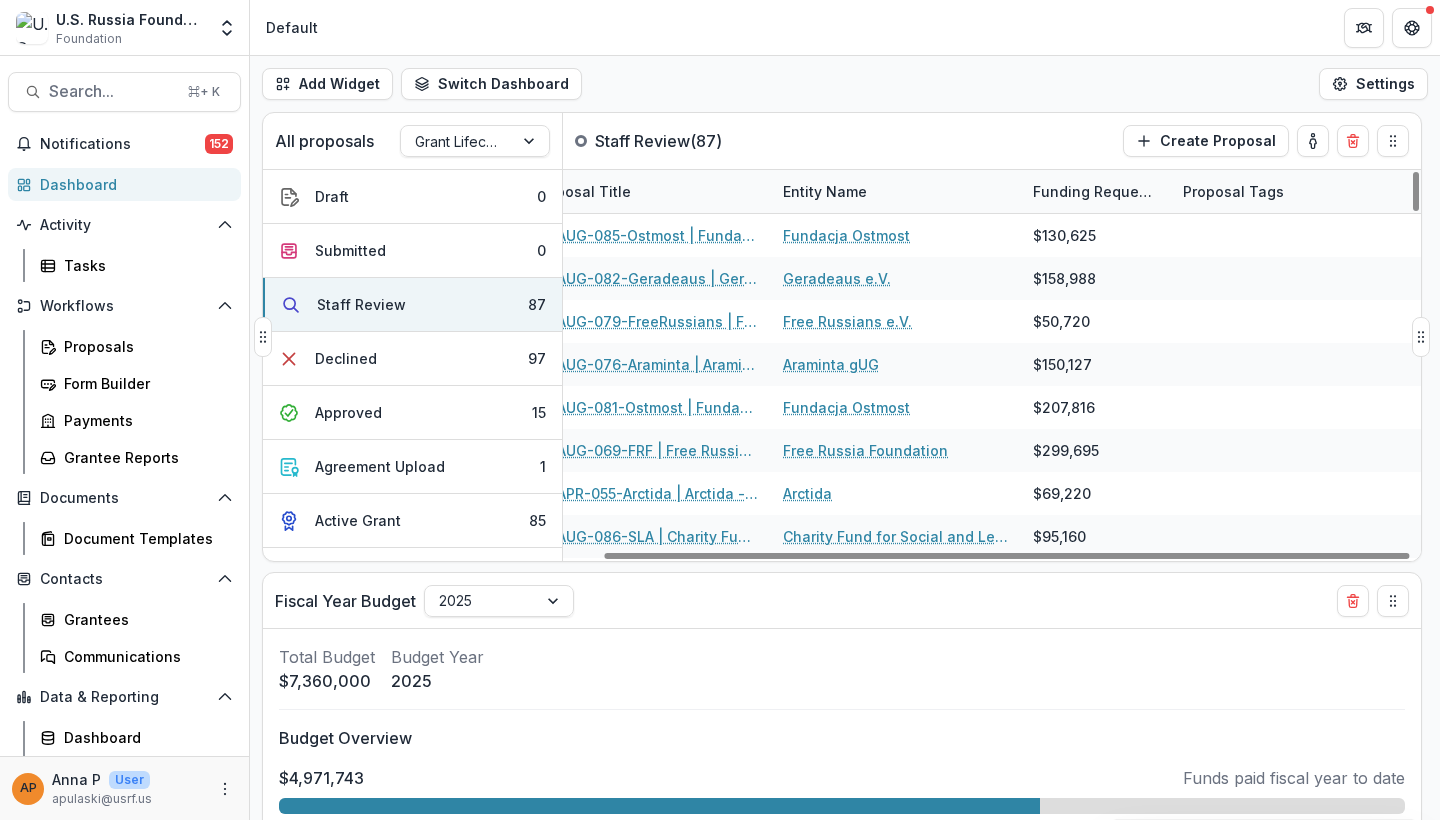 click on "Proposal Tags" at bounding box center [1233, 191] 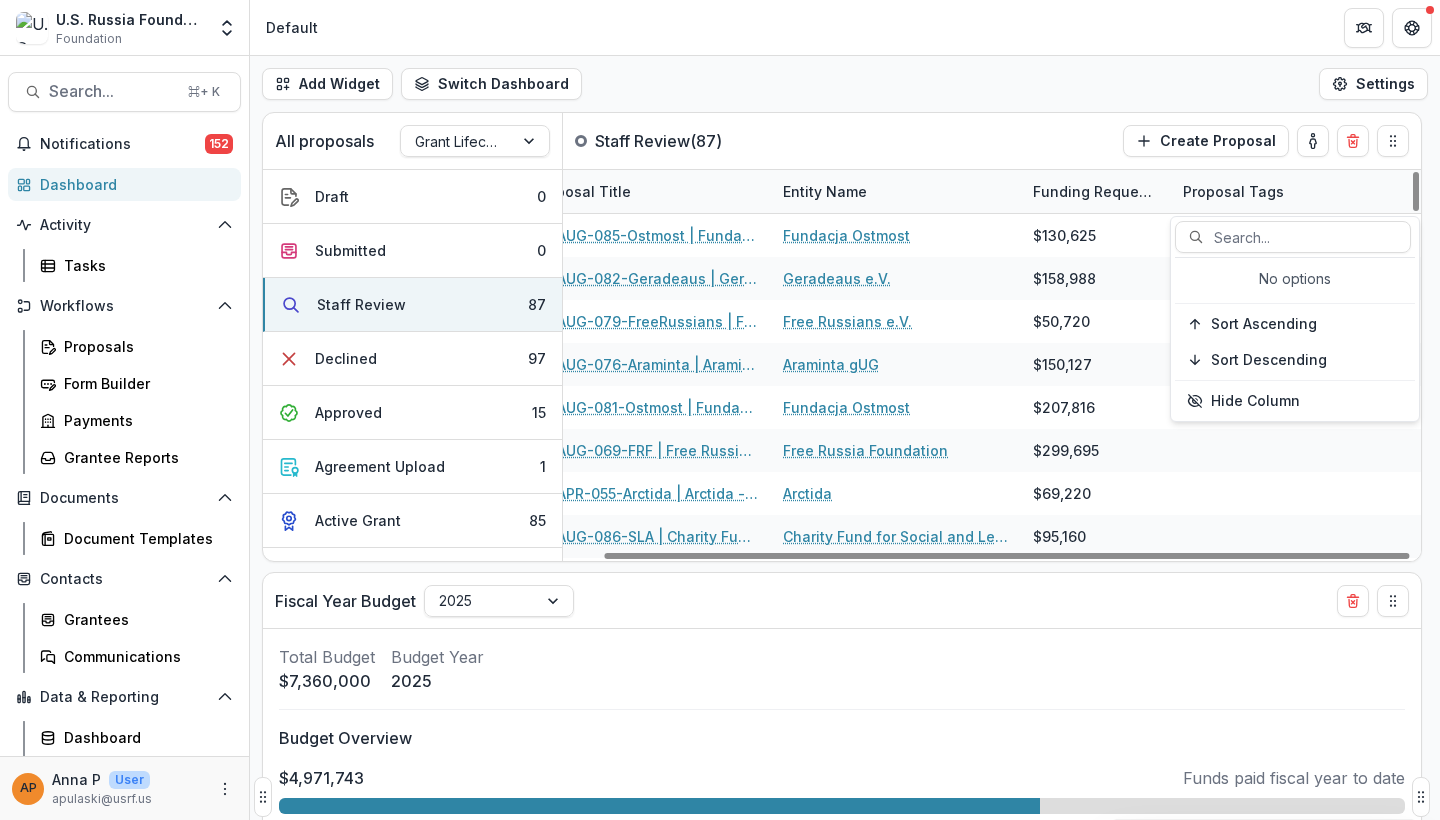 click on "Total Budget  $7,360,000 Budget Year  2025 Budget Overview $4,971,743 Funds paid fiscal year to date $2,515,147 Additional funds committed through end of fiscal year $0 Funds left to give out through end of fiscal year" at bounding box center (842, 825) 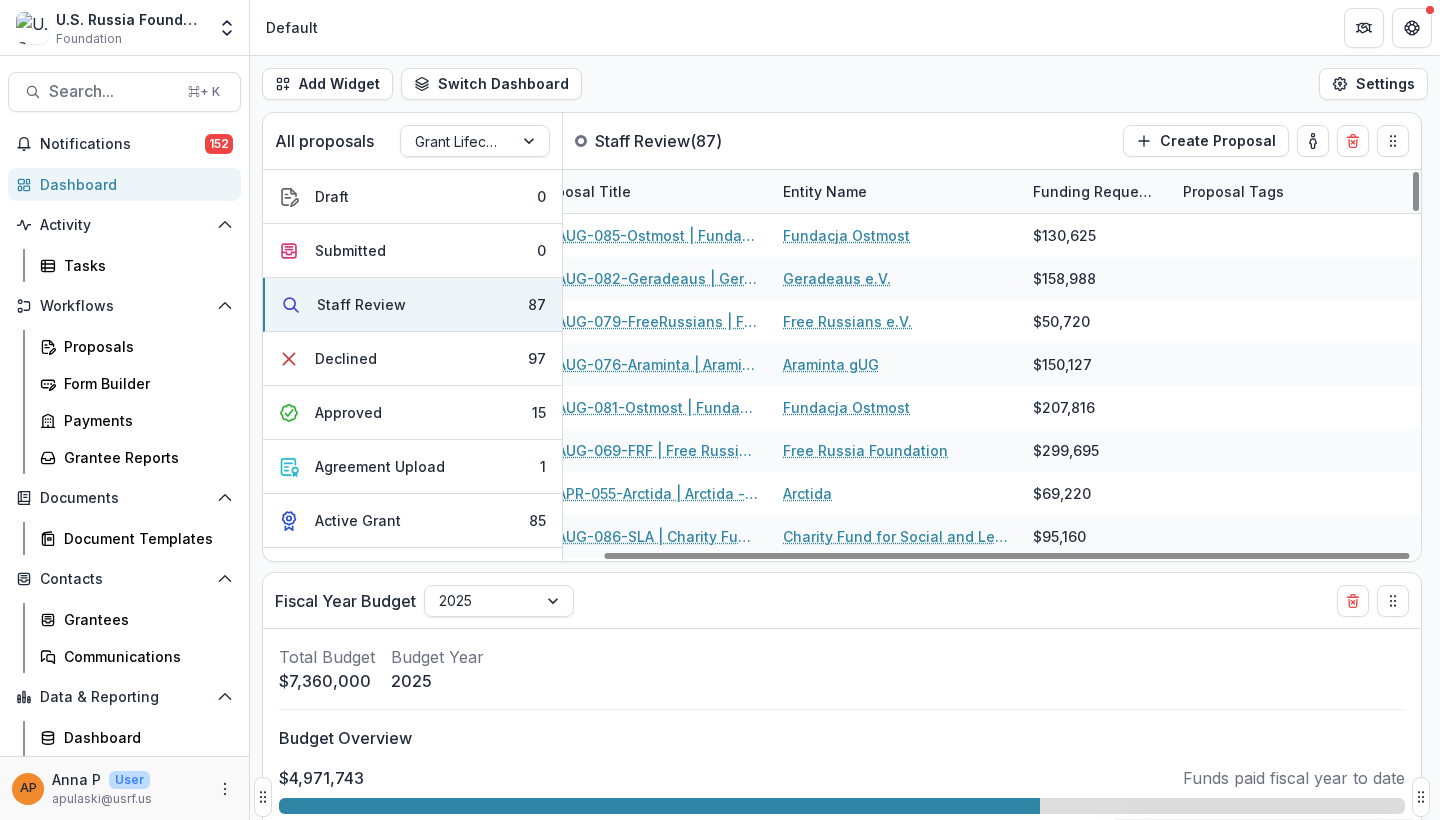 scroll, scrollTop: 39, scrollLeft: 0, axis: vertical 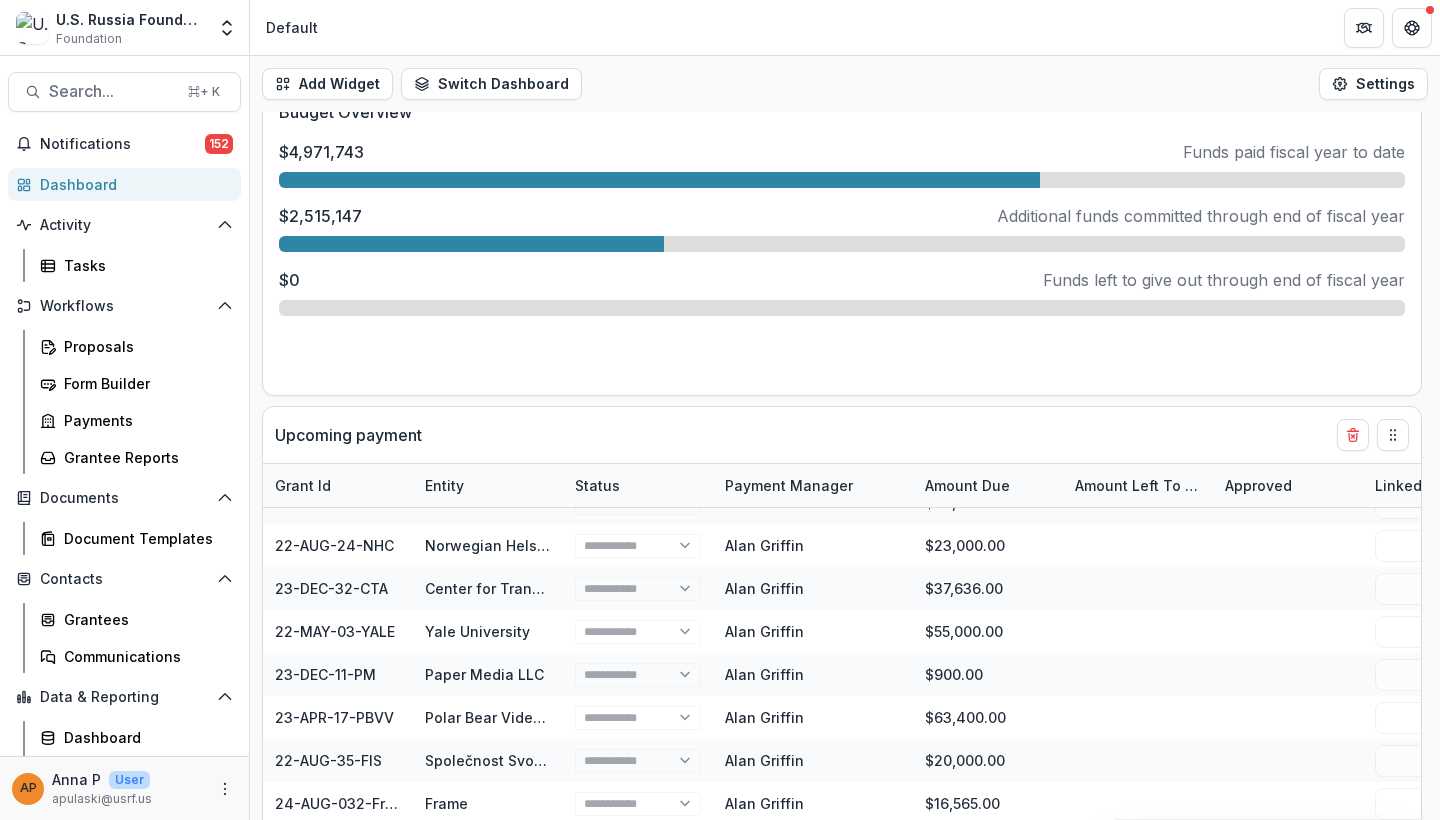 click on "Default" at bounding box center (845, 27) 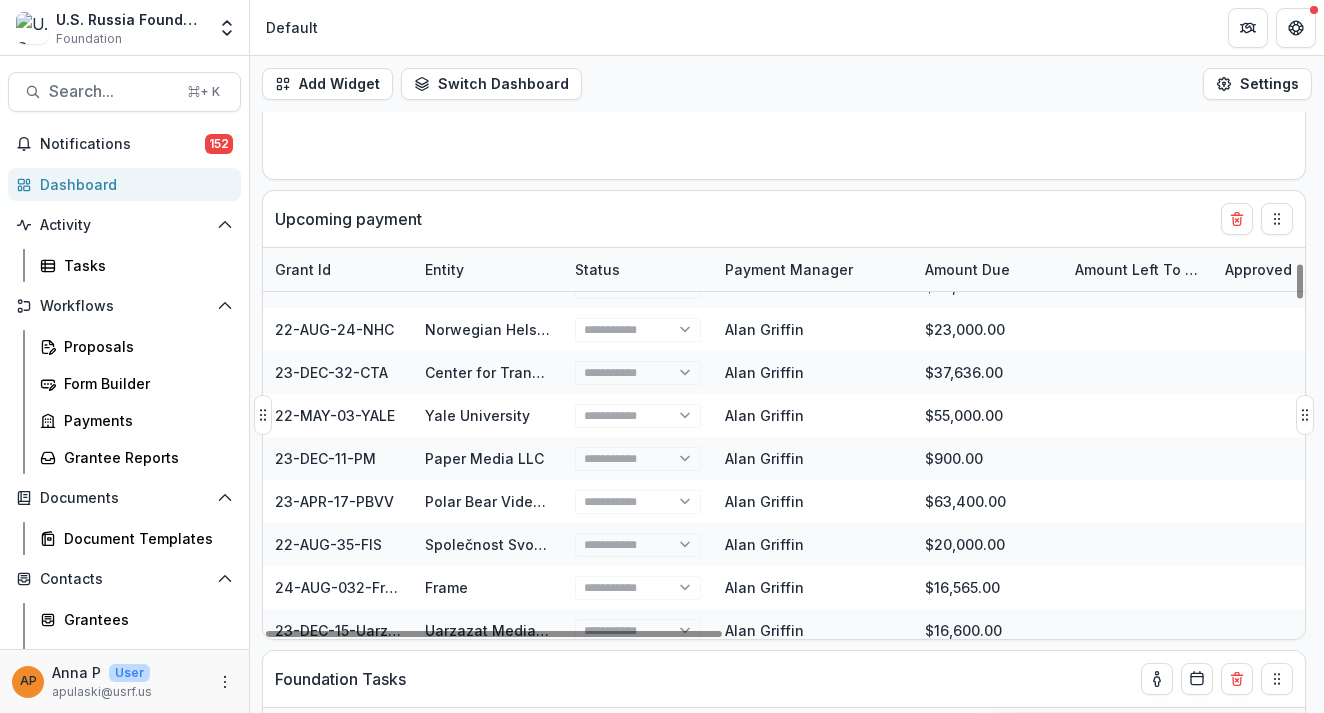 scroll, scrollTop: 843, scrollLeft: 0, axis: vertical 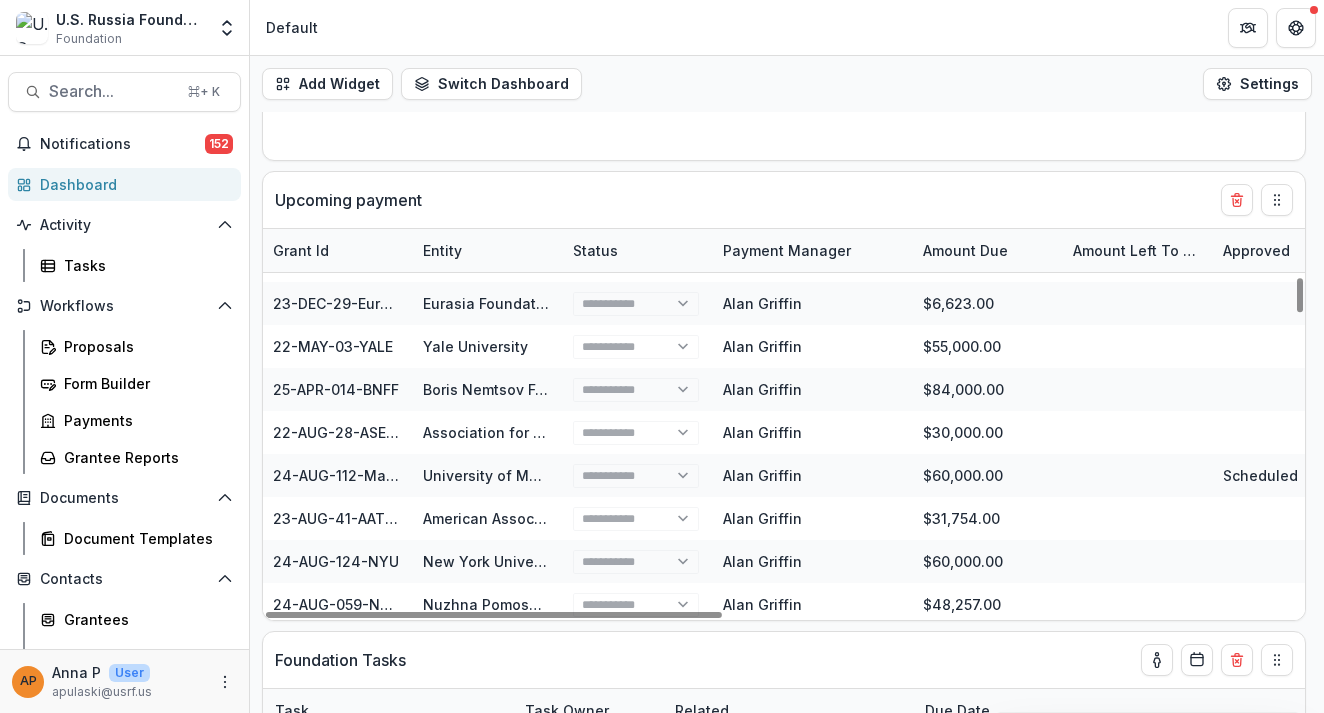 click on "Dashboard" at bounding box center (124, 184) 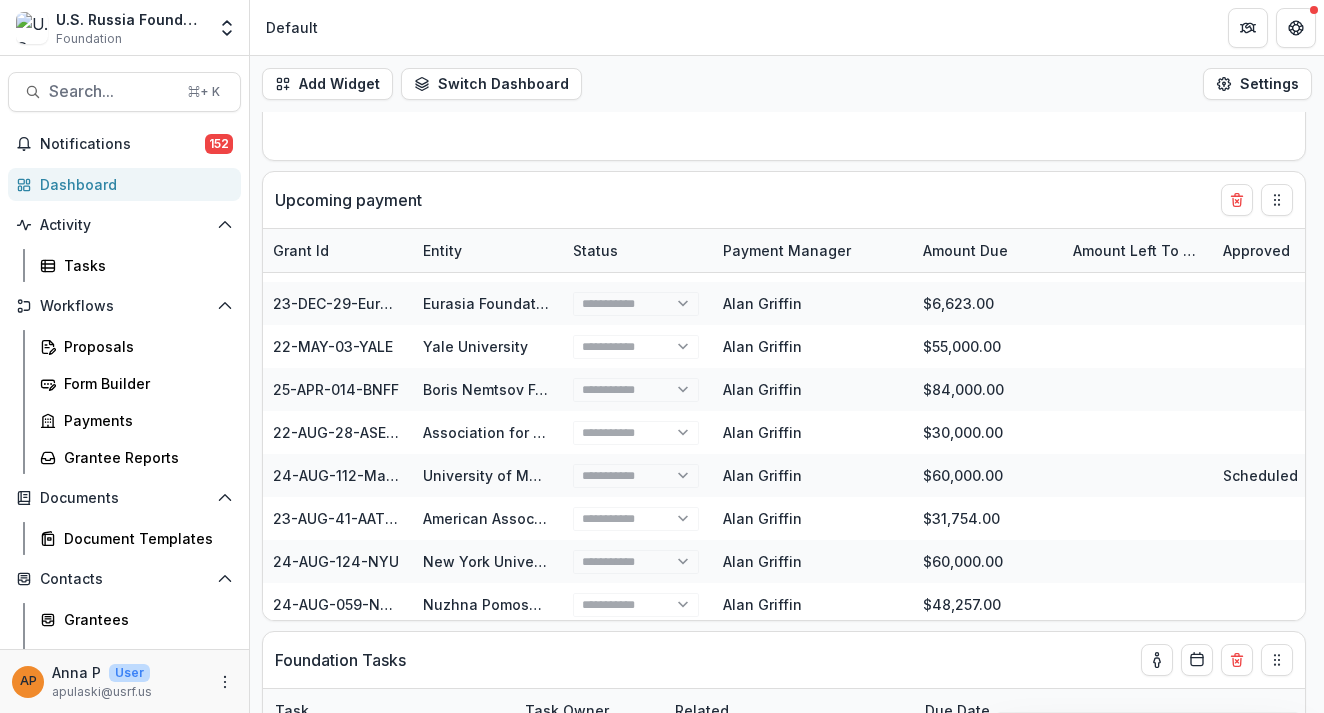 click on "Default" at bounding box center [787, 27] 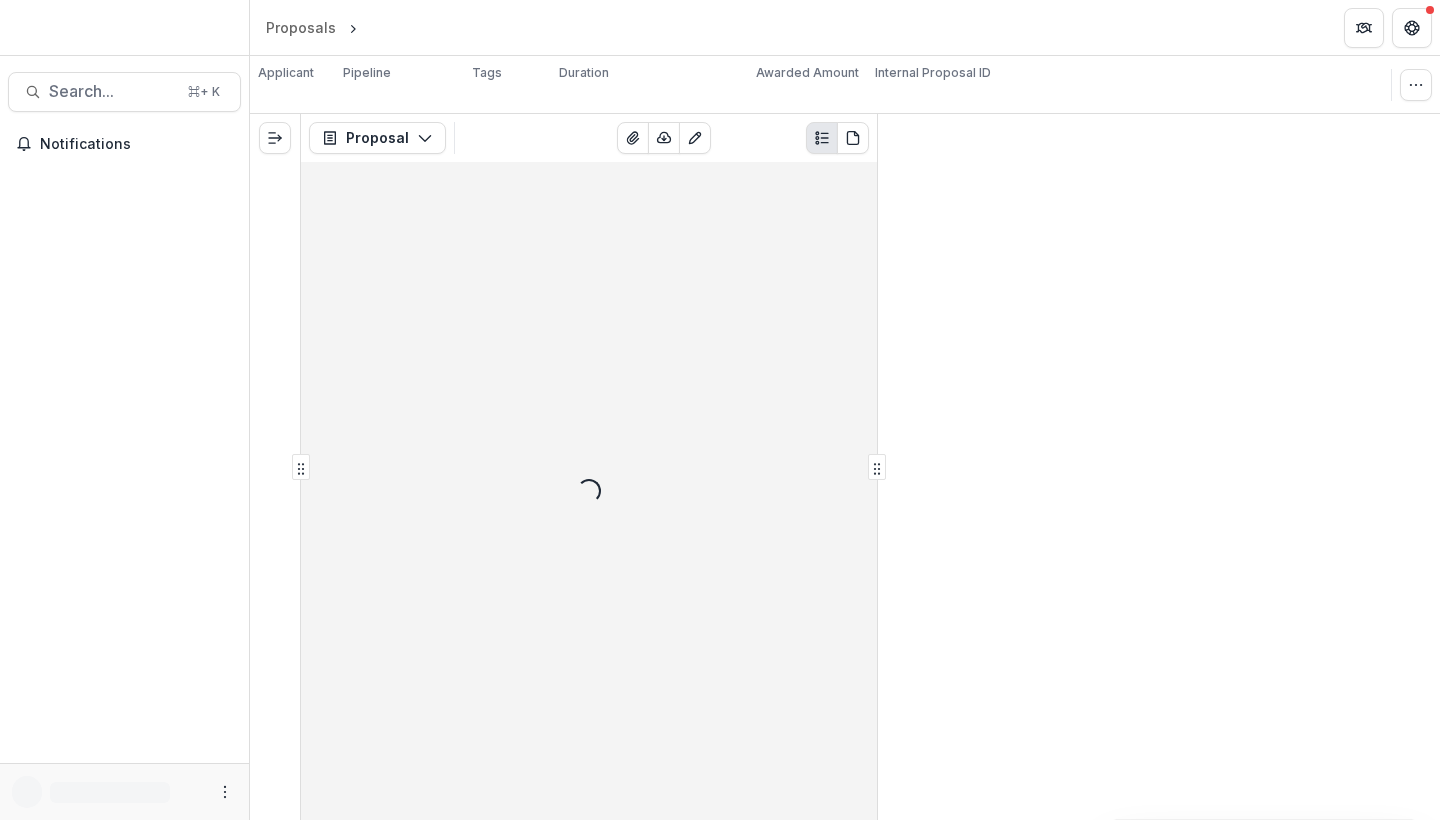 scroll, scrollTop: 0, scrollLeft: 0, axis: both 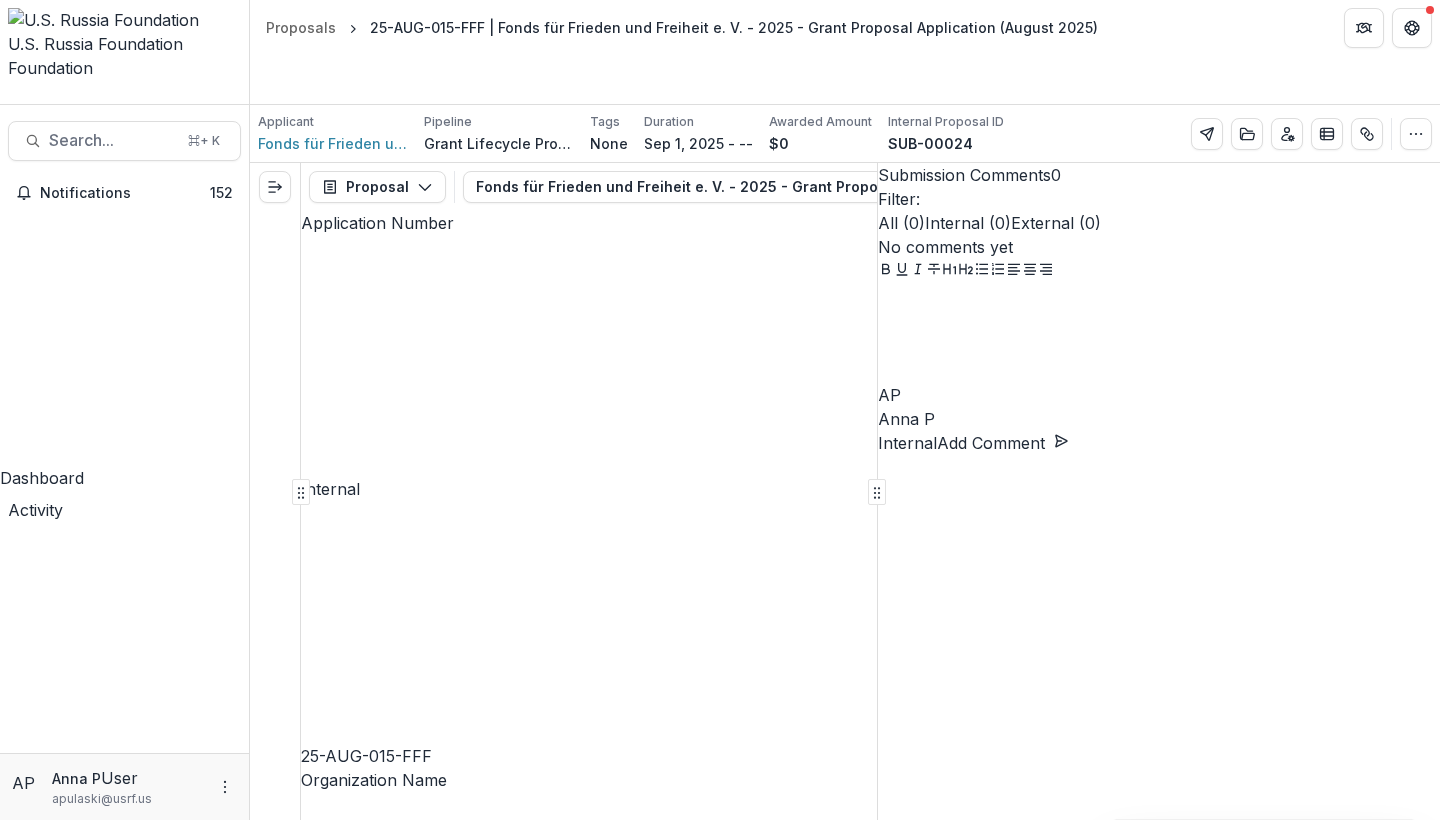 click on "None" at bounding box center (609, 143) 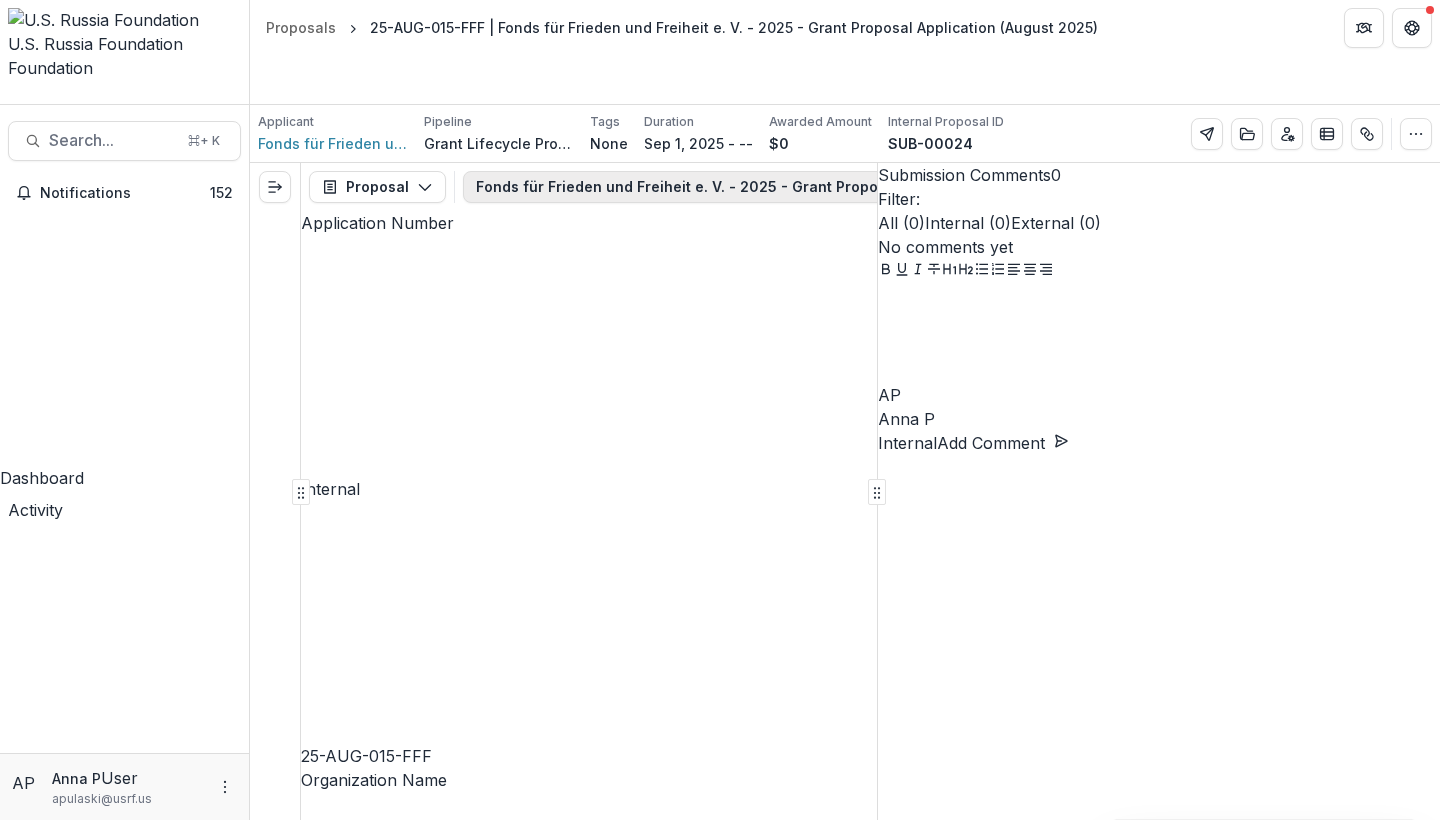 click on "Fonds für Frieden und Freiheit e. V. - 2025 - Grant Proposal Application ([MONTH] 2025) 1" at bounding box center [805, 187] 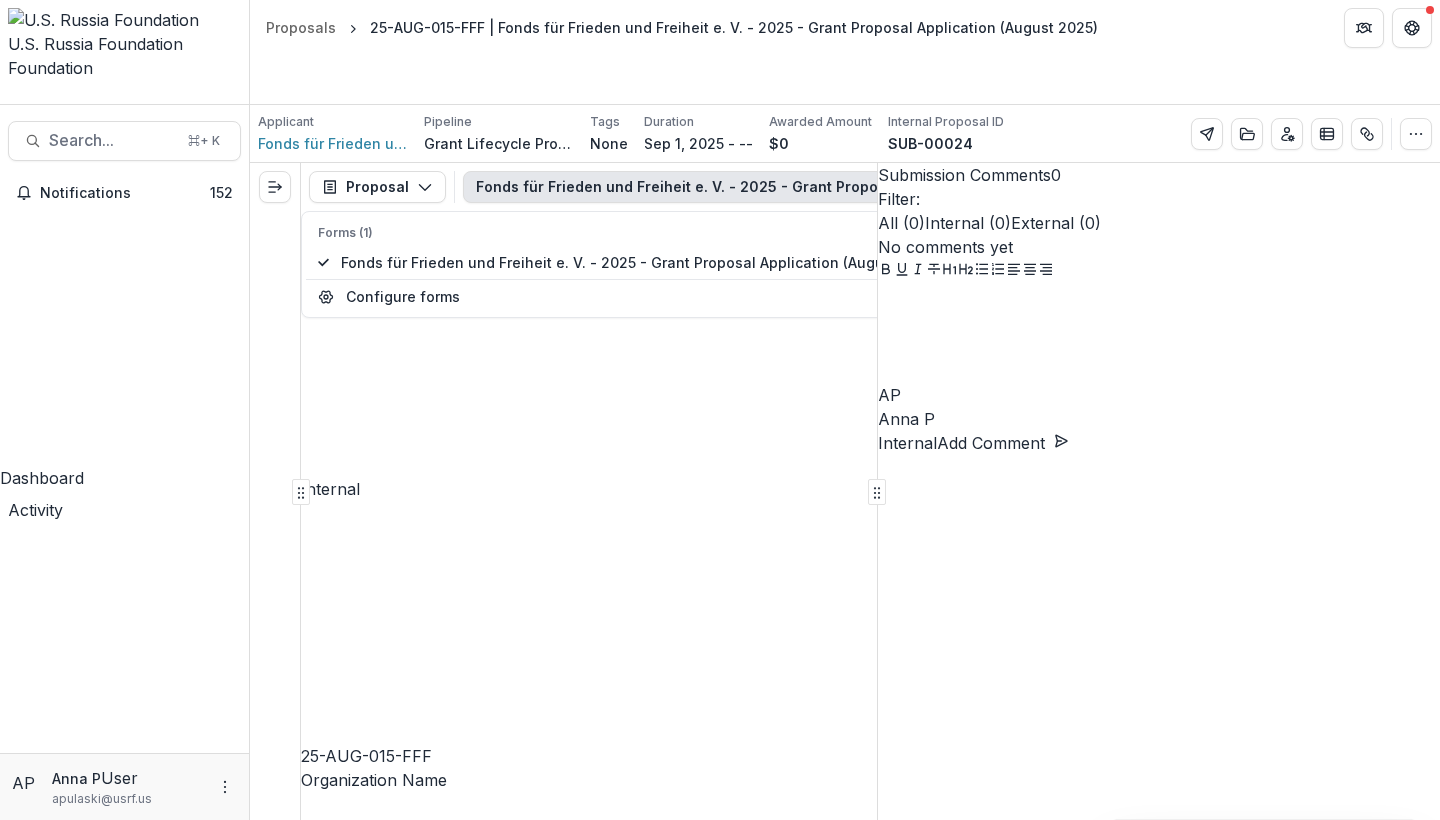 click on "We aim to create a film that will help a wide audience — both in exile and within Russia — to see real, human stories, break through propaganda myths, and find an emotional connection with the characters’ journeys.
The primary goal of the project is to raise awareness and foster civic engagement. We want the film to become a tool for spreading independent information, a source of support for those who feel isolated and disoriented, and a platform for rethinking identity and the future.
The project seeks to dismantle the regime’s imposed images of “enemies” and “traitors.” We hope it will serve as a platform for dialogue, free expression, and the creation of new forms of self-organization — ultimately strengthening the movement for freedom and democracy. Its mission is not only to inform but also to inspire action." at bounding box center [589, 9383] 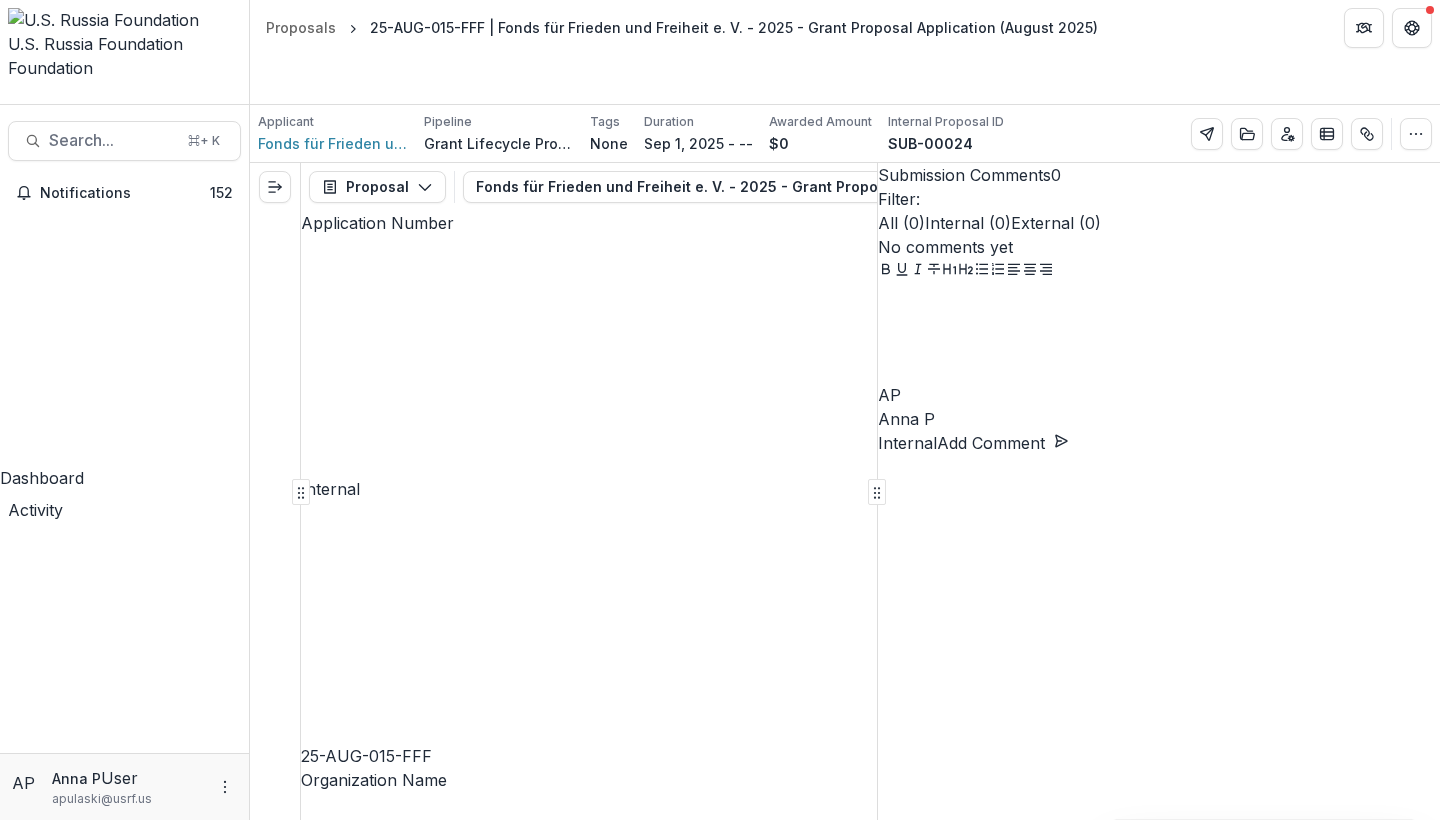 scroll, scrollTop: 8599, scrollLeft: 0, axis: vertical 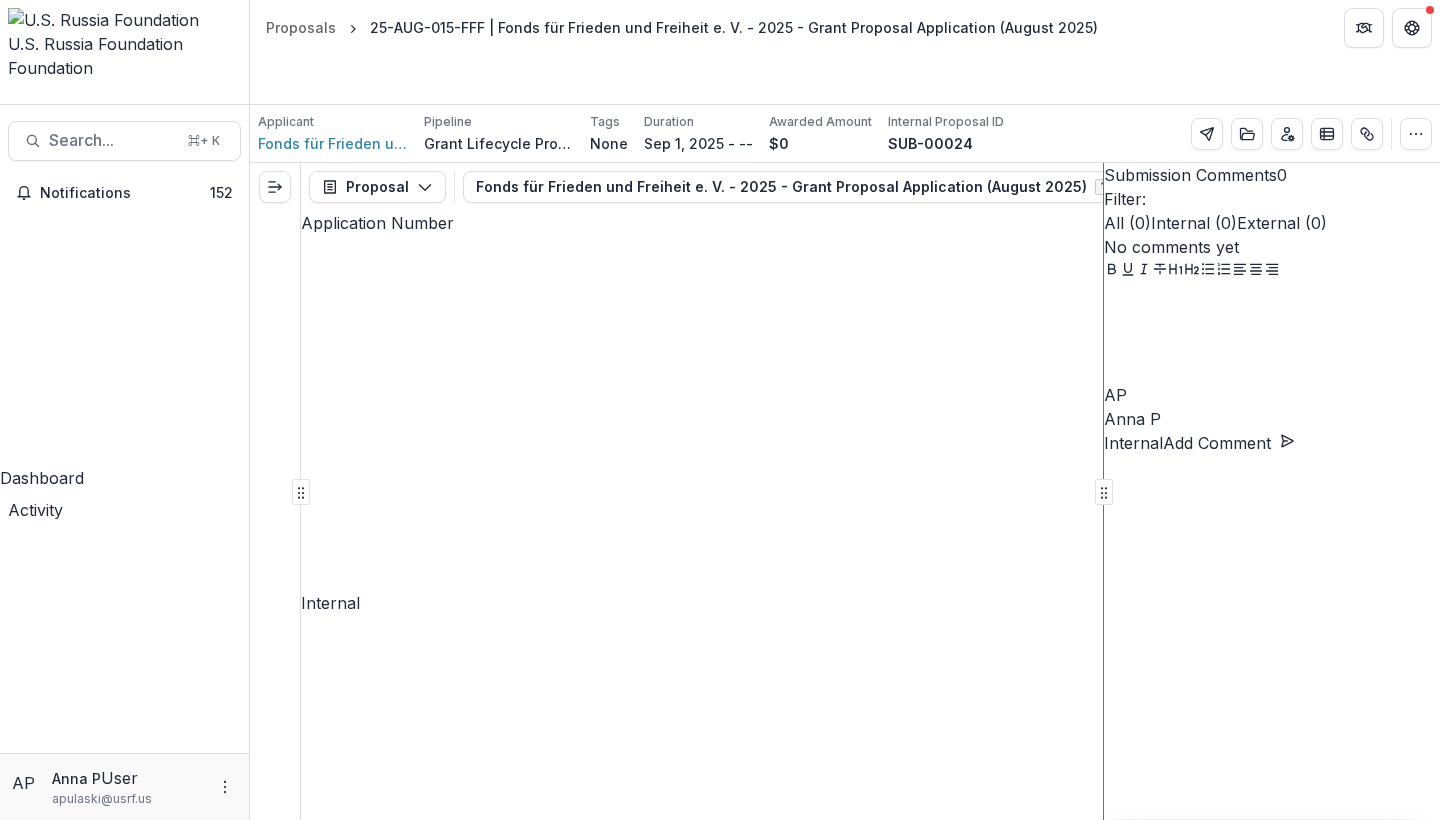 click on "Proposal Proposal Payments Reports Grant Agreements Board Summaries Bank Details Fonds für Frieden und Freiheit e. V. - 2025 - Grant Proposal Application ([MONTH] 2025) 1 Forms (1) Fonds für Frieden und Freiheit e. V. - 2025 - Grant Proposal Application ([MONTH] 2025) Configure forms Word Download Word Download (with field descriptions) Zip Download Preview Merged PDF Preview Merged PDF (Inline Images & PDFs) Preview Merged PDF (with field descriptions) Custom Download Application Number Internal 25-AUG-015-FFF Organization Name Fonds für Frieden und Freiheit e. V. Project Title Yashin. Exie. Project Start Date [MONTH] 01, 2025 Project Duration (in number of months) 12 What is the primary program area your project fits in to? CSE What is the total amount being requested from USRF (in USD)? $69,900.00 What is the the total cost share provided for this project (including cash, in-kind, nested in USD)? $26,379.00 Yashin.Exile_Sample-Budget-Template_2025.xlsx Download Text Block Application Number Internal 12 CSE No" at bounding box center [845, 491] 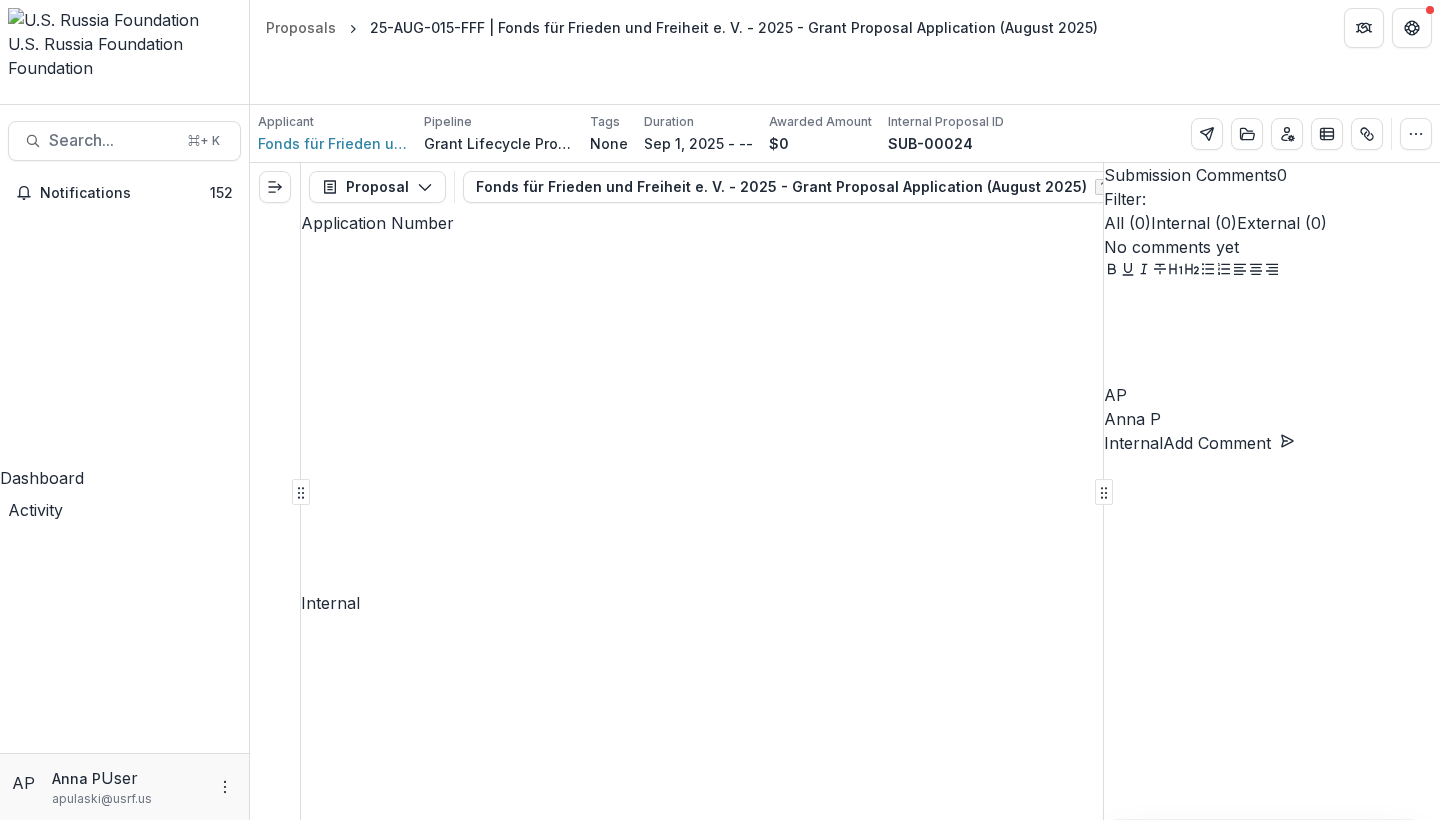 scroll, scrollTop: 581, scrollLeft: 0, axis: vertical 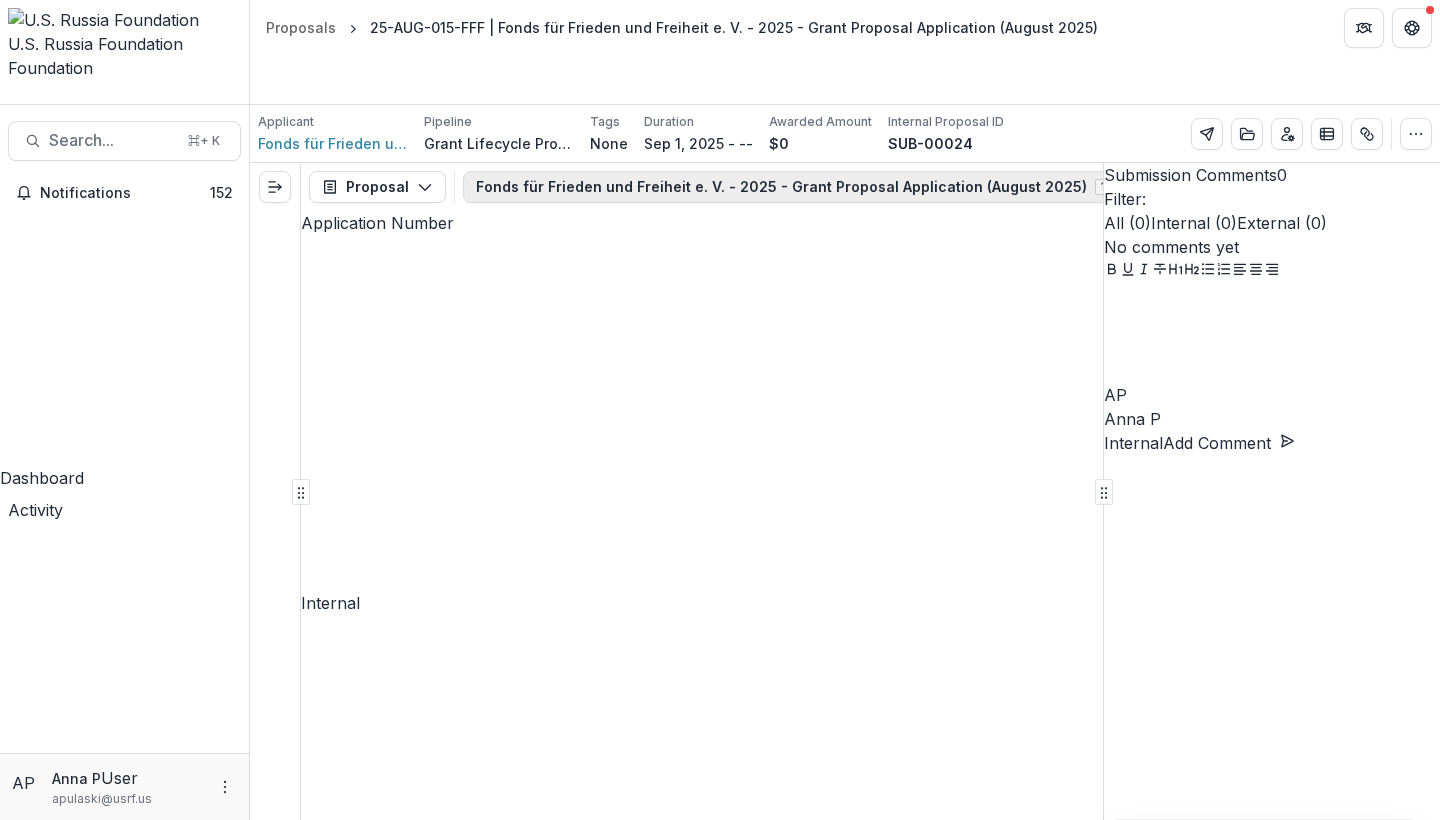 click on "Fonds für Frieden und Freiheit e. V. - 2025 - Grant Proposal Application ([MONTH] 2025) 1" at bounding box center (805, 187) 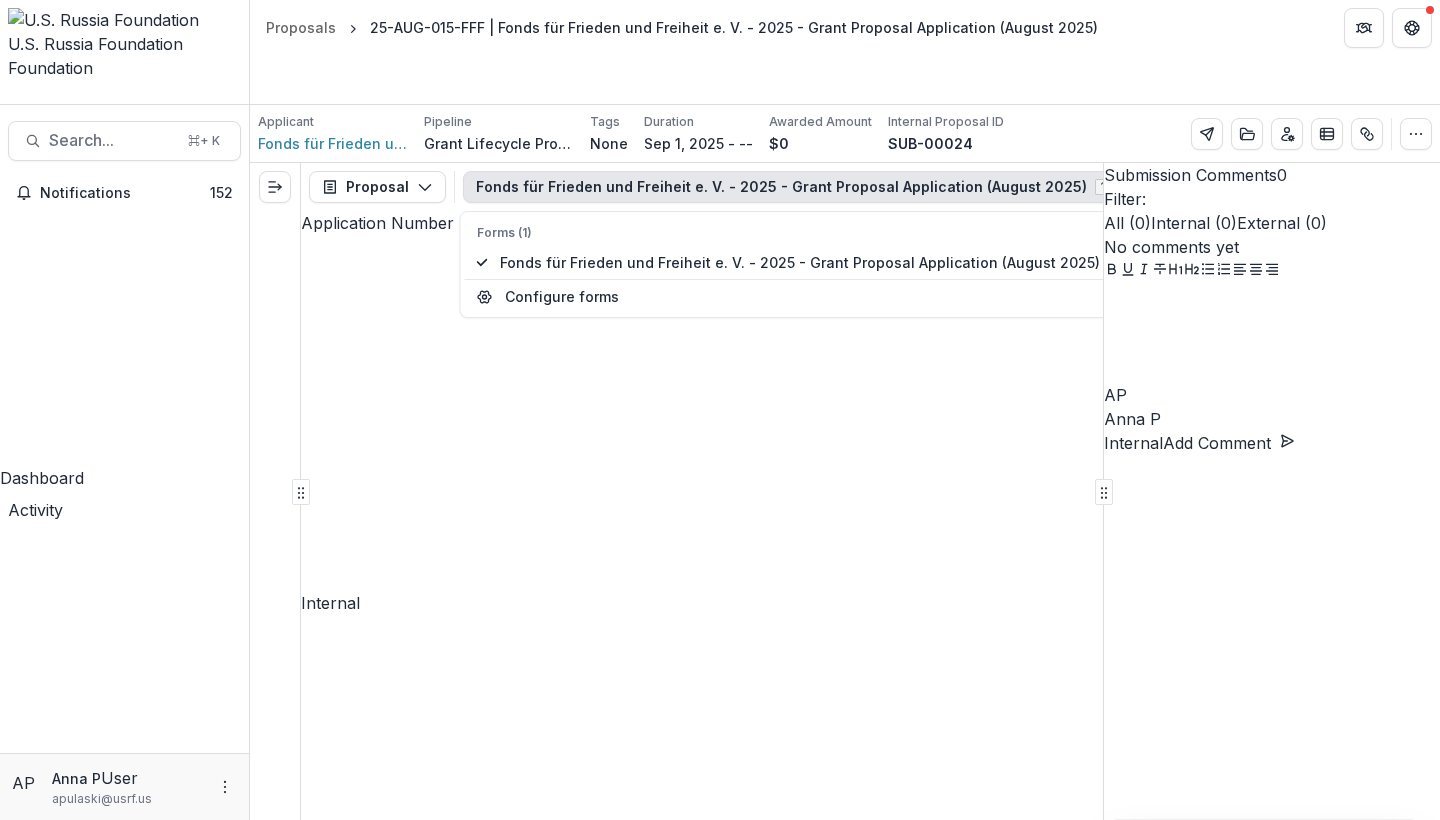 click on "Application Number Internal 25-AUG-015-FFF Organization Name Fonds für Frieden und Freiheit e. V. Project Title Yashin. Exie. Project Start Date Sep 01, 2025 Project Duration (in number of months) 12 What is the primary program area your project fits in to? CSE What is the total amount being requested from USRF (in USD)? $69,900.00 What is the the total cost share provided for this project (including cash, in-kind, nested in USD)? $26,379.00 Upload the completed proposed budget template below. You will be required to detail and explain each of the budget items in the following questions. Yashin.Exile_Sample-Budget-Template_2025.xlsx Download Text Block Application Number Internal 25-AUG-015-FFF Organization Name Fonds für Frieden und Freiheit e. V. Project Title Yashin. Exie. Principal Investigator Ivan Hampel Project Start Date Sep 01, 2025 Project Duration (in number of months) 12 What is the primary program area your project fits in to? CSE Project Summary Are you based in the U.S.? No Ivan Hampel * * *" at bounding box center [702, 13264] 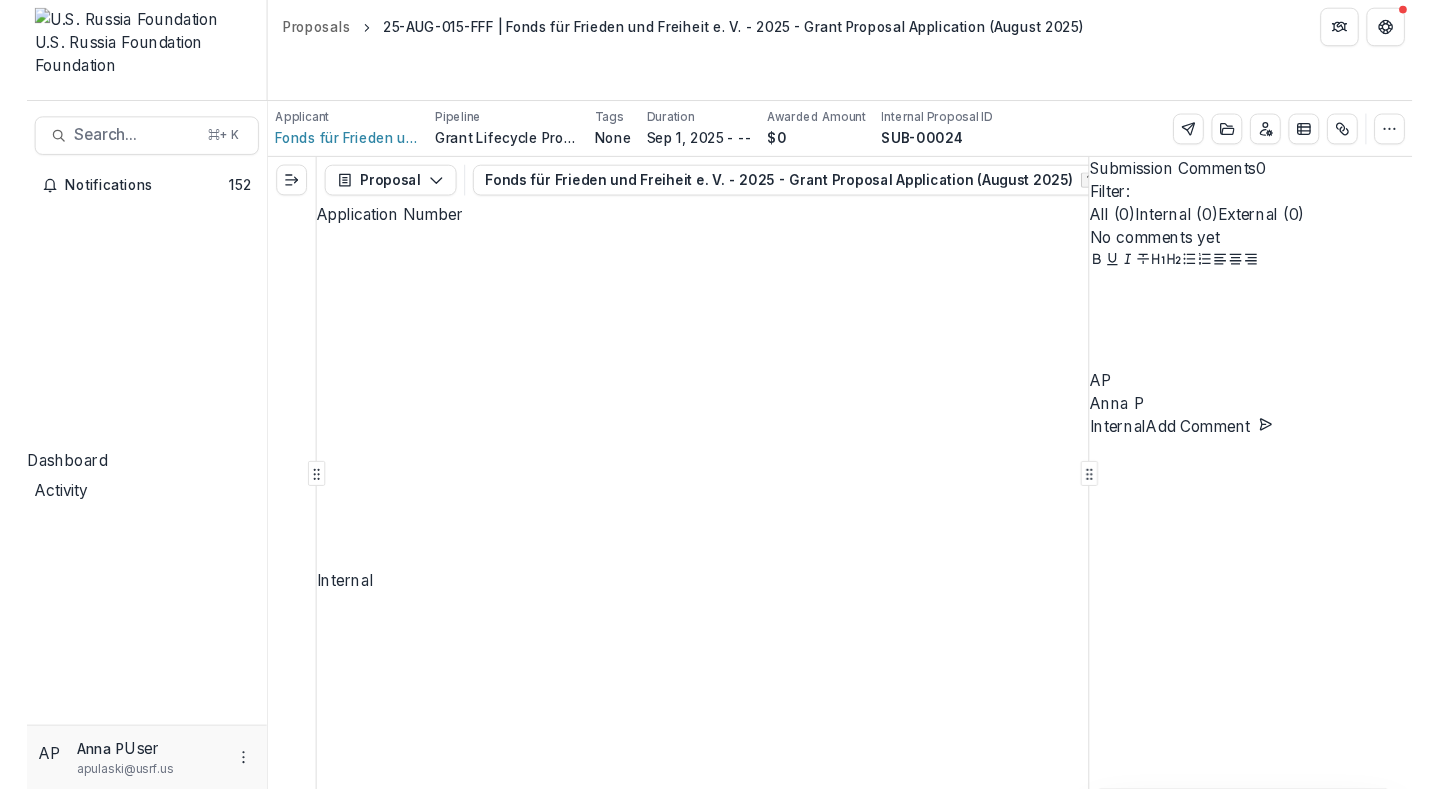 scroll, scrollTop: 4019, scrollLeft: 0, axis: vertical 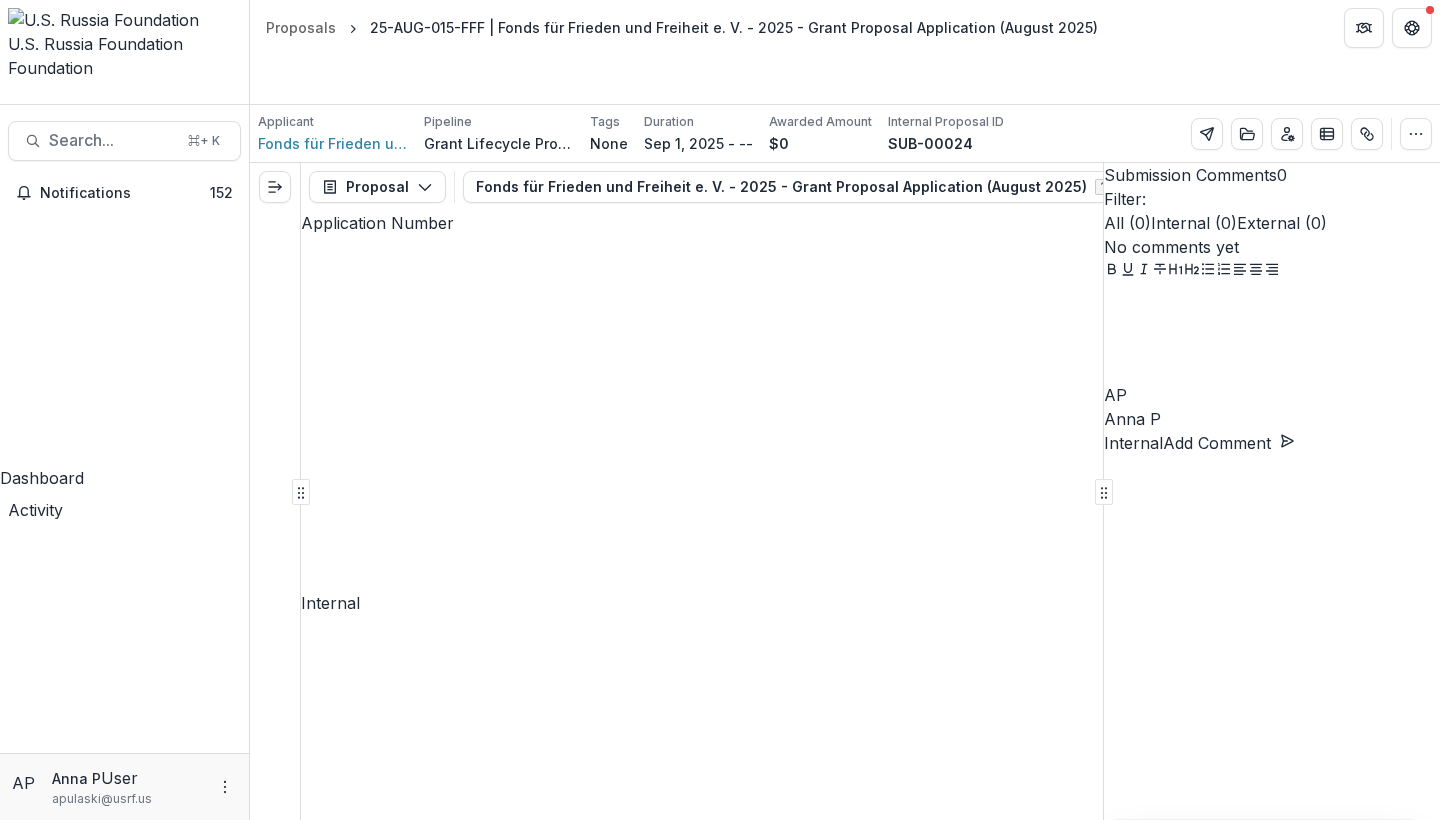 type 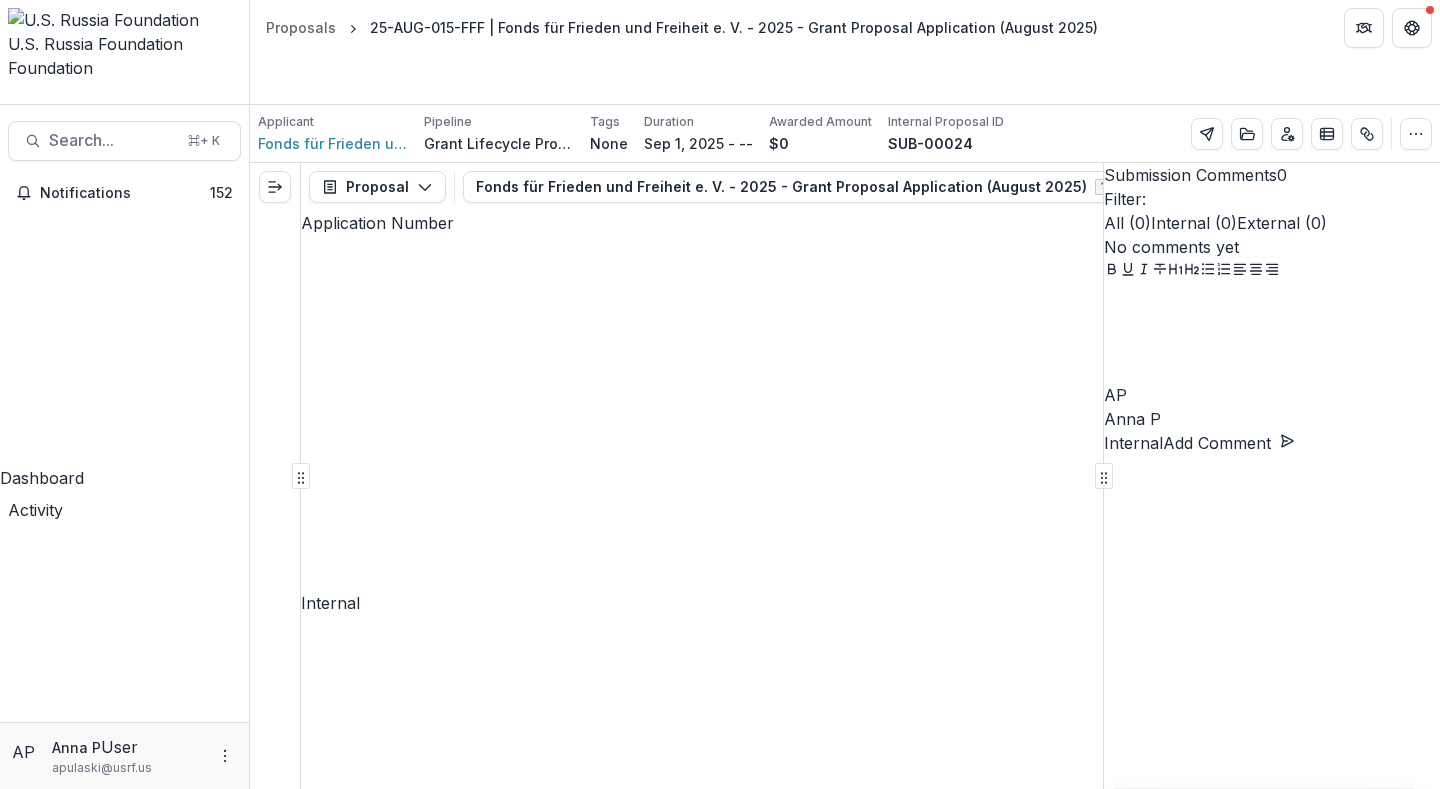 scroll, scrollTop: 7603, scrollLeft: 0, axis: vertical 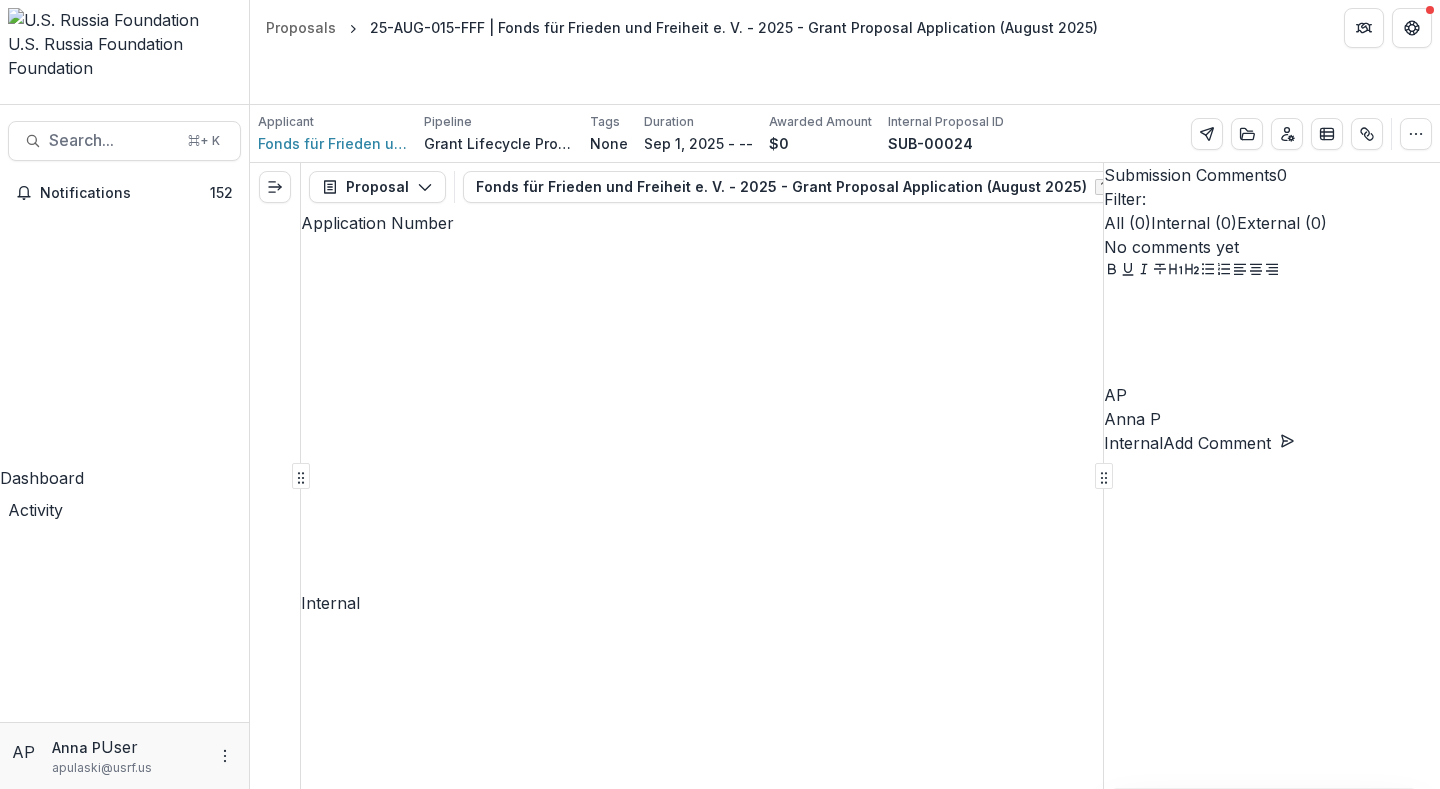 click on "**********" at bounding box center (674, 14230) 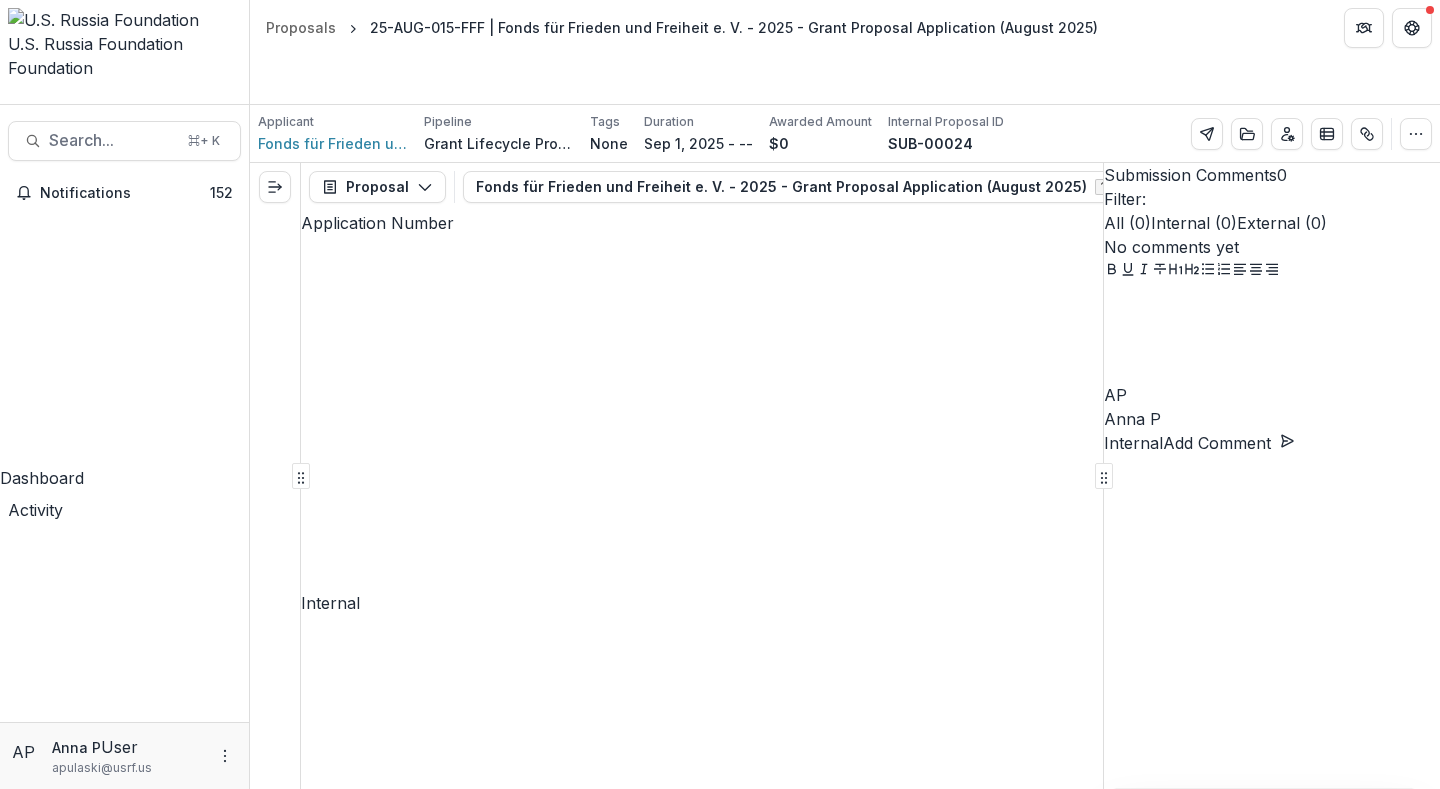 scroll, scrollTop: 14523, scrollLeft: 0, axis: vertical 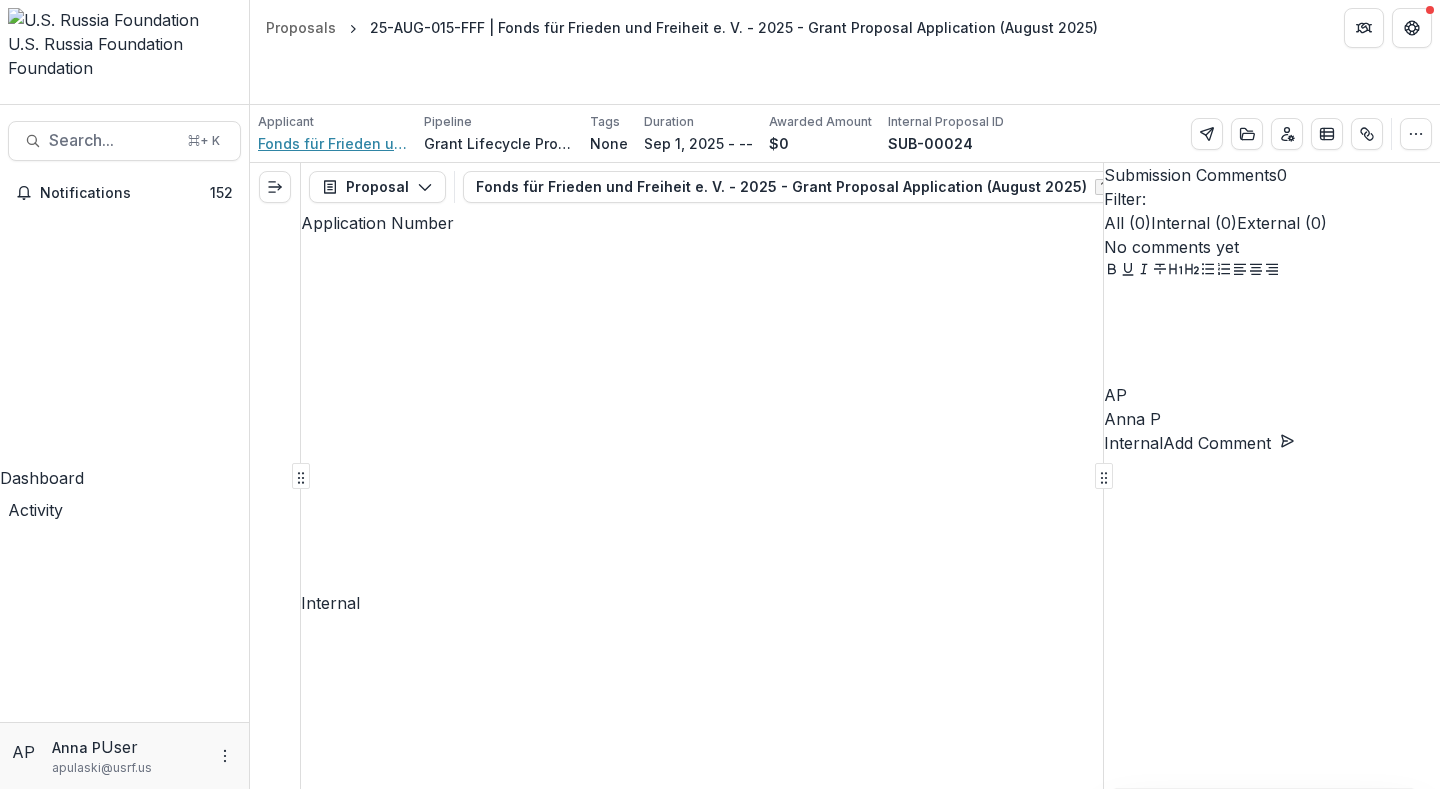 click on "Fonds für Frieden und Freiheit e. V." at bounding box center (333, 143) 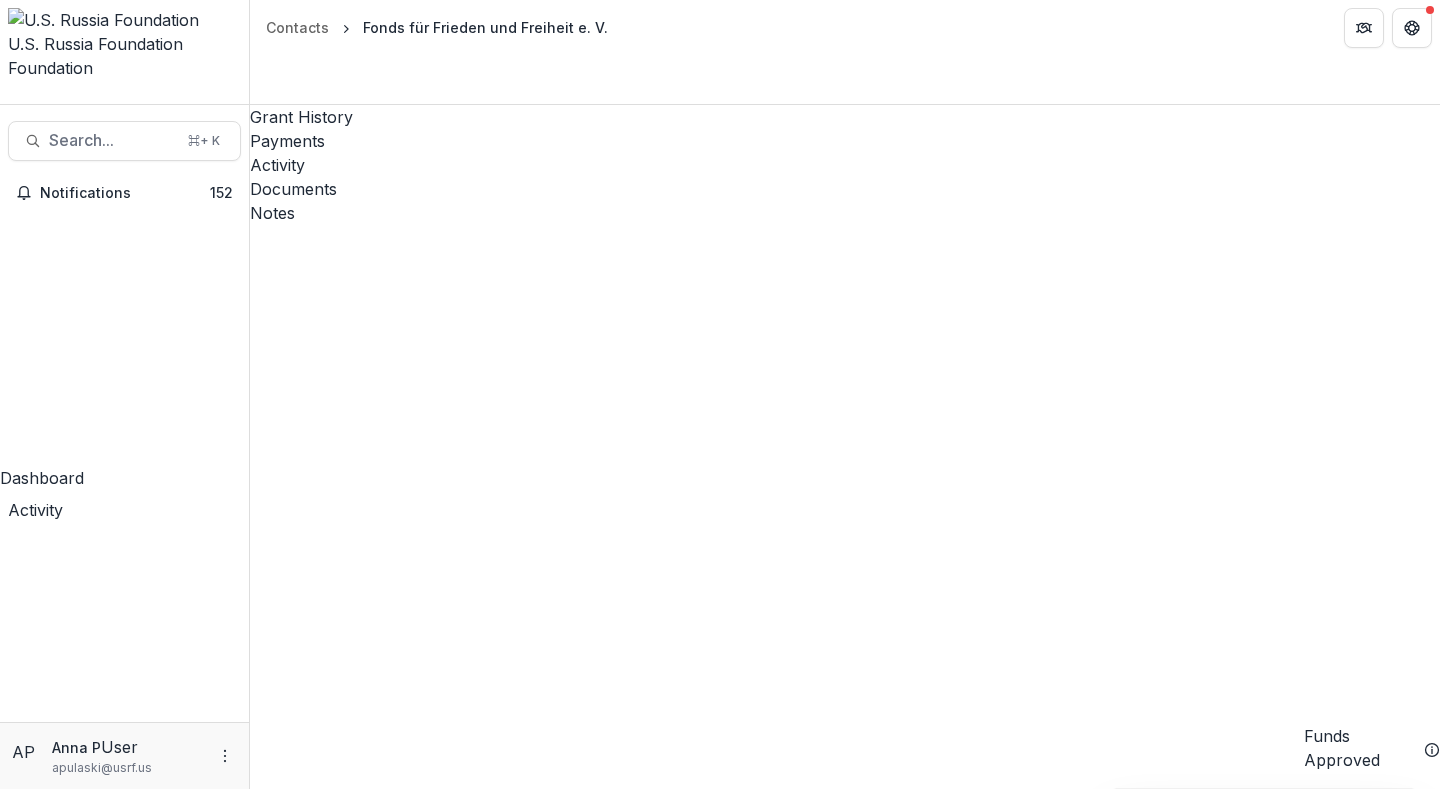 click on "25-AUG-015-FFF" at bounding box center [405, 5921] 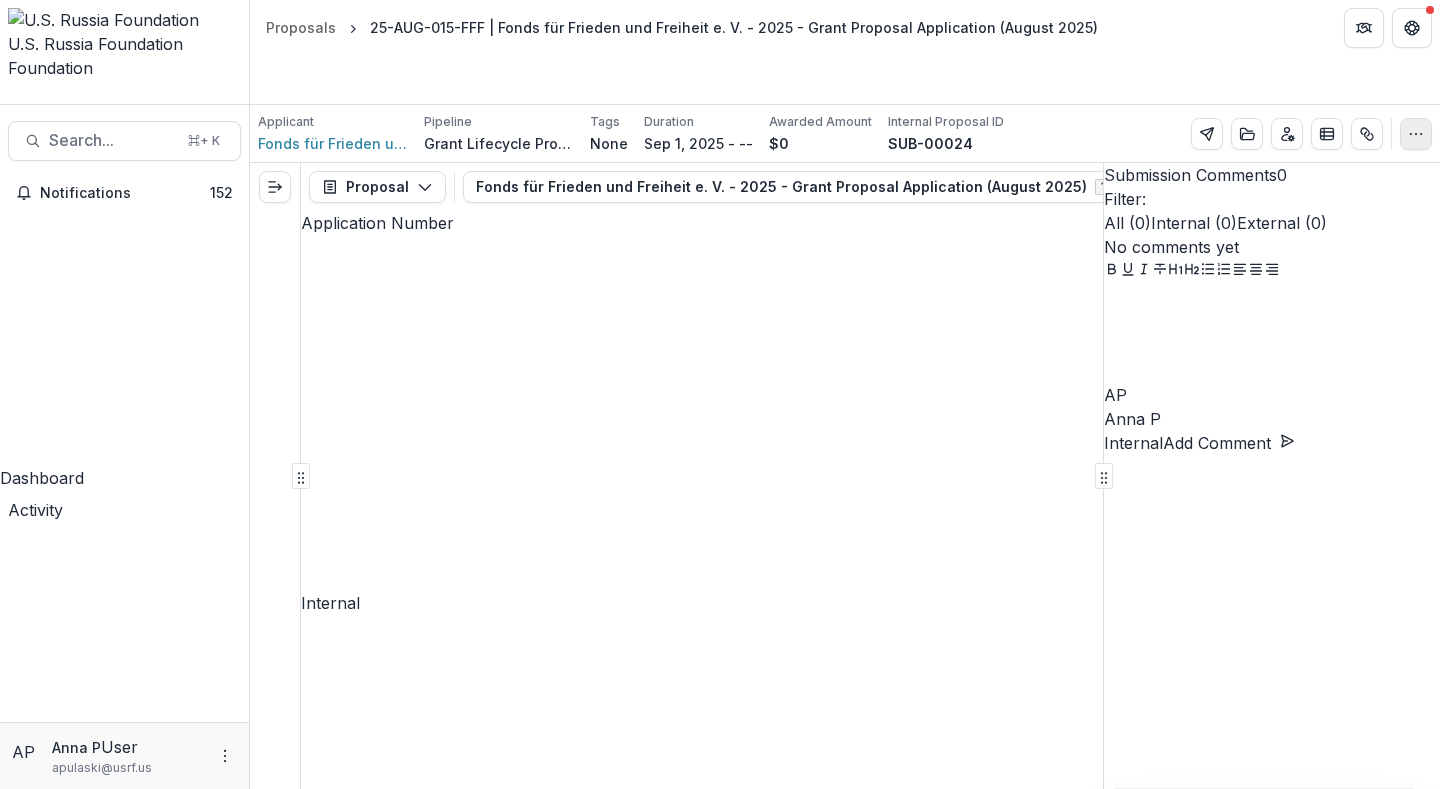 click 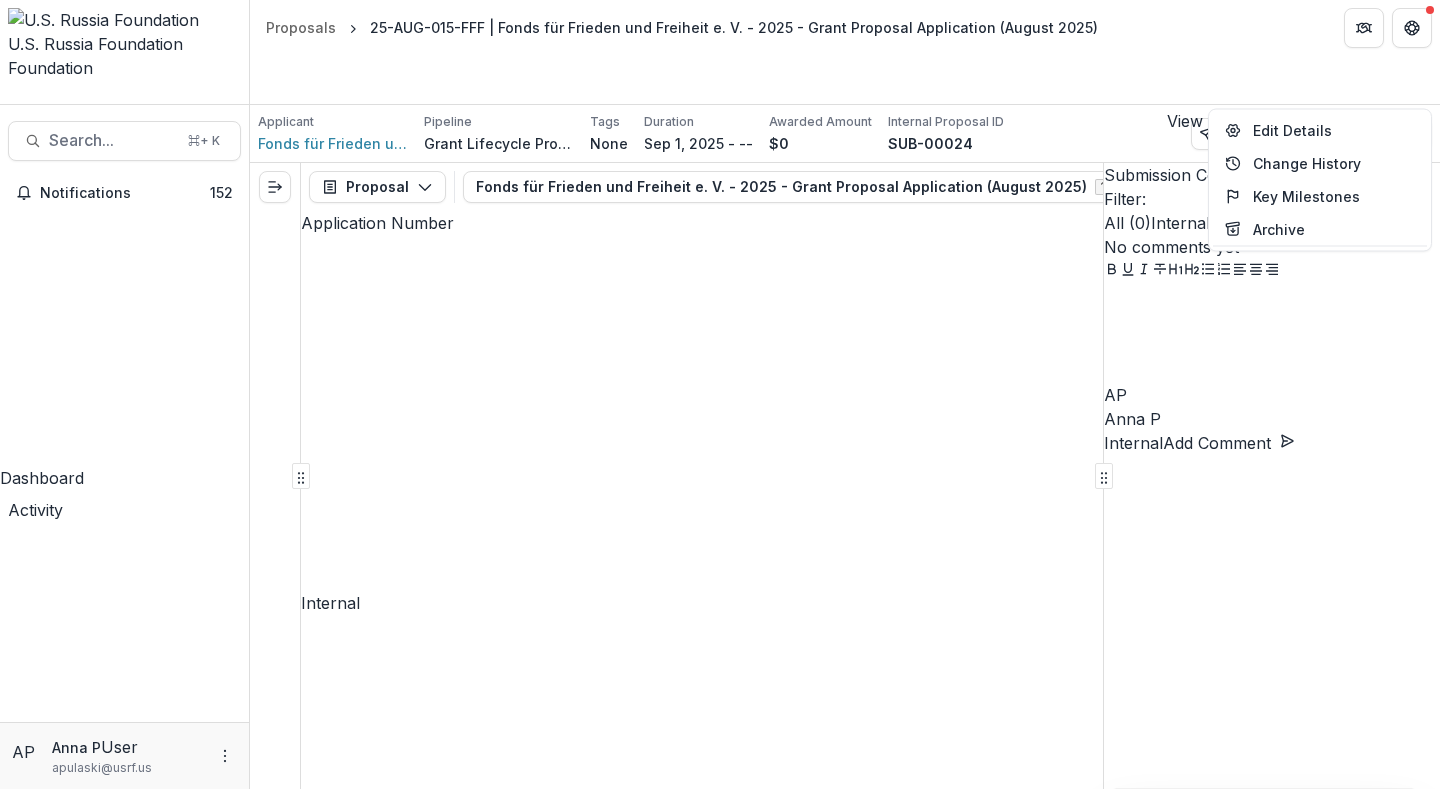 click at bounding box center [1247, 134] 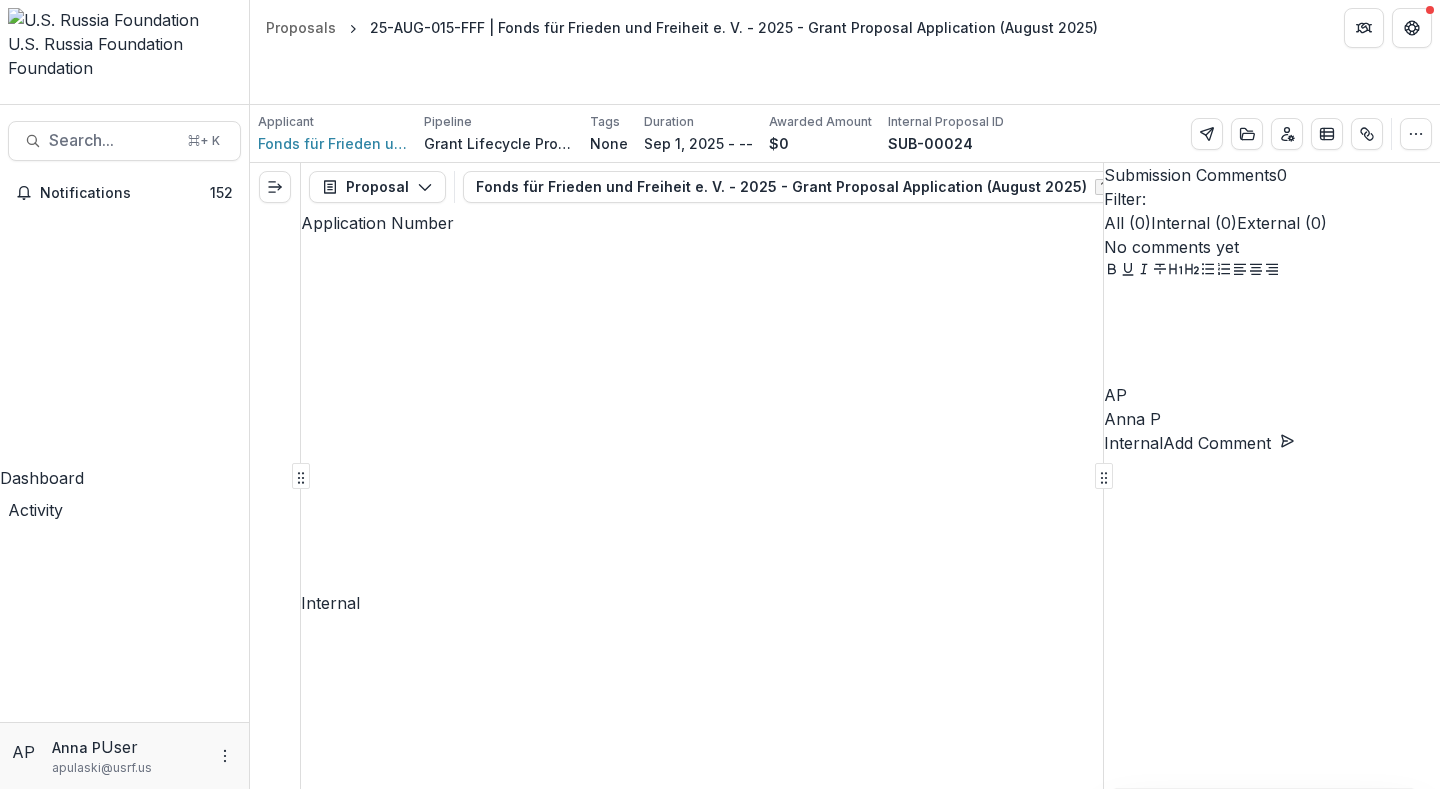 click on "25-AUG-015-FFF | Fonds für Frieden und Freiheit e. V. - 2025 - Grant Proposal Application (August 2025) Submission Temelio Proposal Attached Submission Report Tasks No tasks Folder Options Rename Add Subfolder Delete" at bounding box center [720, 1601] 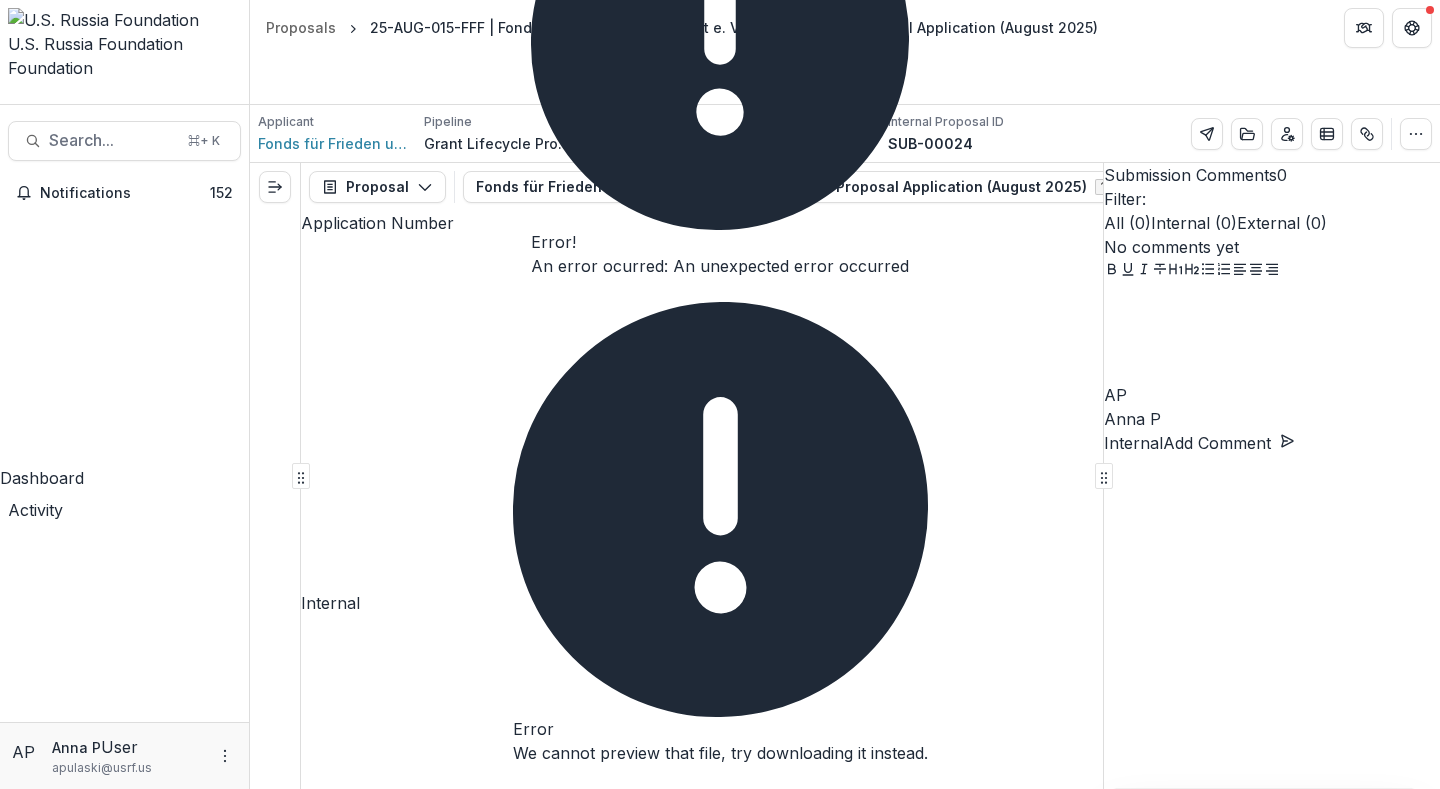 click at bounding box center (0, 831) 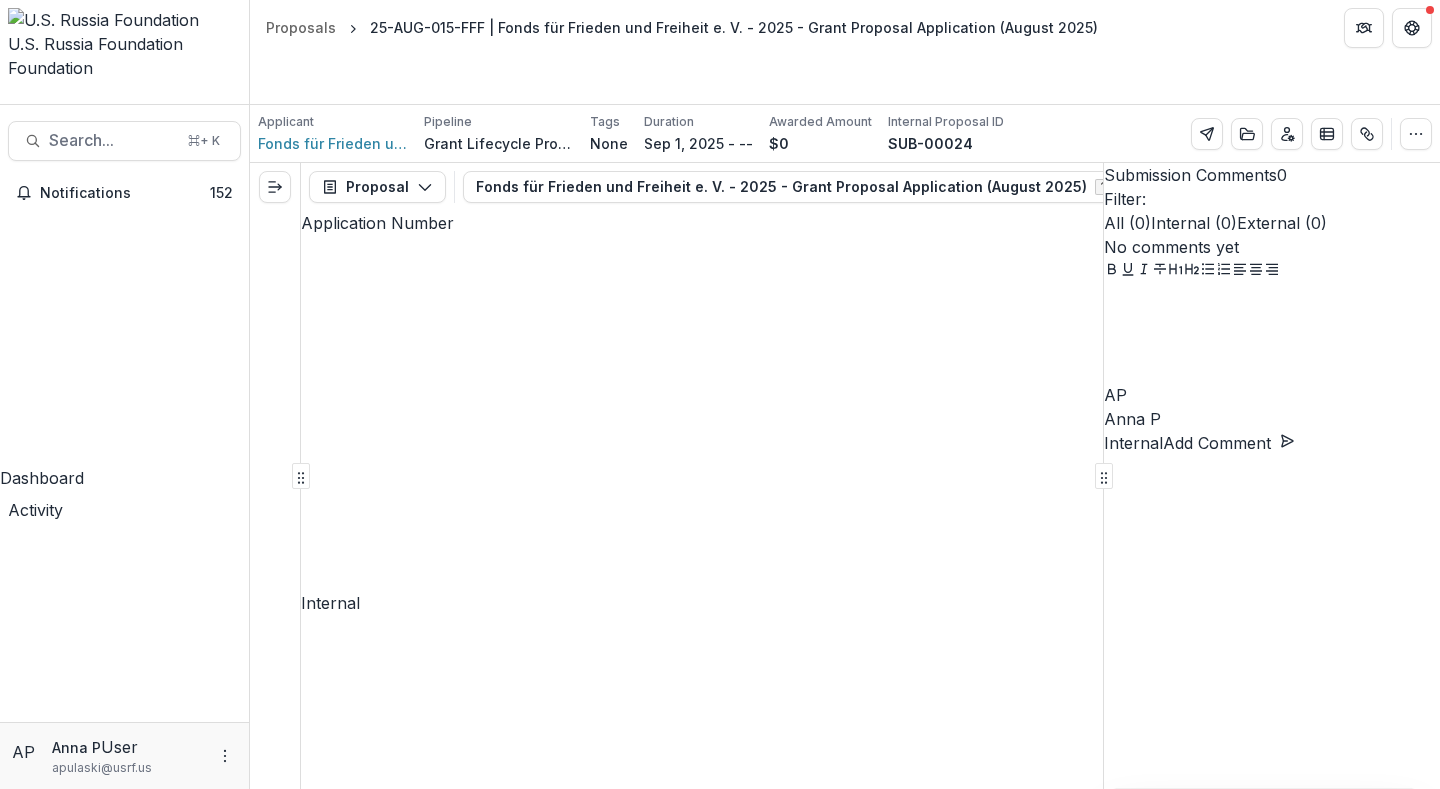 scroll, scrollTop: 4587, scrollLeft: 0, axis: vertical 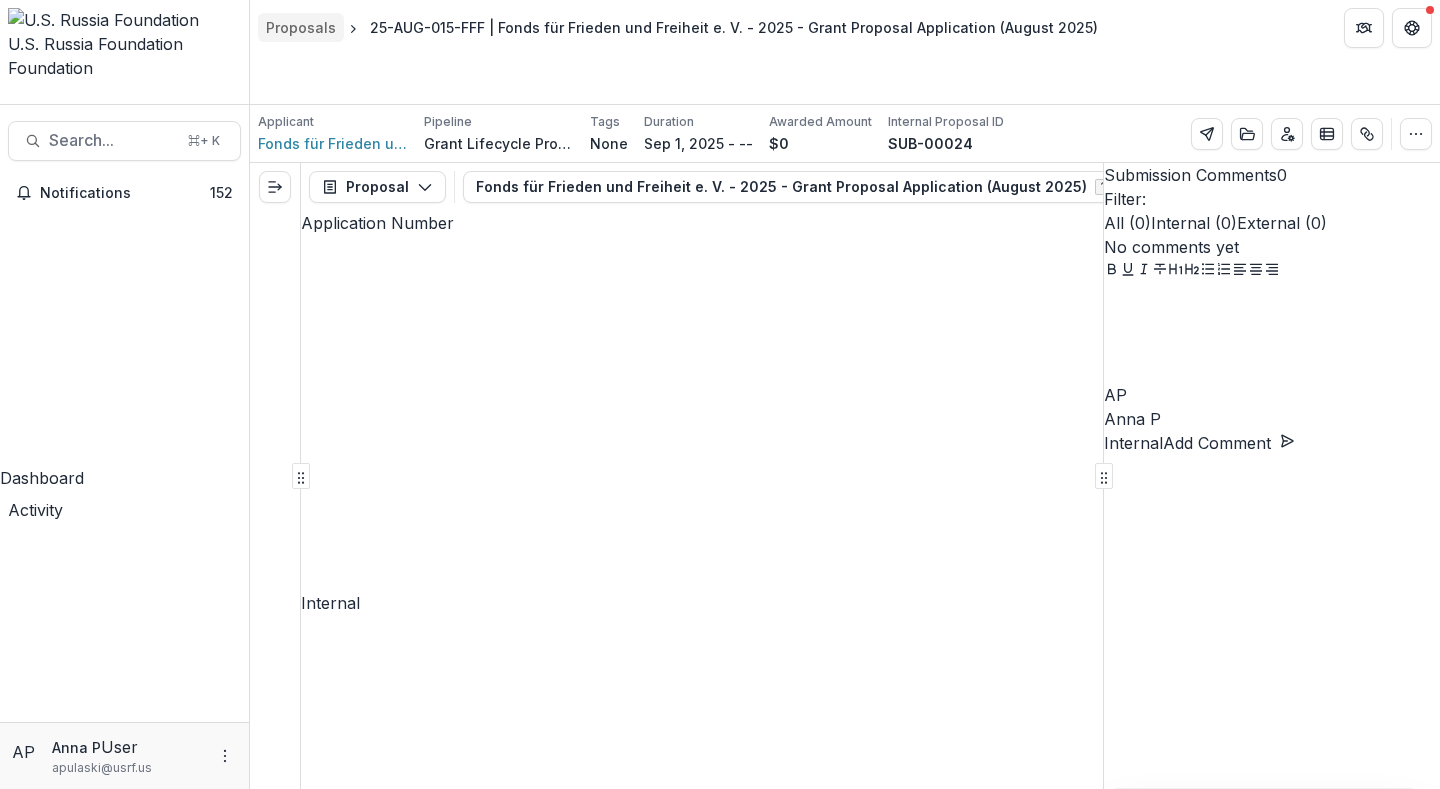 click on "Proposals" at bounding box center (301, 27) 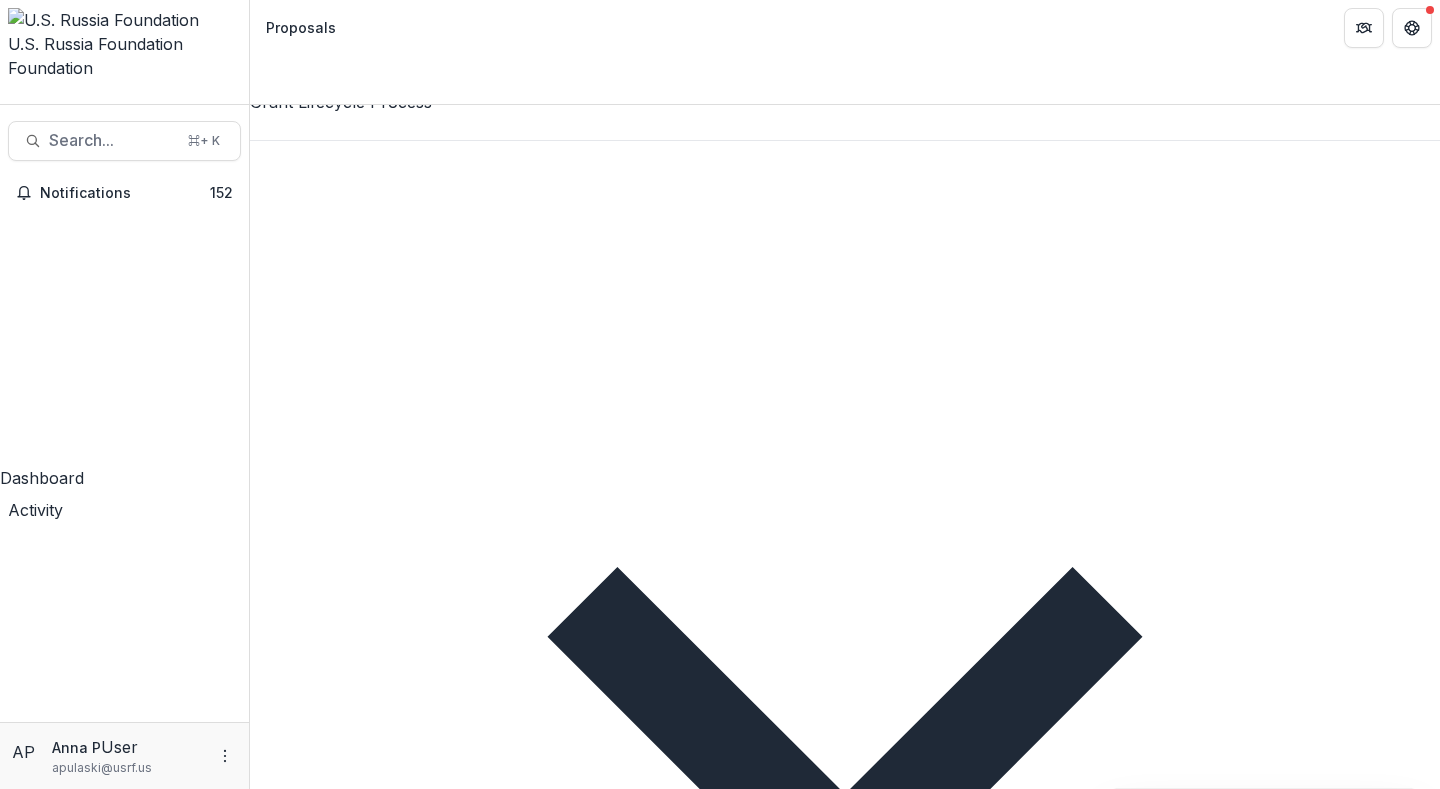 scroll, scrollTop: 13, scrollLeft: 0, axis: vertical 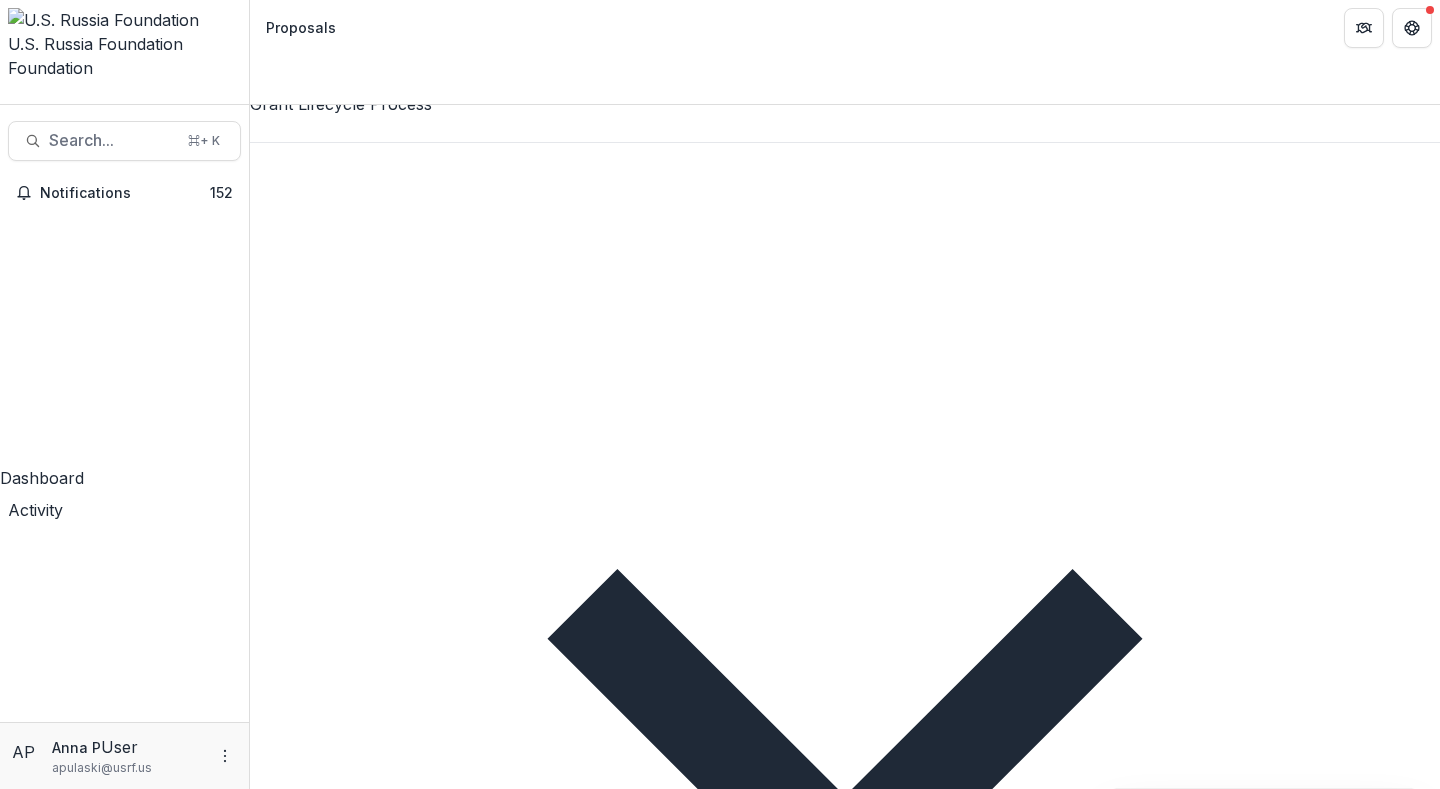 click on "Staff Review" at bounding box center (482, 1552) 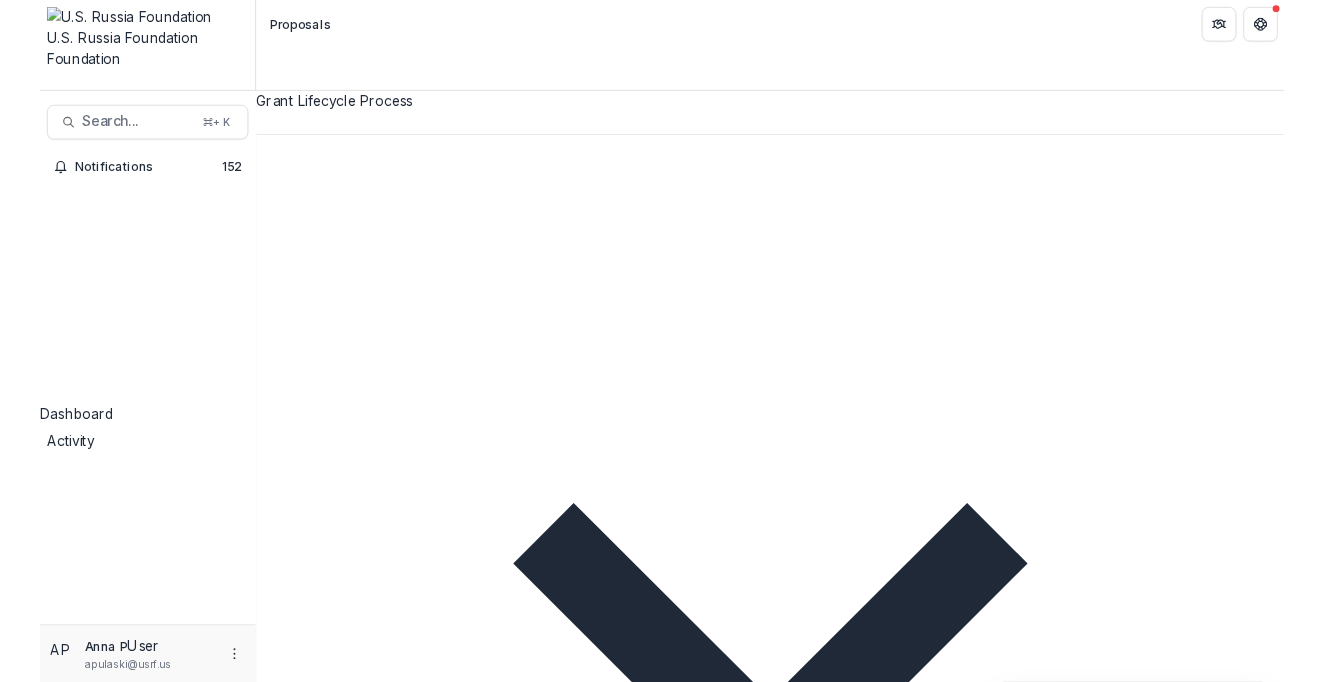 scroll, scrollTop: 210, scrollLeft: 0, axis: vertical 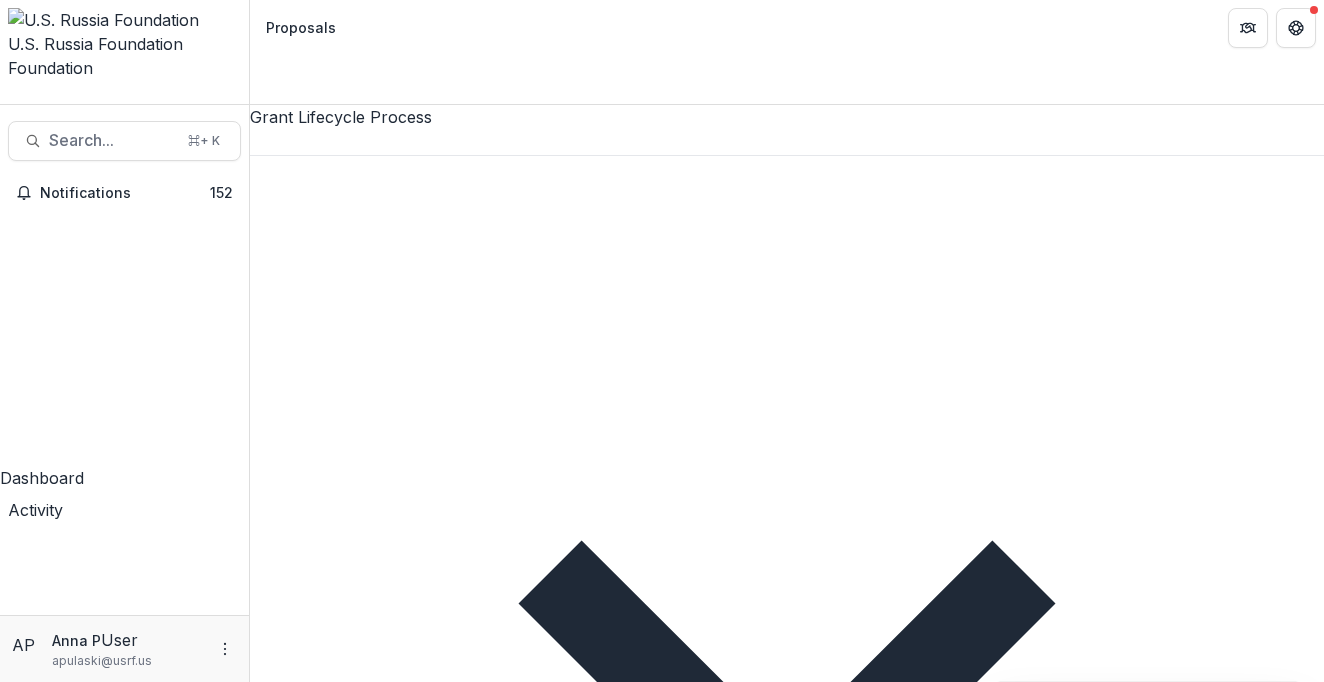 click on "Staff Review 87" at bounding box center (492, 1391) 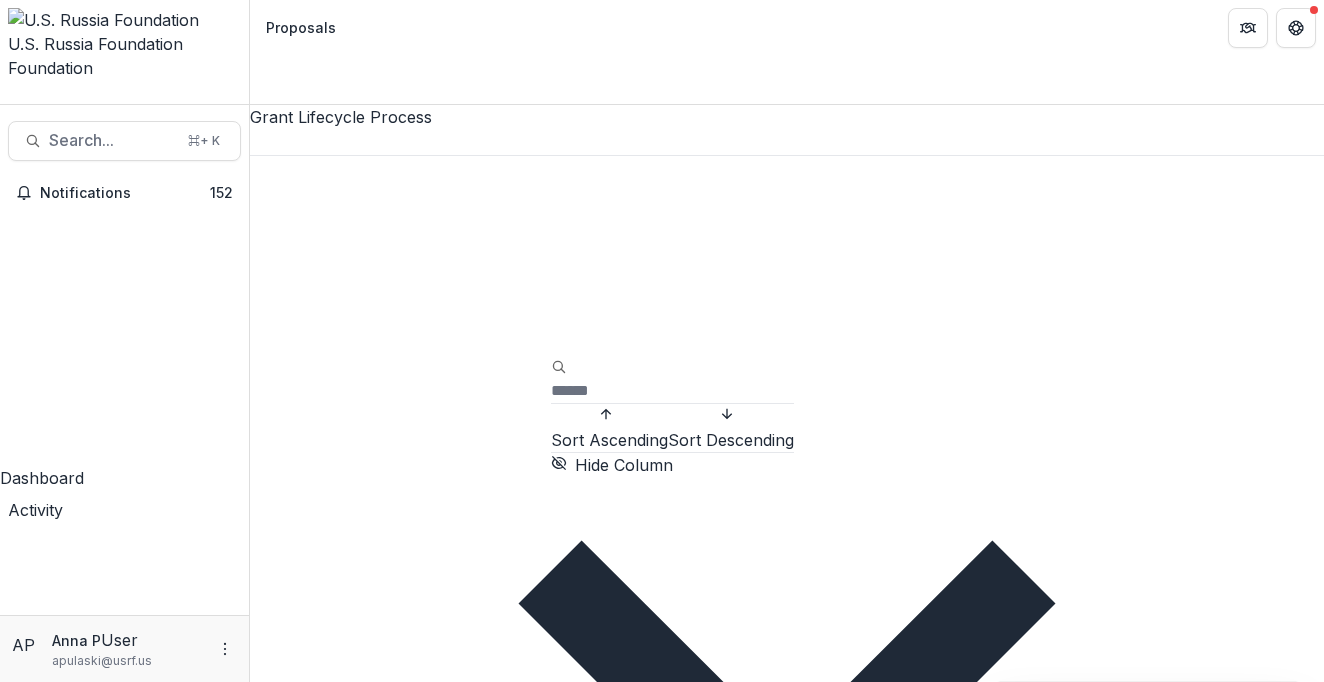 click on "Sort Ascending" at bounding box center (609, 440) 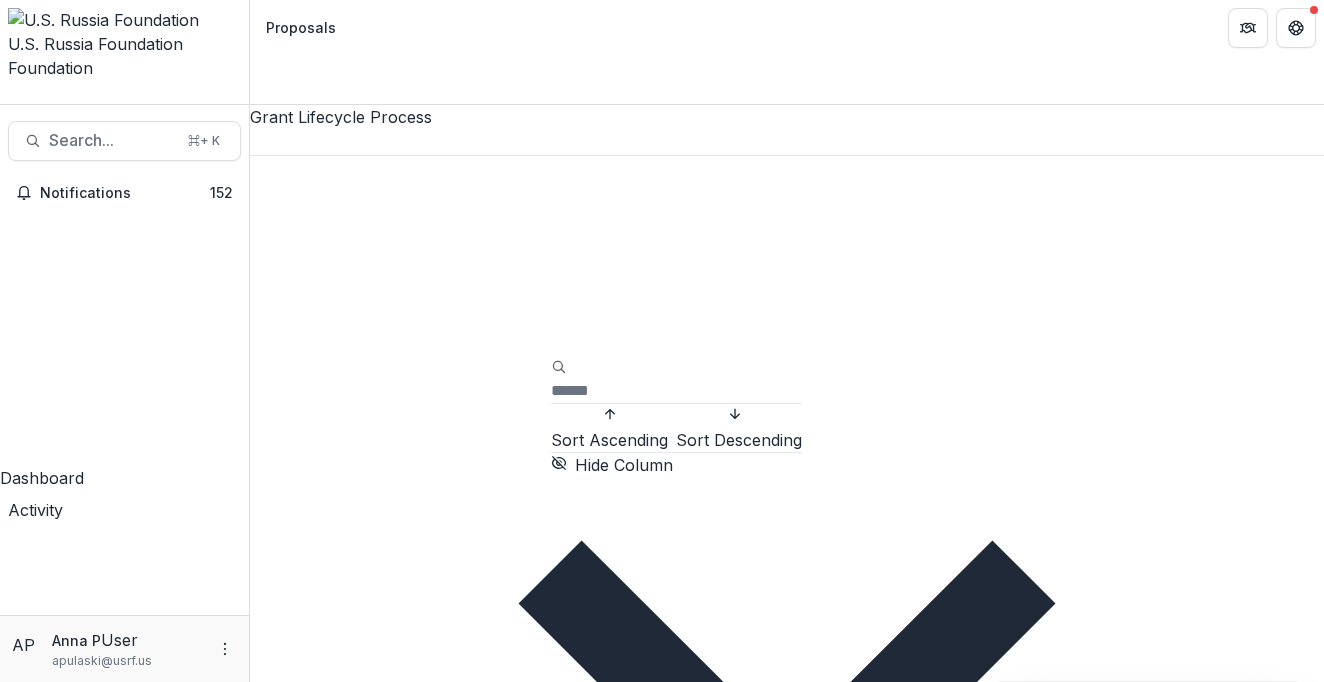 click on "Staff Review  ( 87 ) Ready for Next Stage Bulk Actions ( 0 )" at bounding box center (787, 1552) 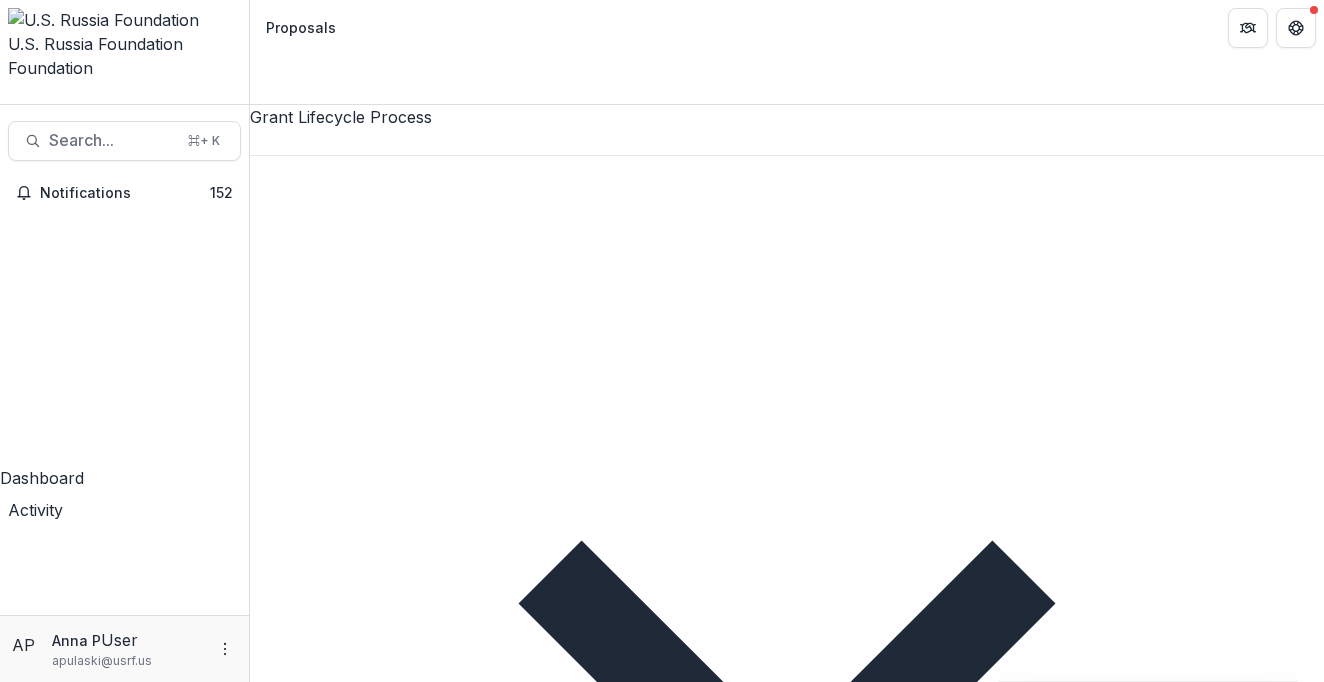 scroll, scrollTop: 0, scrollLeft: 162, axis: horizontal 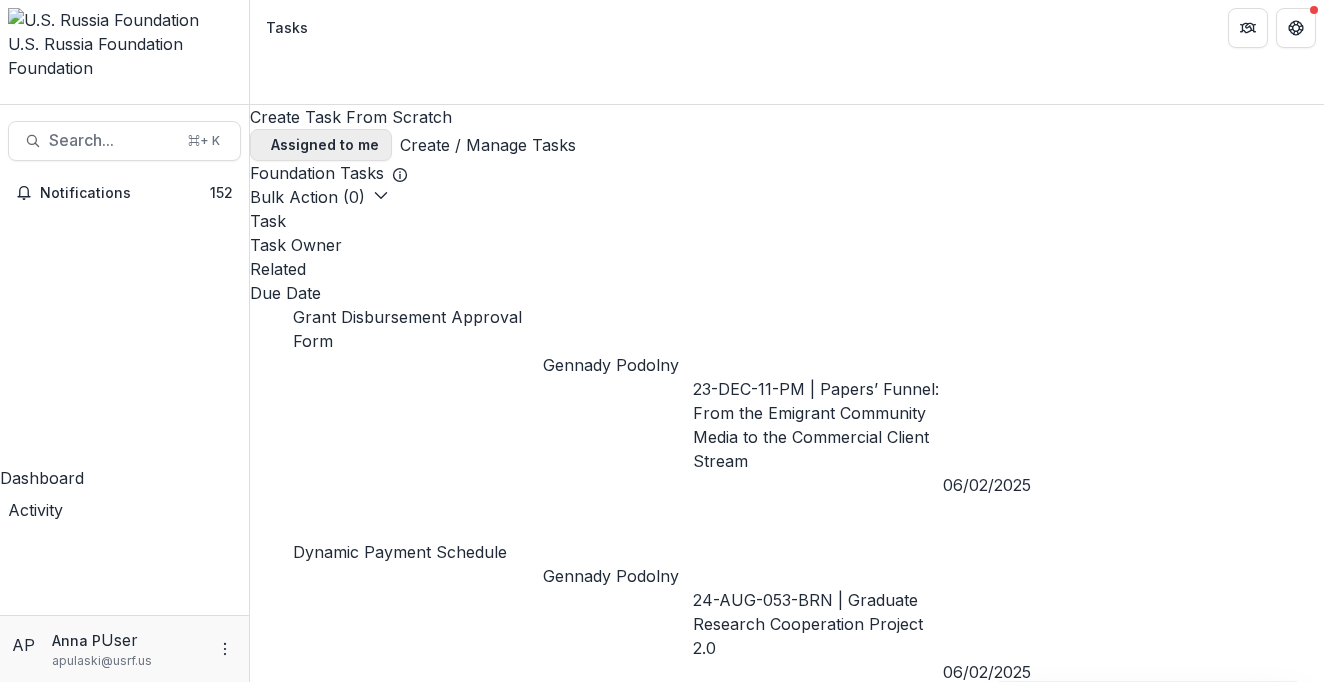 click on "Assigned to me" at bounding box center [321, 145] 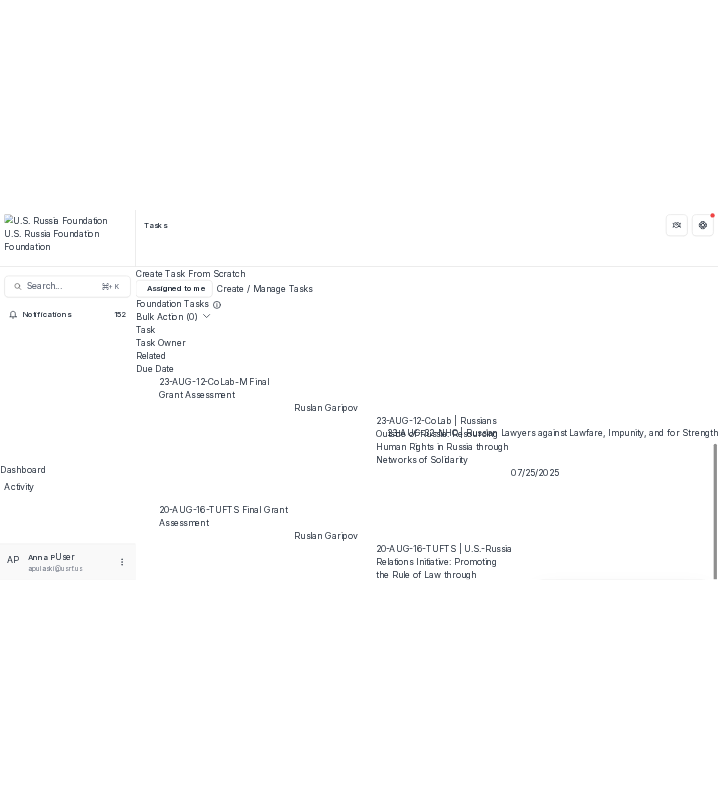scroll, scrollTop: 55, scrollLeft: 0, axis: vertical 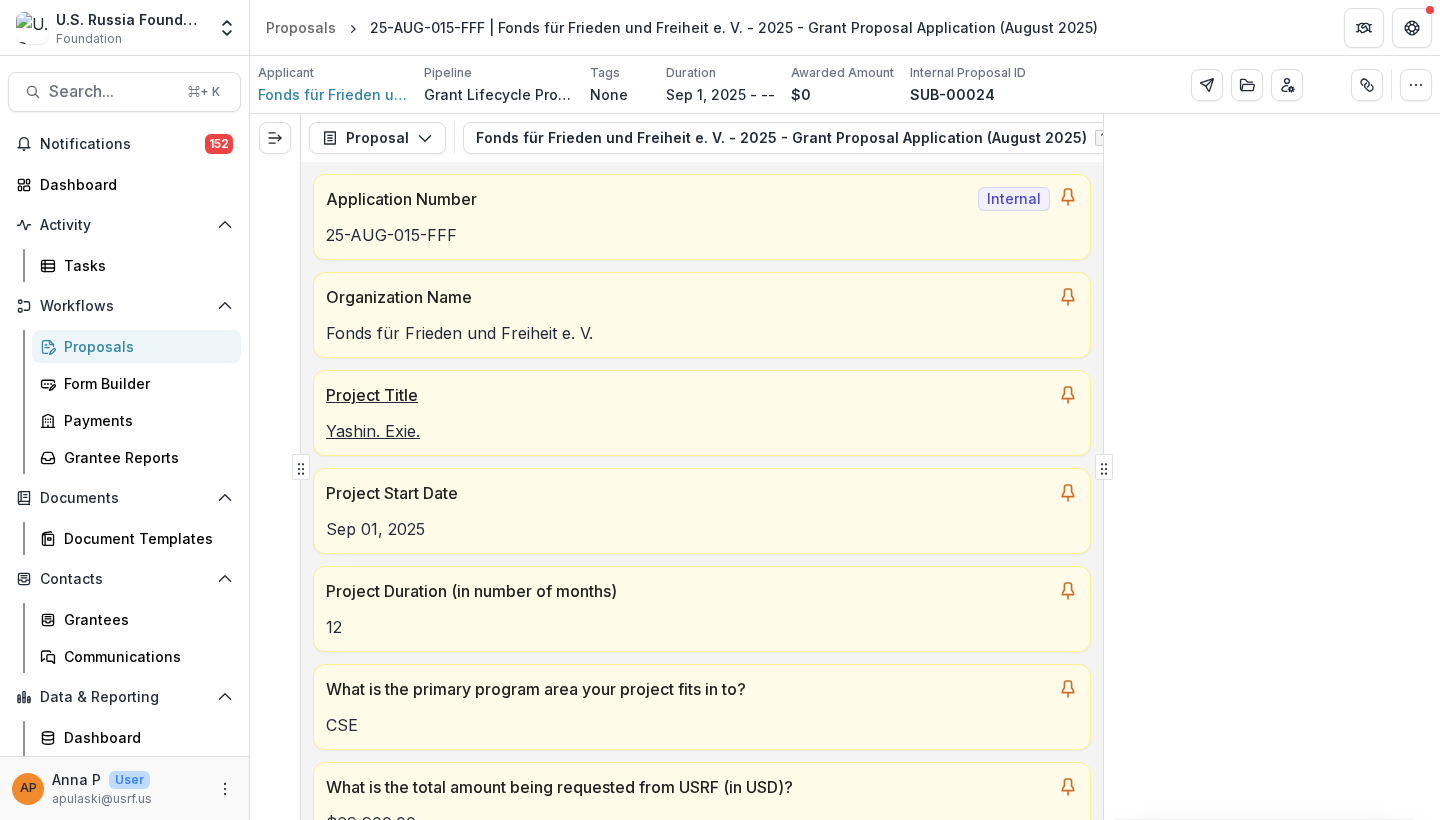 click on "None" at bounding box center [609, 94] 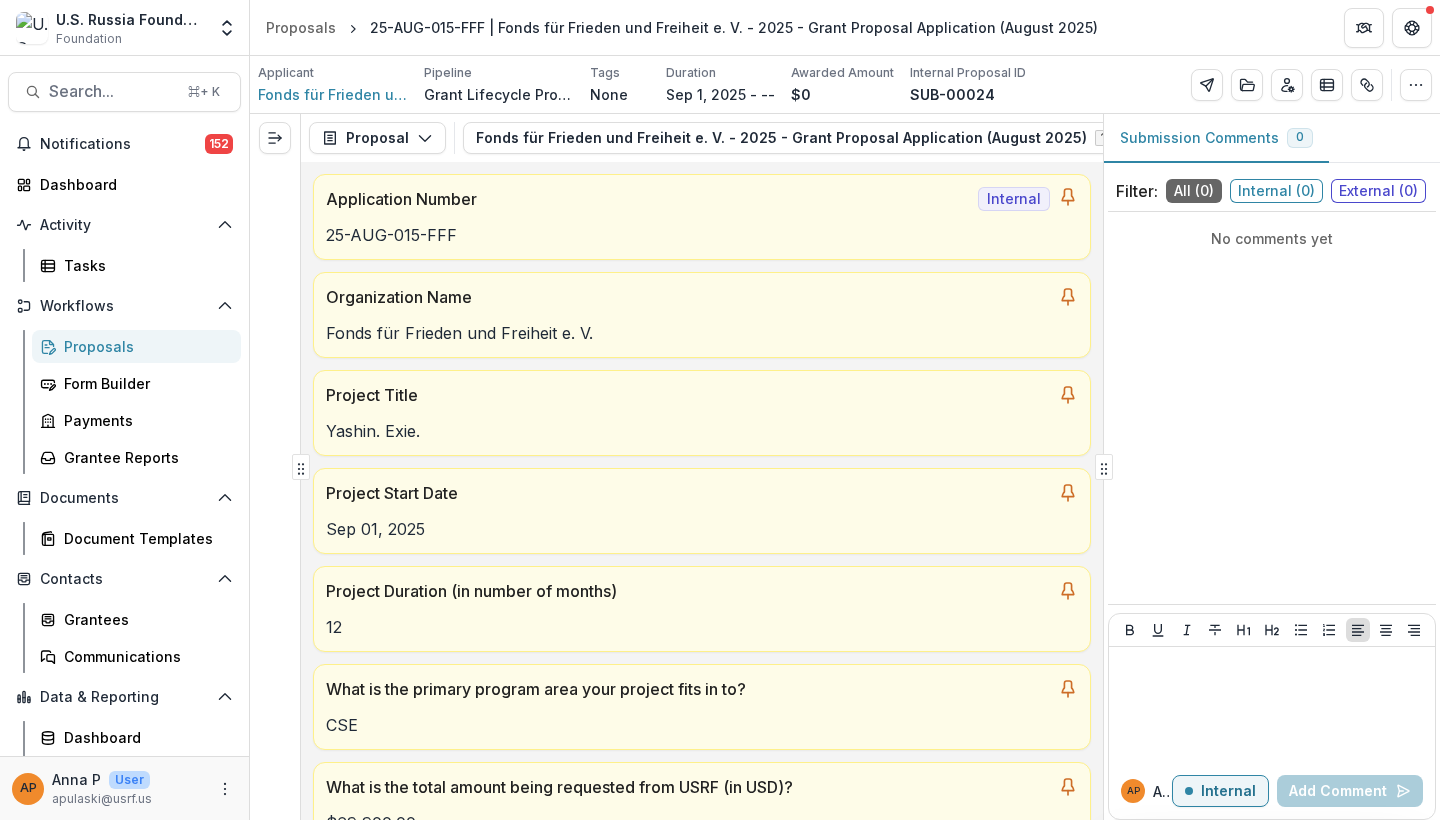 scroll, scrollTop: -1, scrollLeft: 0, axis: vertical 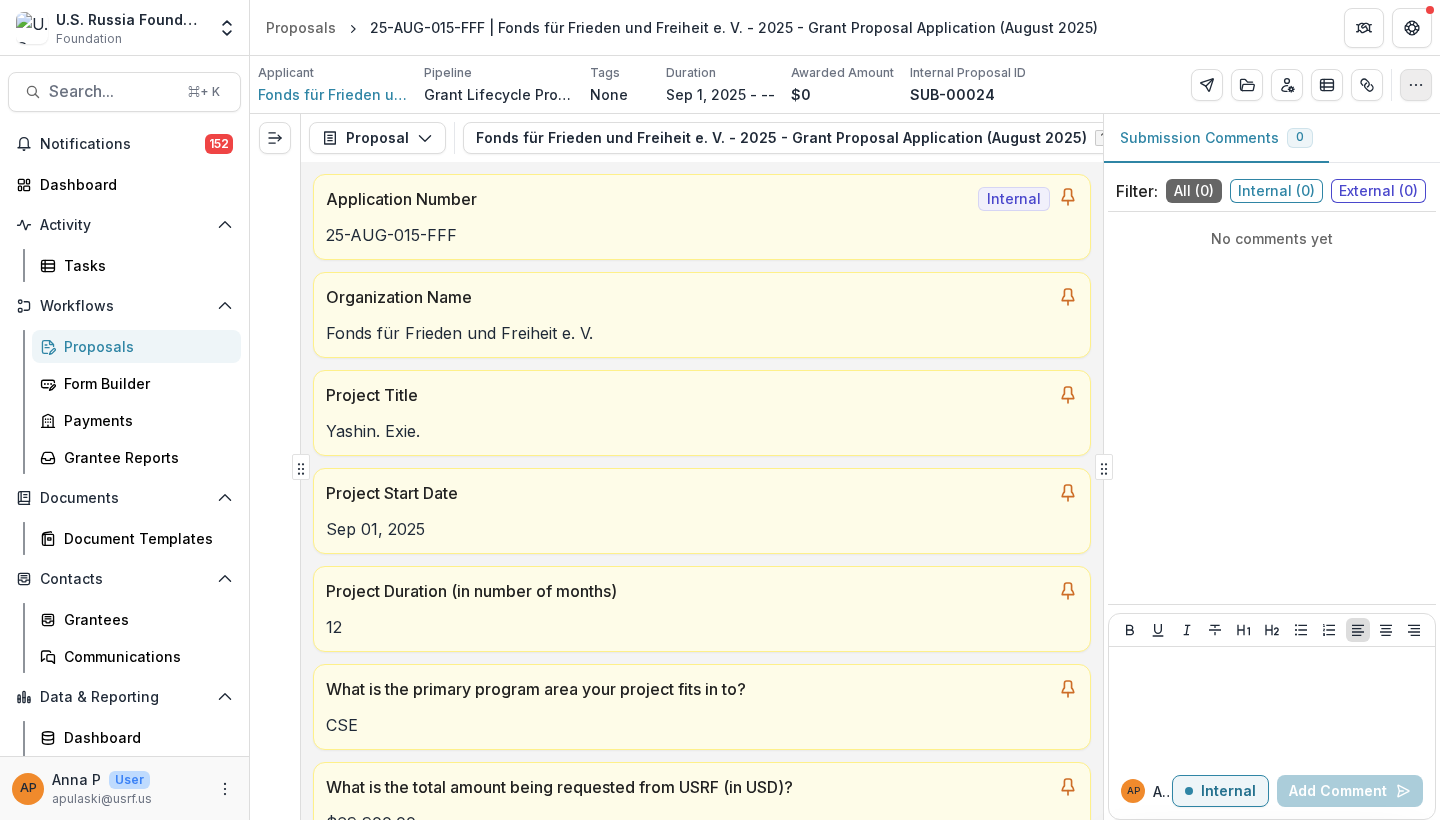 click 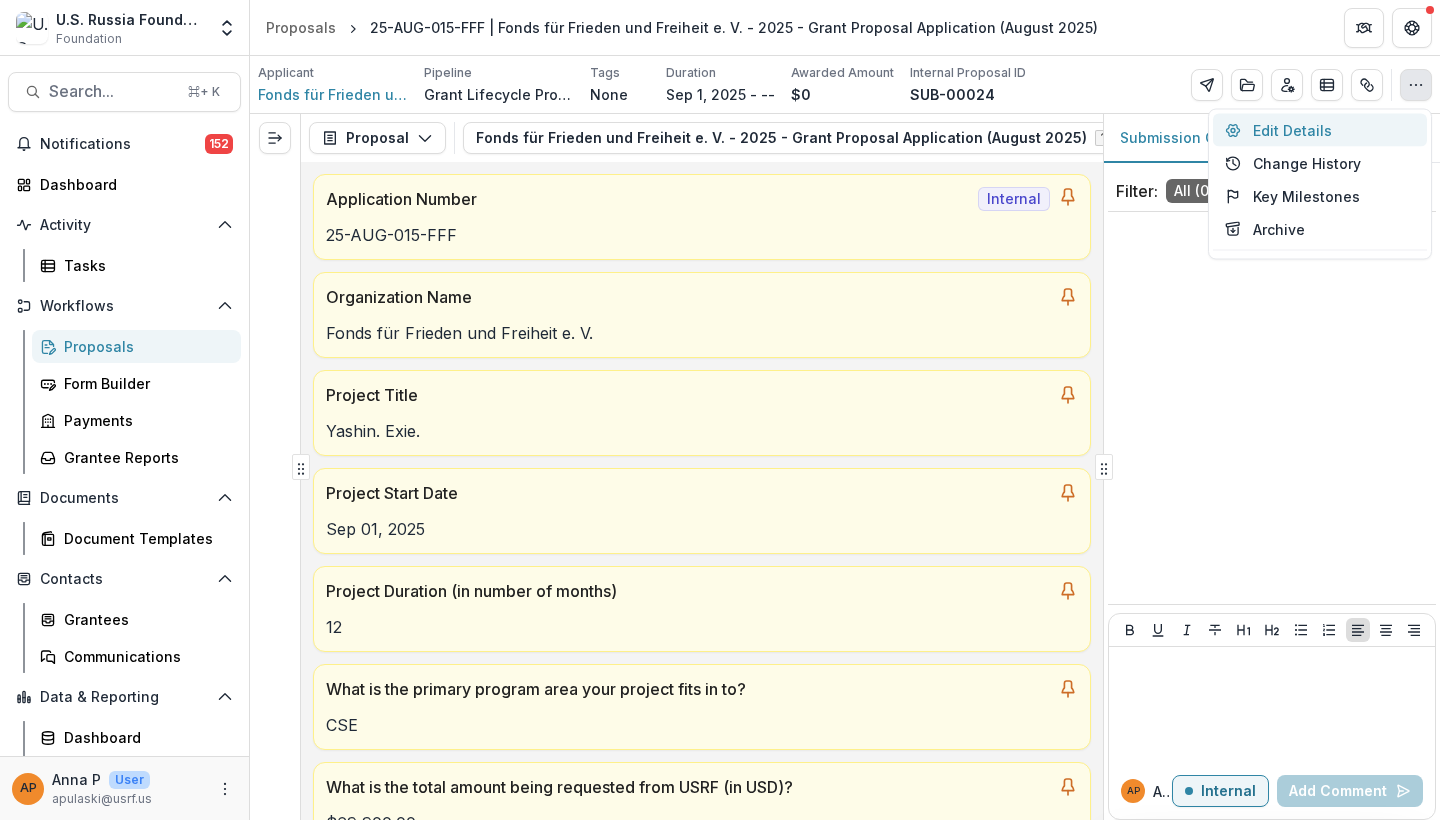 scroll, scrollTop: 0, scrollLeft: 0, axis: both 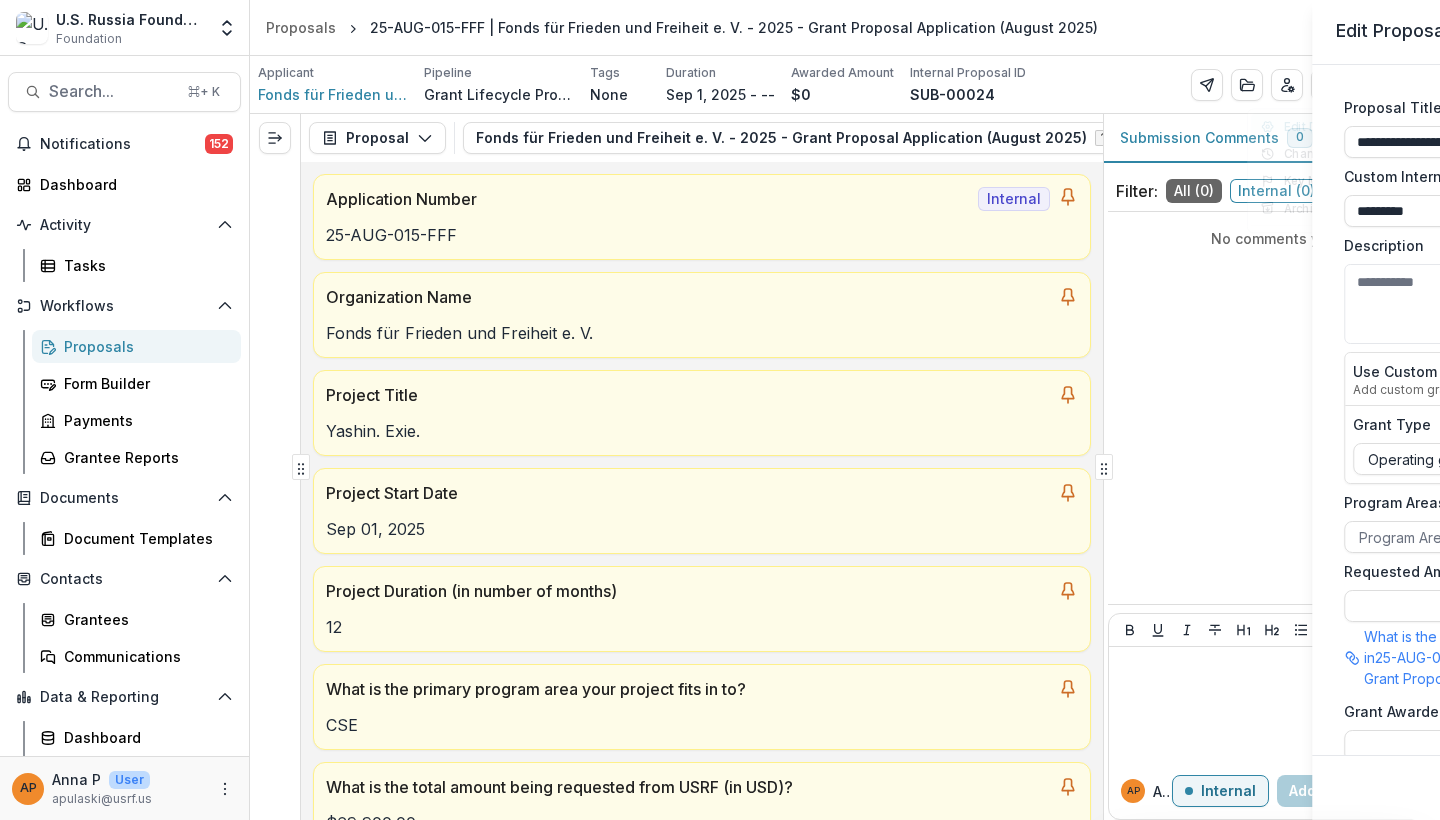 type on "*******" 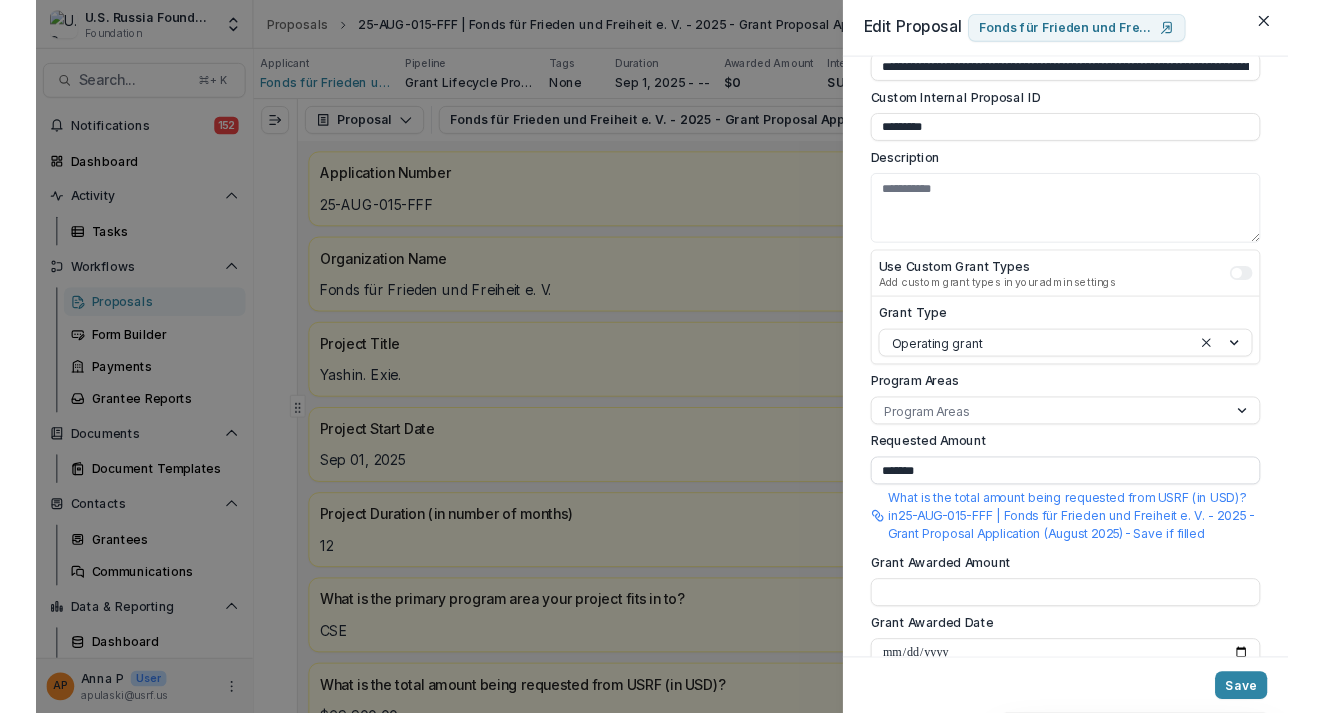 scroll, scrollTop: 0, scrollLeft: 0, axis: both 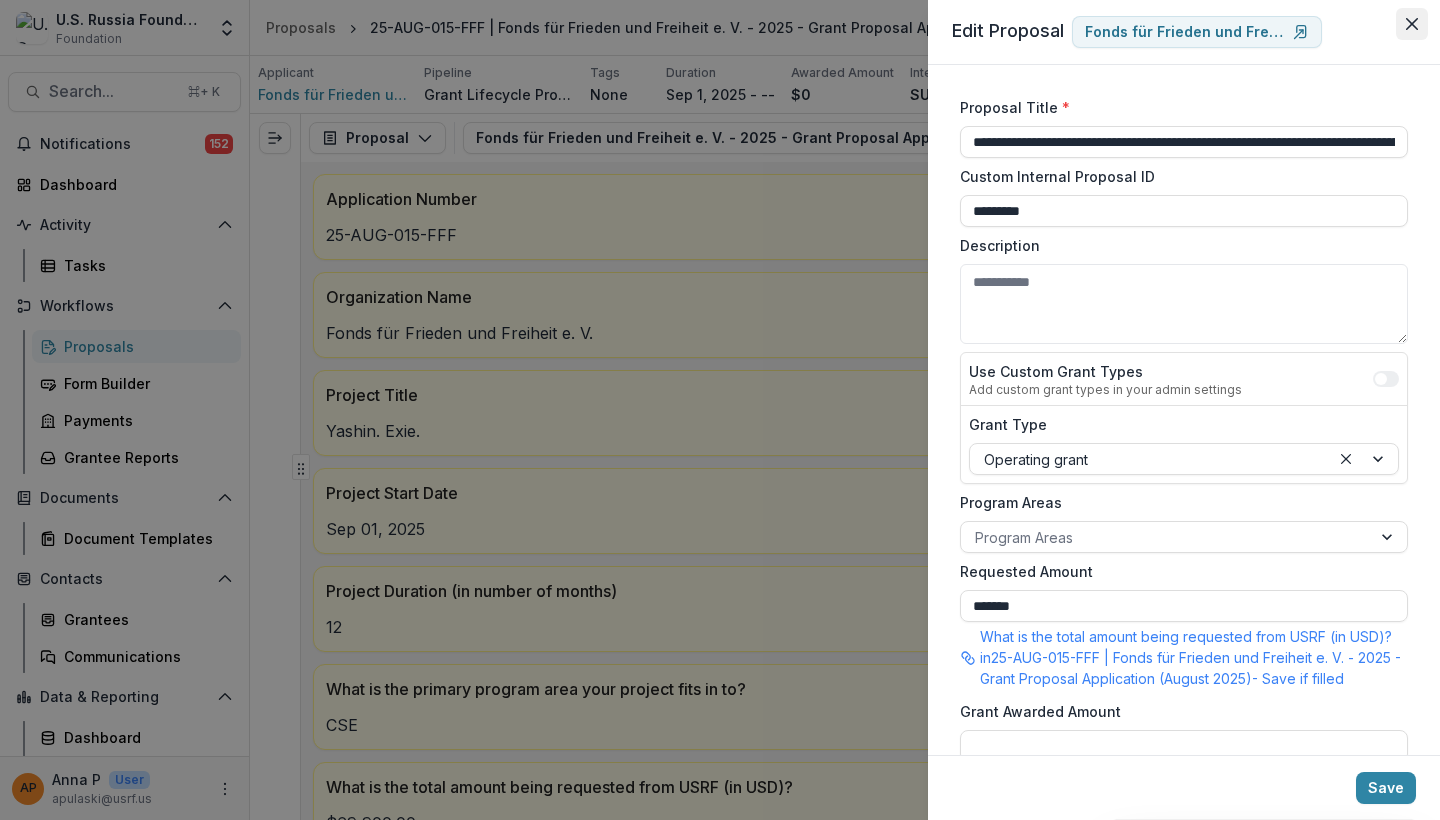 click 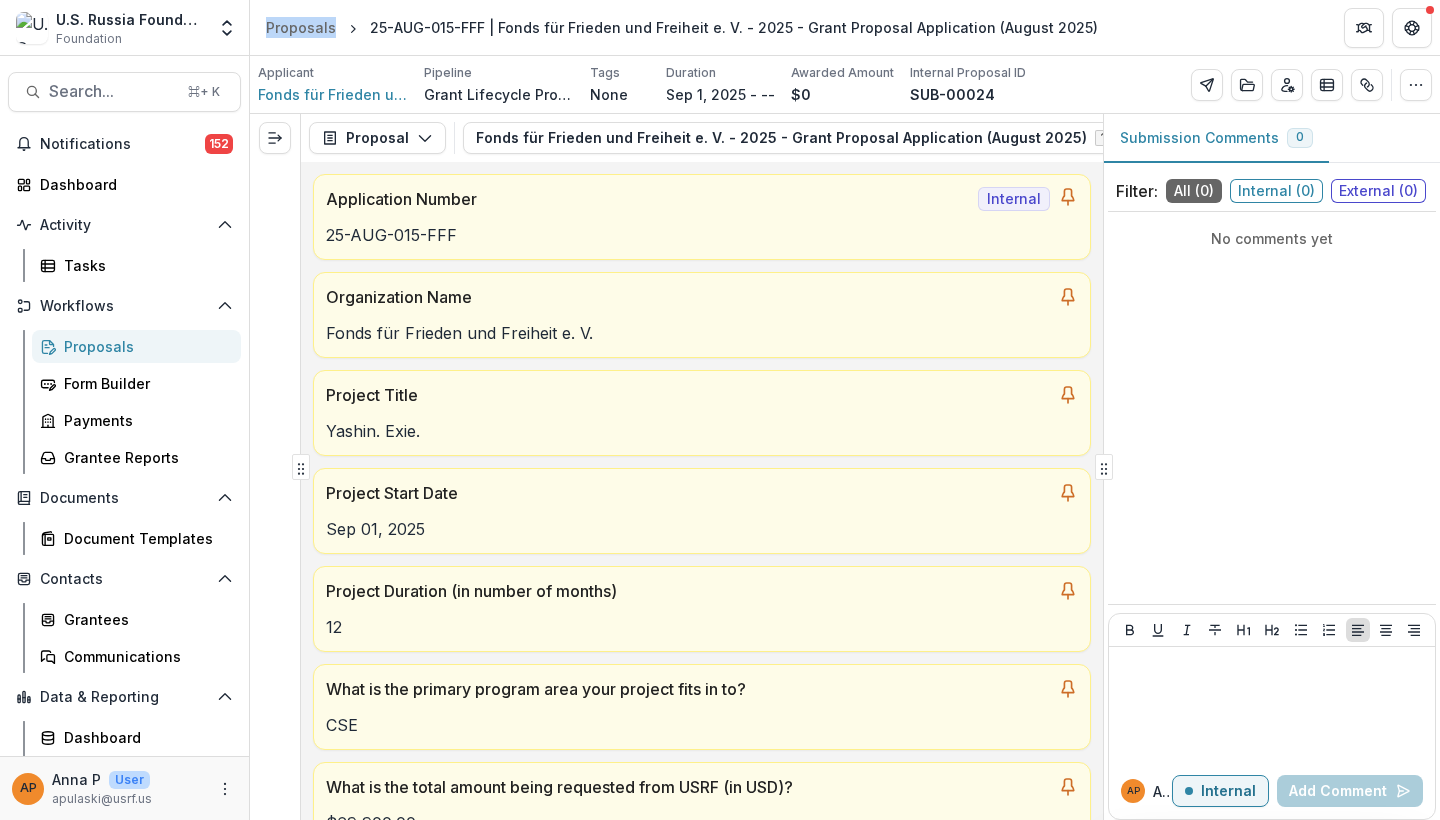 click on "Proposals 25-AUG-015-FFF | Fonds für Frieden und Freiheit e. V. - 2025 - Grant Proposal Application (August 2025)" at bounding box center (845, 27) 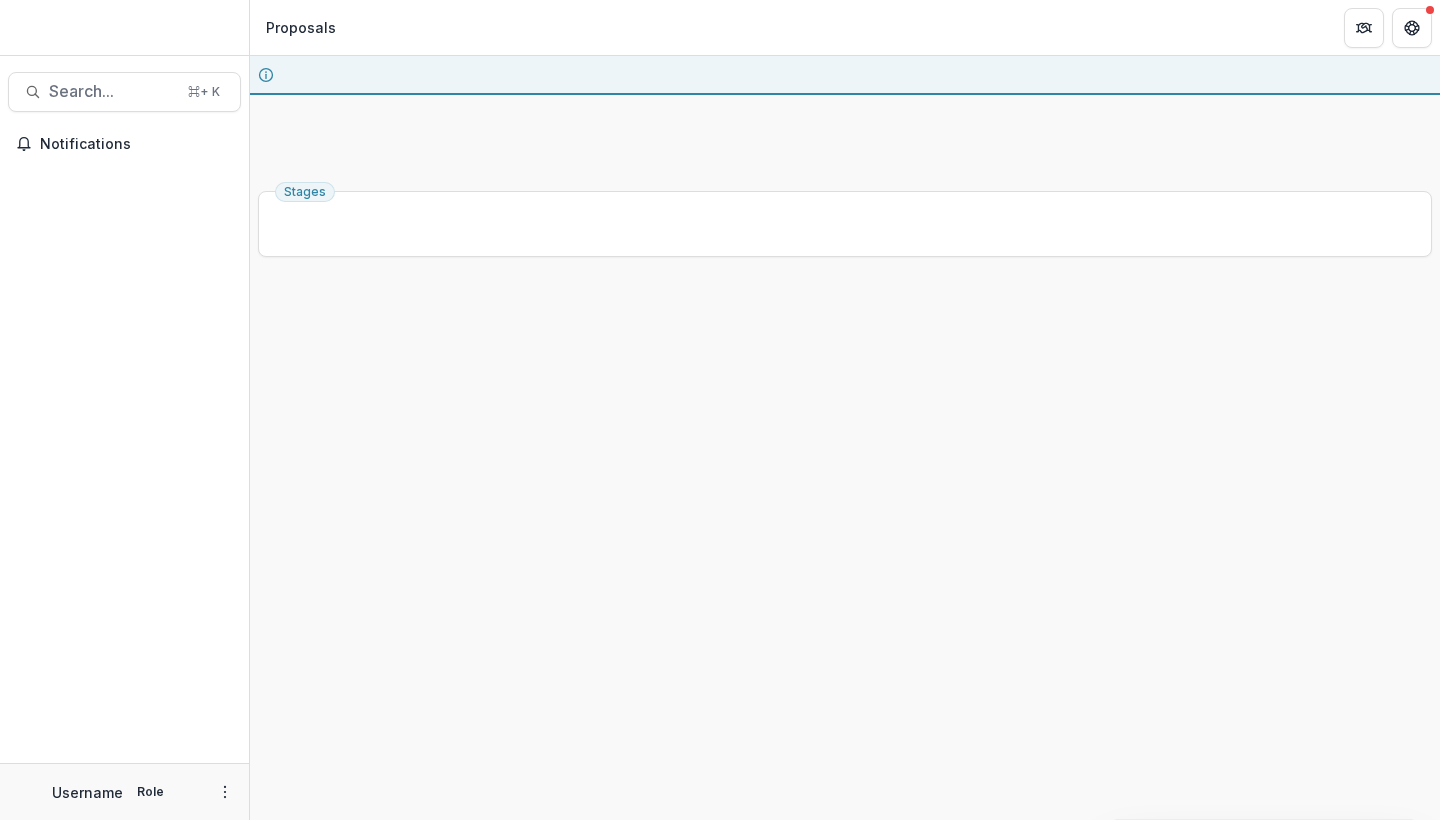 scroll, scrollTop: 0, scrollLeft: 0, axis: both 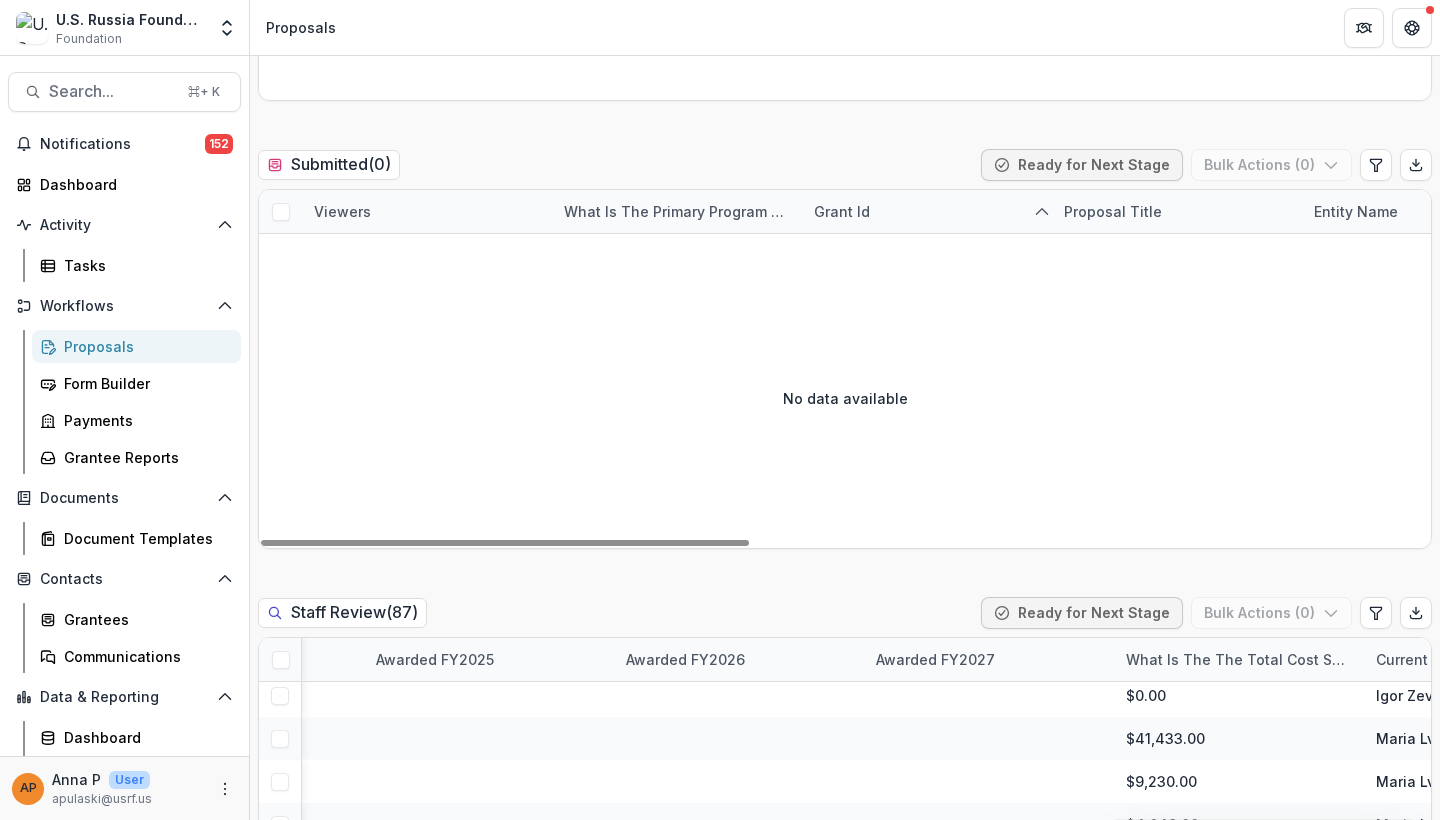click on "Staff Review  ( 87 )" at bounding box center [342, 612] 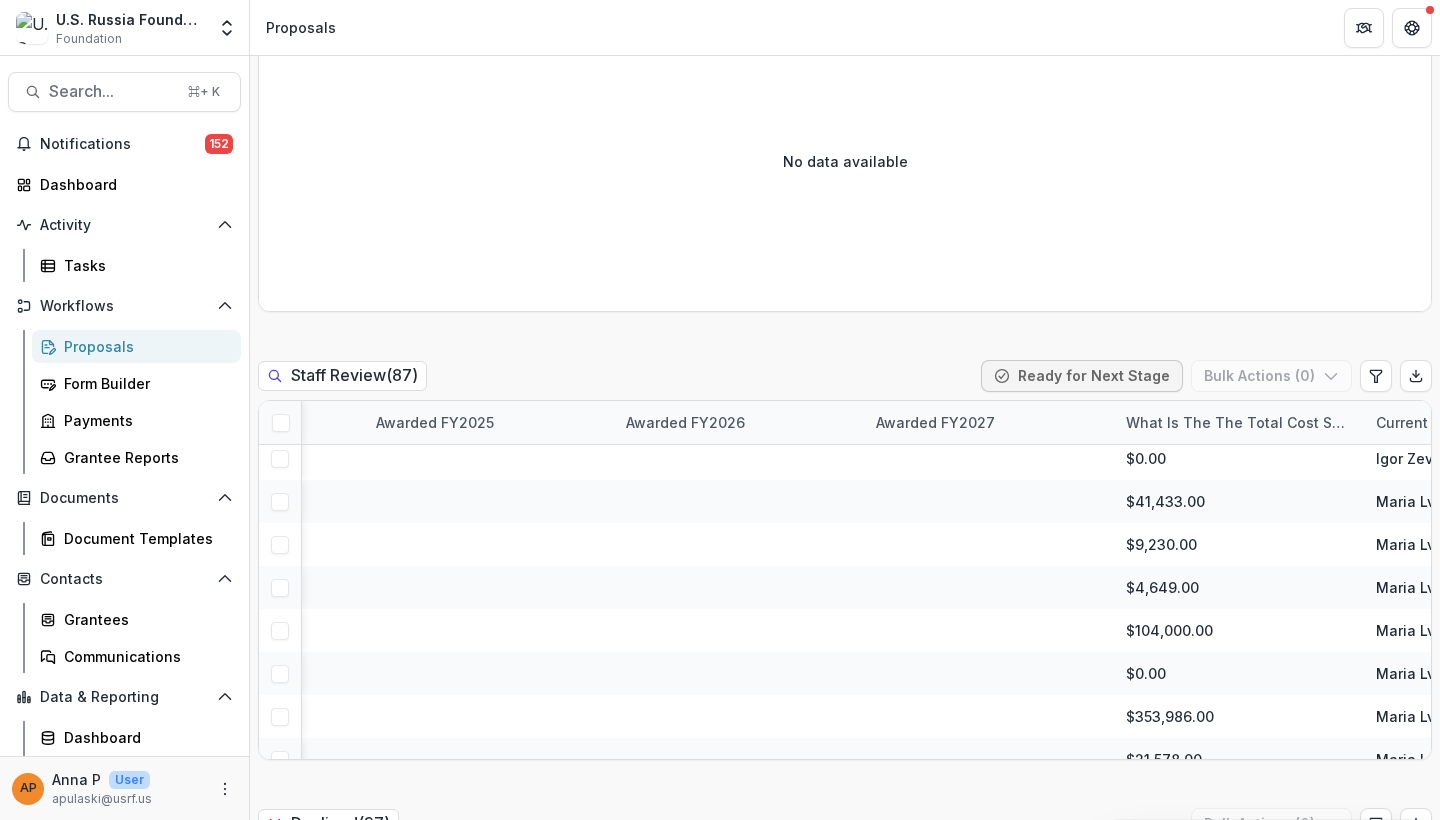 scroll, scrollTop: 1135, scrollLeft: 0, axis: vertical 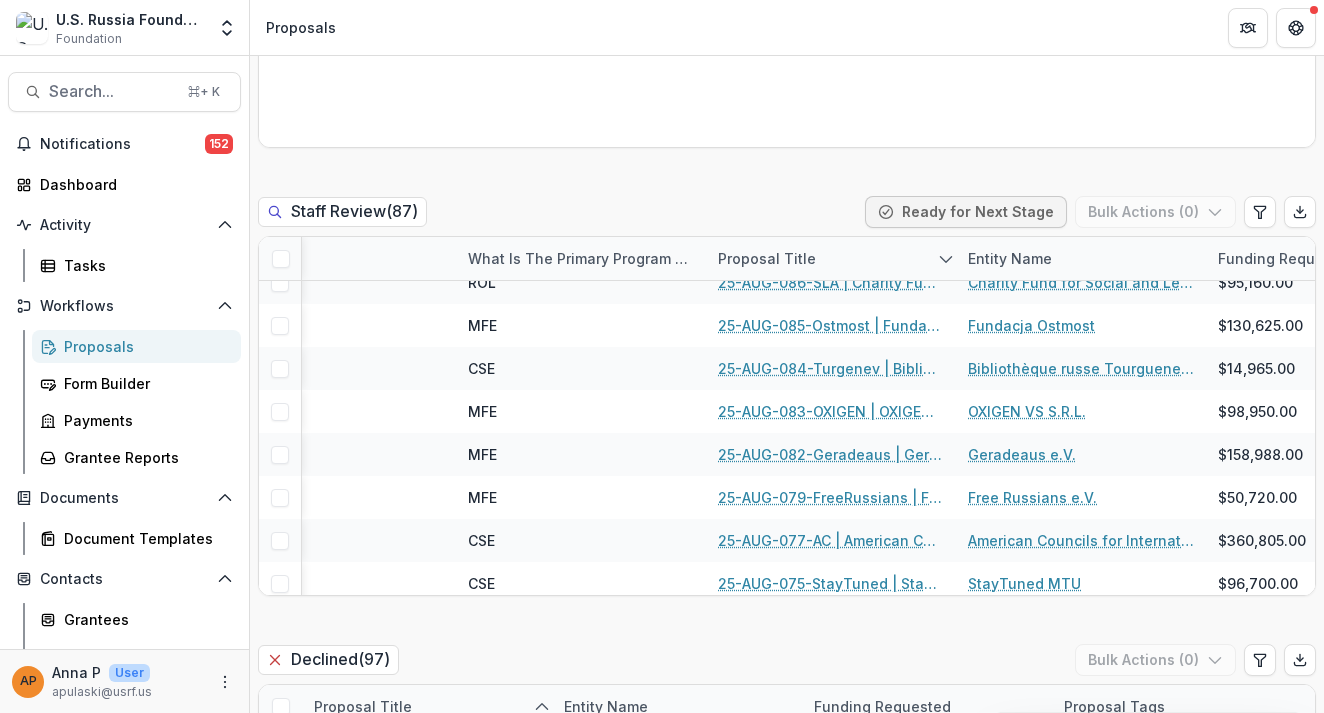 click on "Proposals" at bounding box center [787, 27] 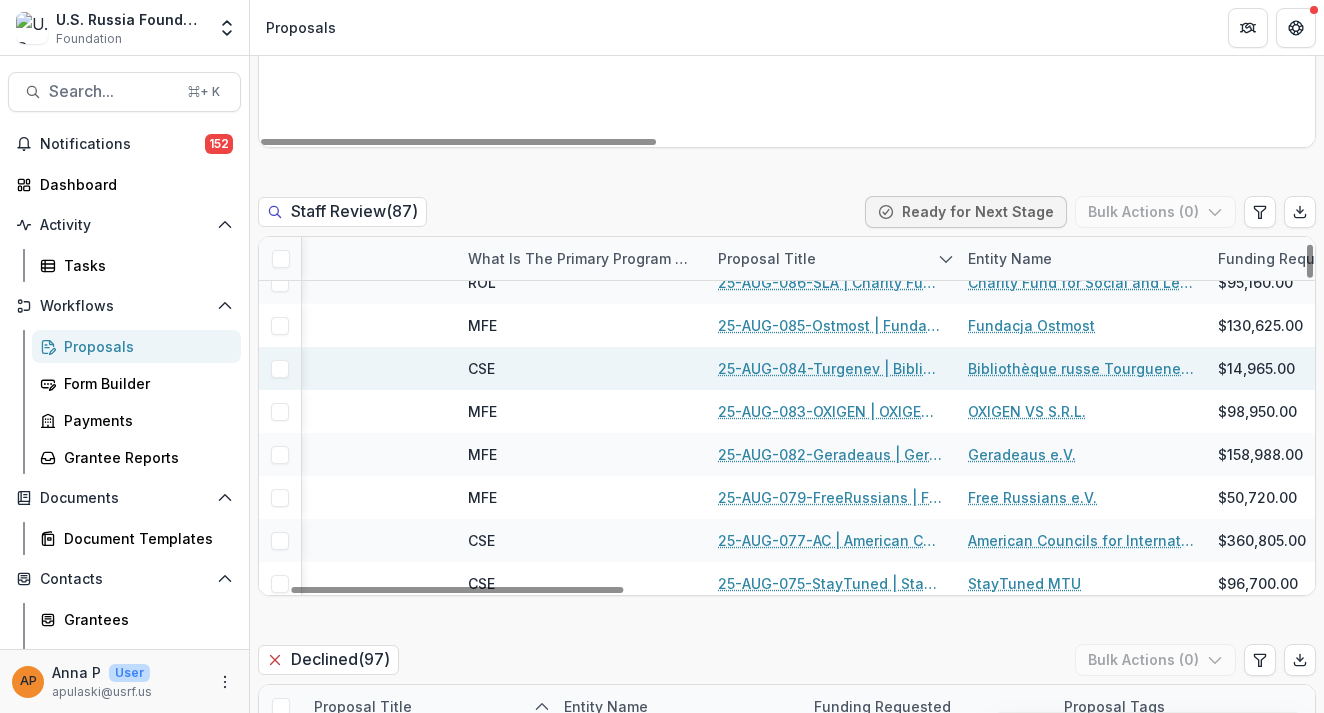 scroll, scrollTop: 0, scrollLeft: 96, axis: horizontal 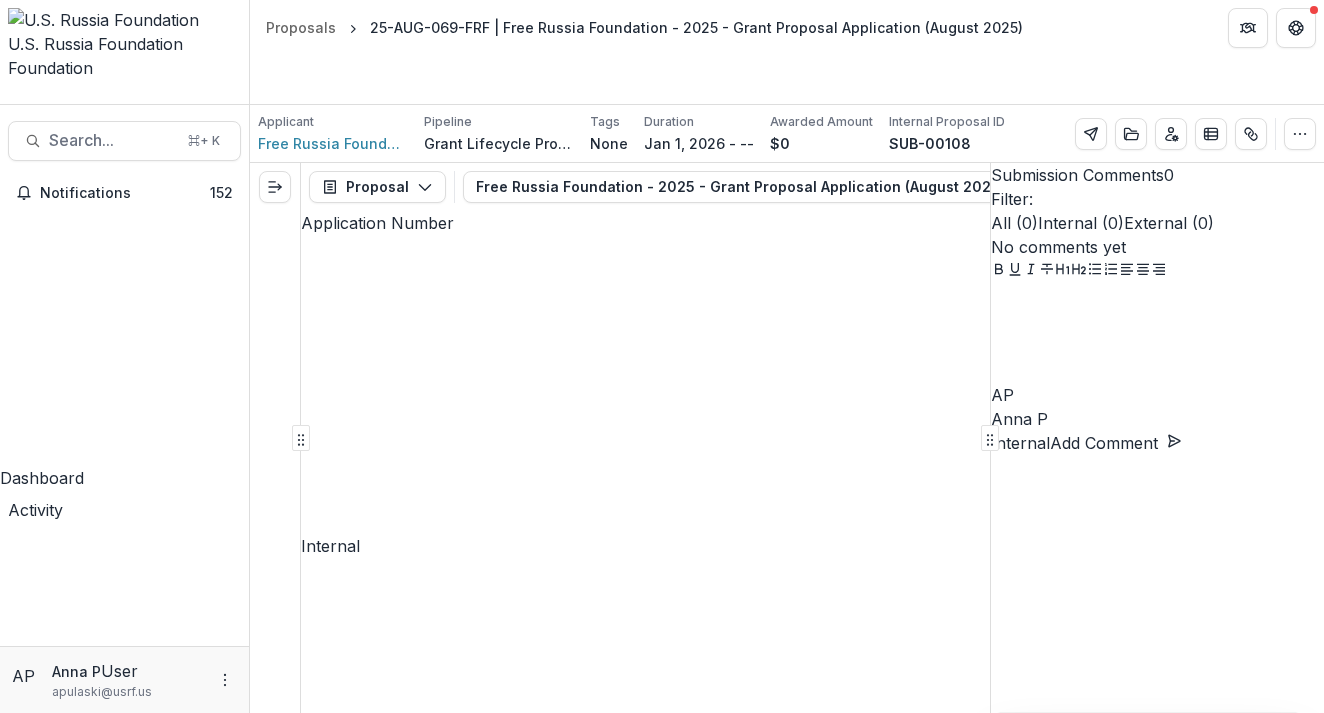 click on "Proposals 25-AUG-069-FRF | Free Russia Foundation - 2025 - Grant Proposal Application (August 2025)" at bounding box center [787, 27] 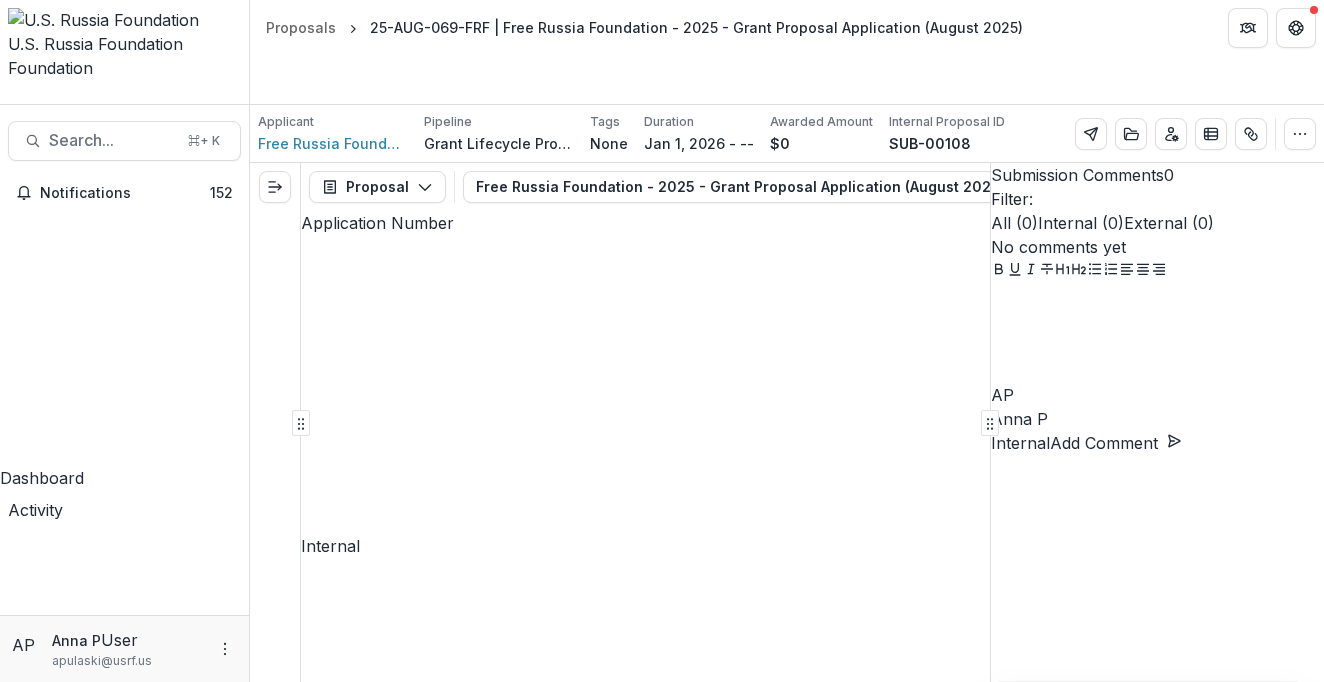 scroll, scrollTop: 8315, scrollLeft: 0, axis: vertical 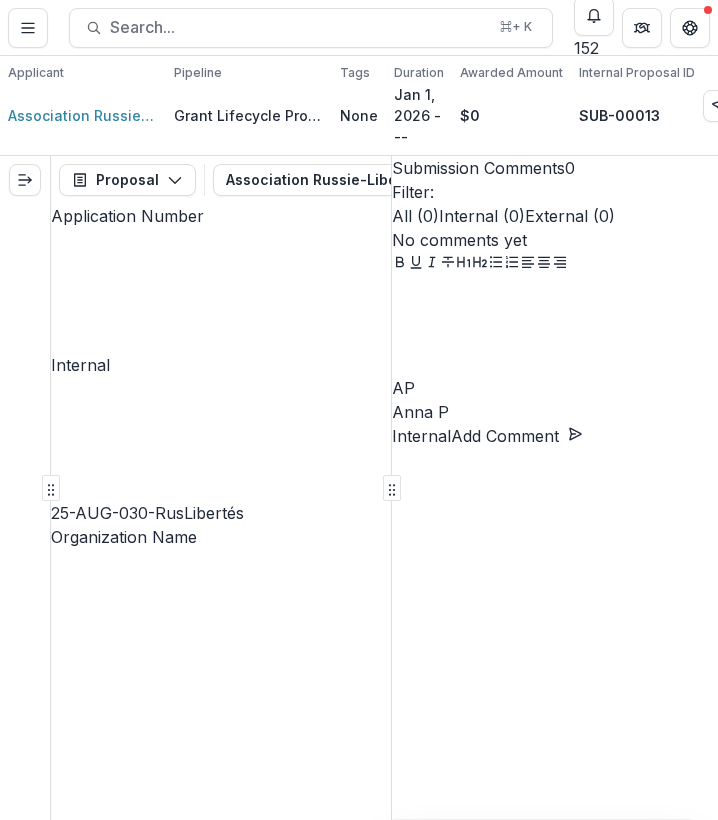 drag, startPoint x: 276, startPoint y: 242, endPoint x: 266, endPoint y: 295, distance: 53.935146 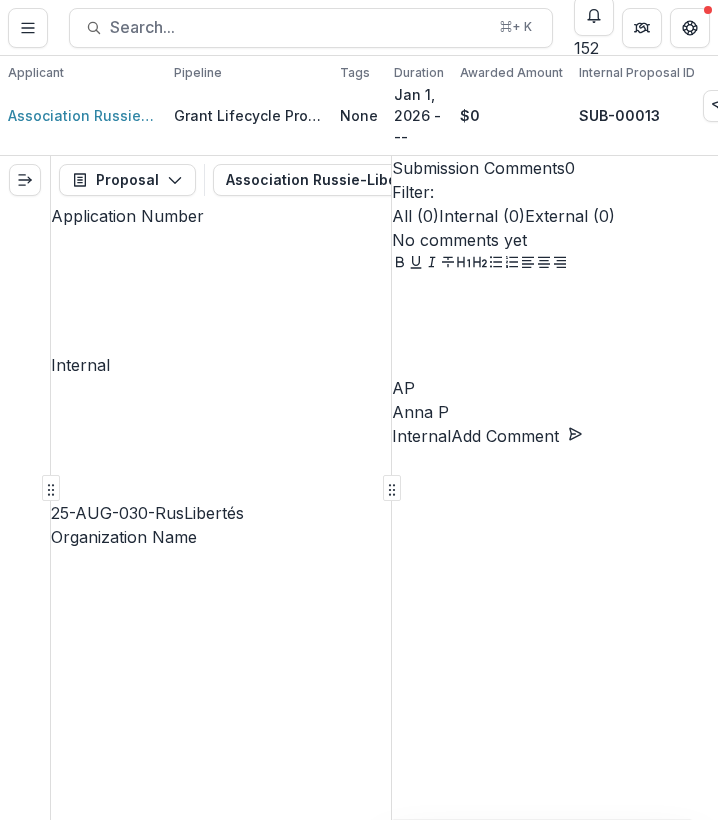 click on "Espace Libertés and Forum Russie-Libertés: A Platform for Russian Democratic Action" at bounding box center (221, 4137) 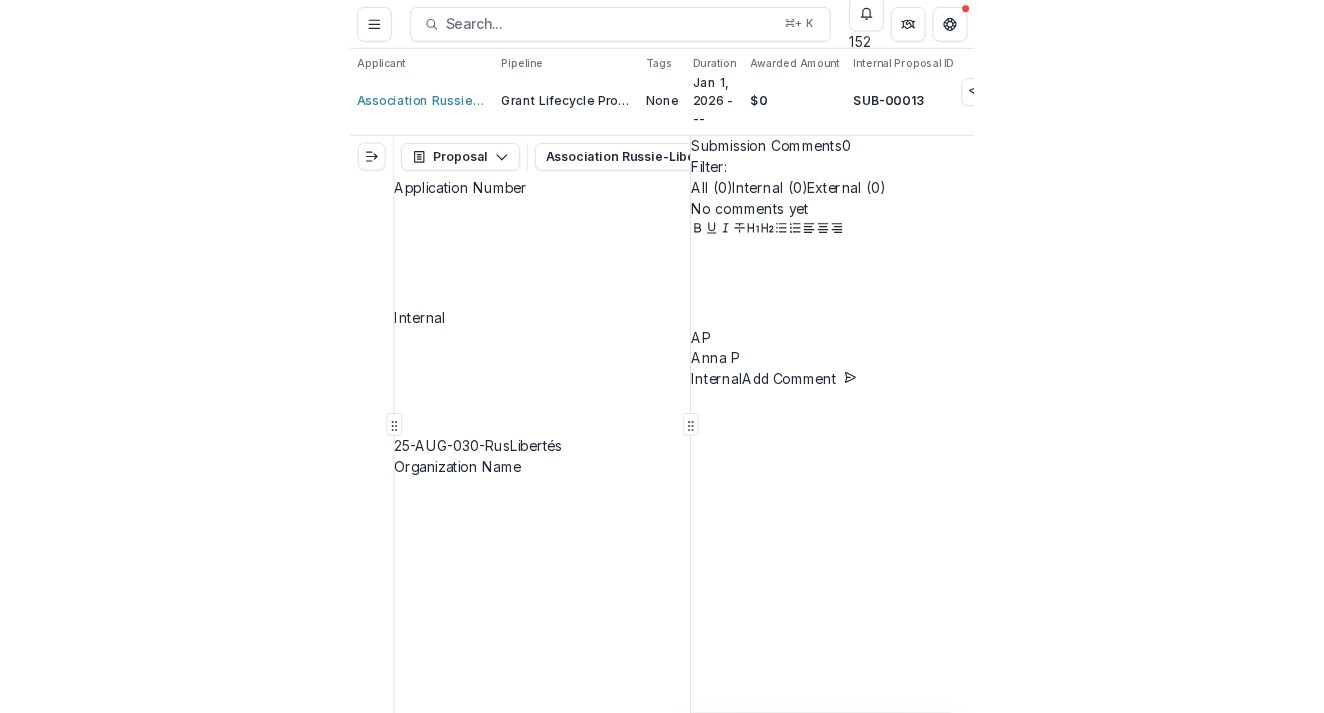 scroll, scrollTop: 785, scrollLeft: 0, axis: vertical 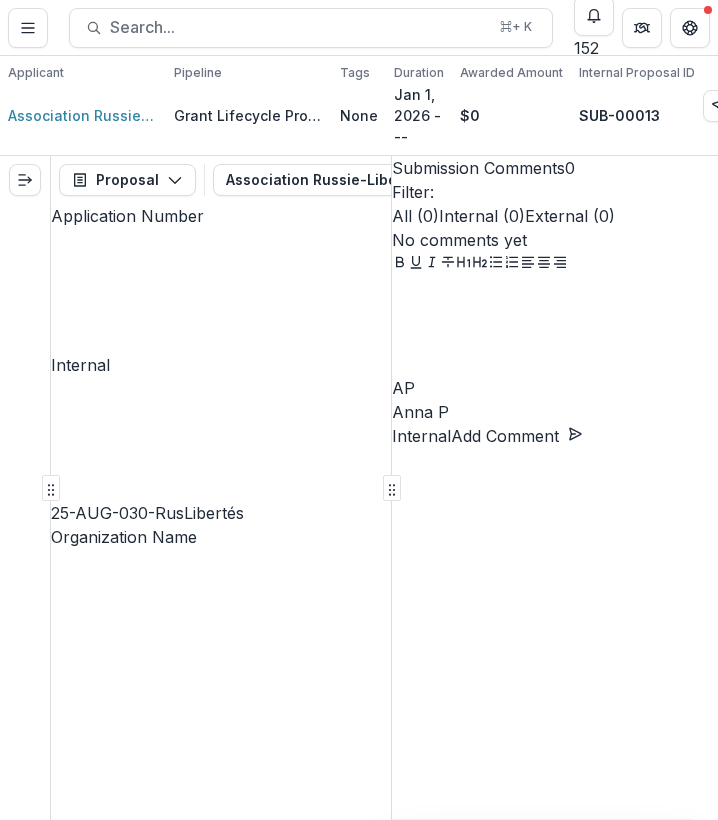 click at bounding box center (221, 3808) 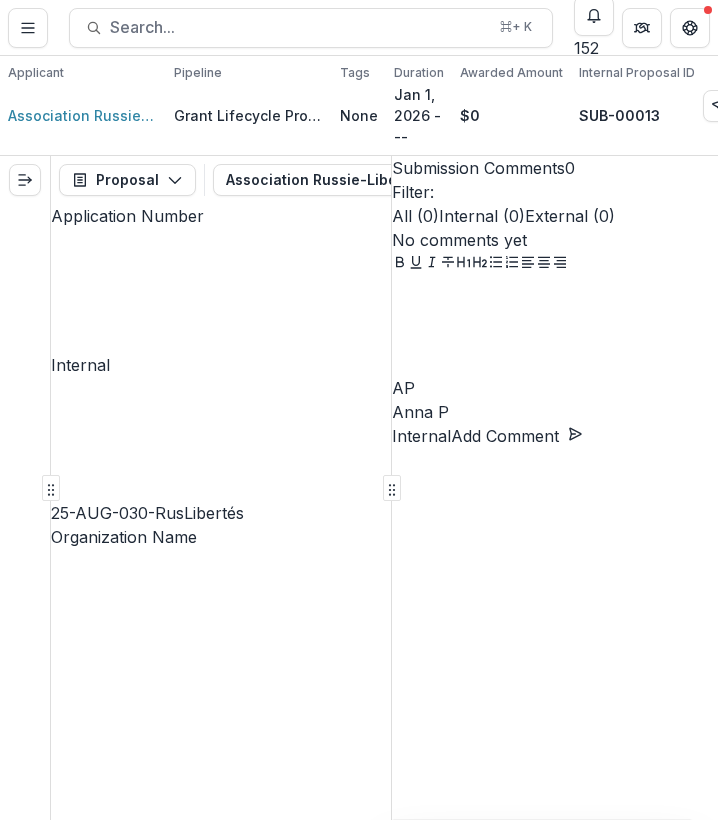 click on "Download" at bounding box center [50, 1407] 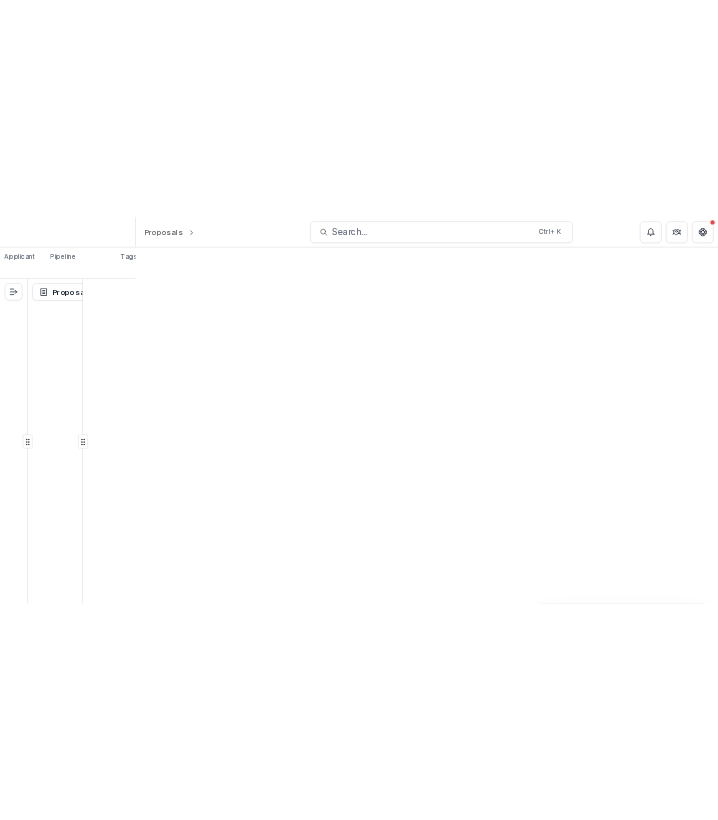 scroll, scrollTop: 0, scrollLeft: 0, axis: both 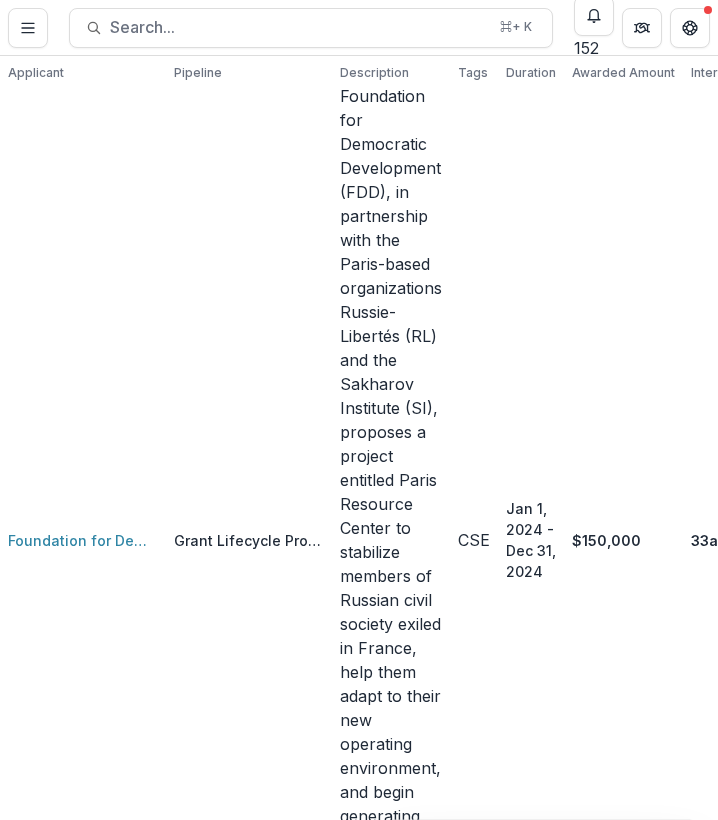 click on "Paris Resource Center 1" at bounding box center (330, 1029) 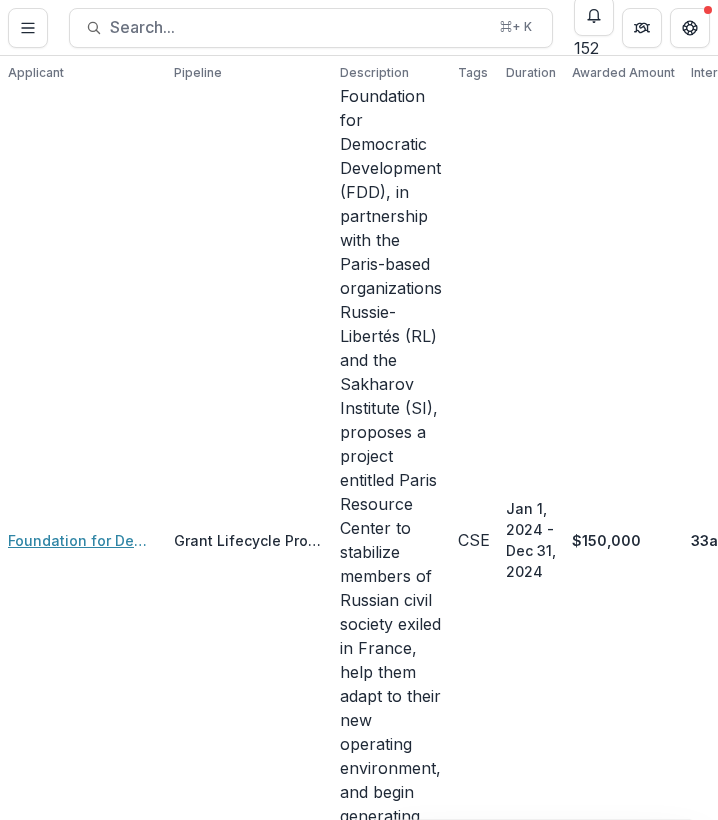 click on "Foundation for Democratic Development for Russie Libertes and the Andrei Sakharov Institute" at bounding box center [83, 540] 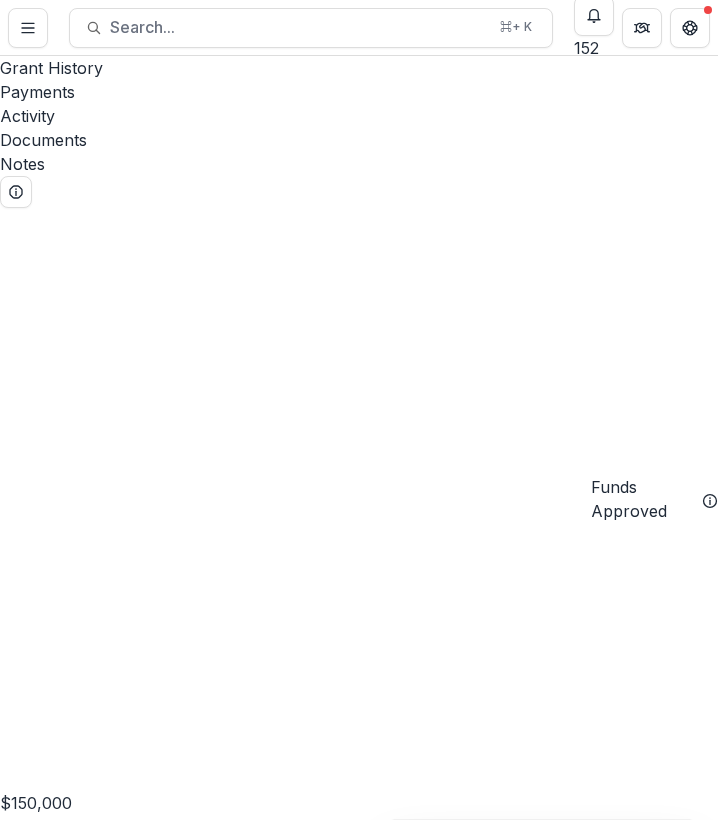scroll, scrollTop: 0, scrollLeft: 0, axis: both 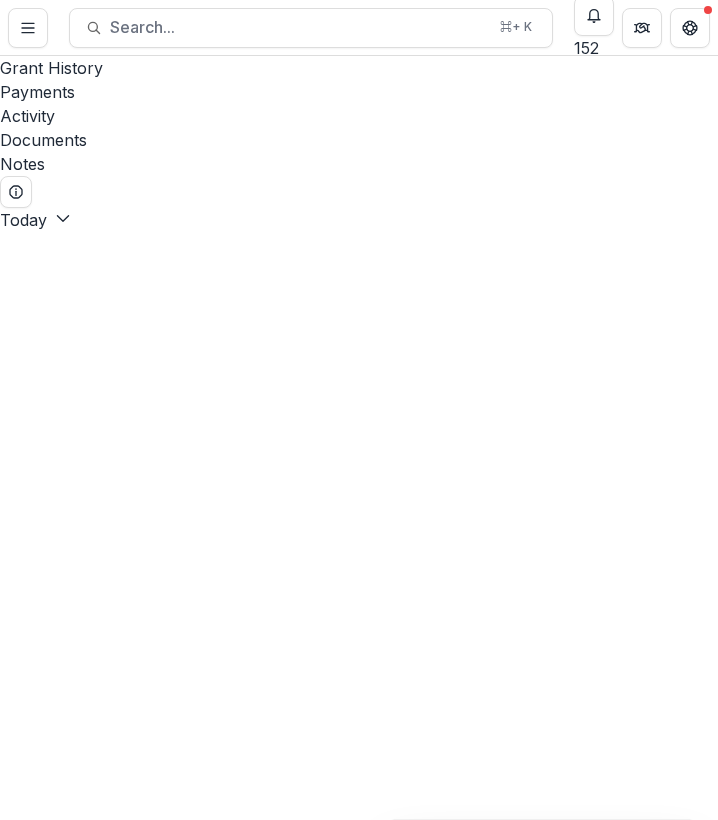 click on "Documents" at bounding box center [359, 140] 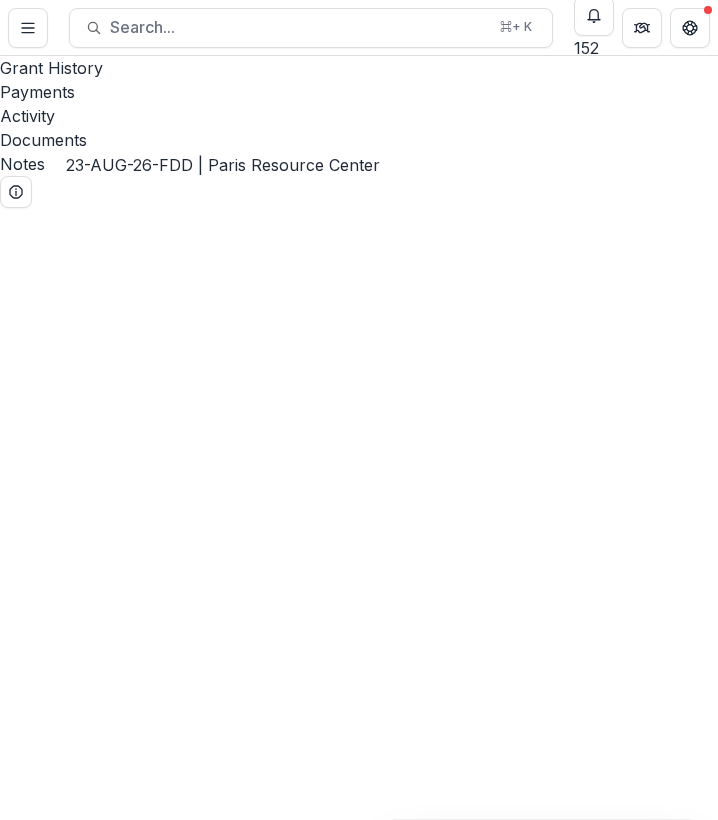 click on "23-AUG-26-FDD | Paris Resource Center" at bounding box center (157, 1730) 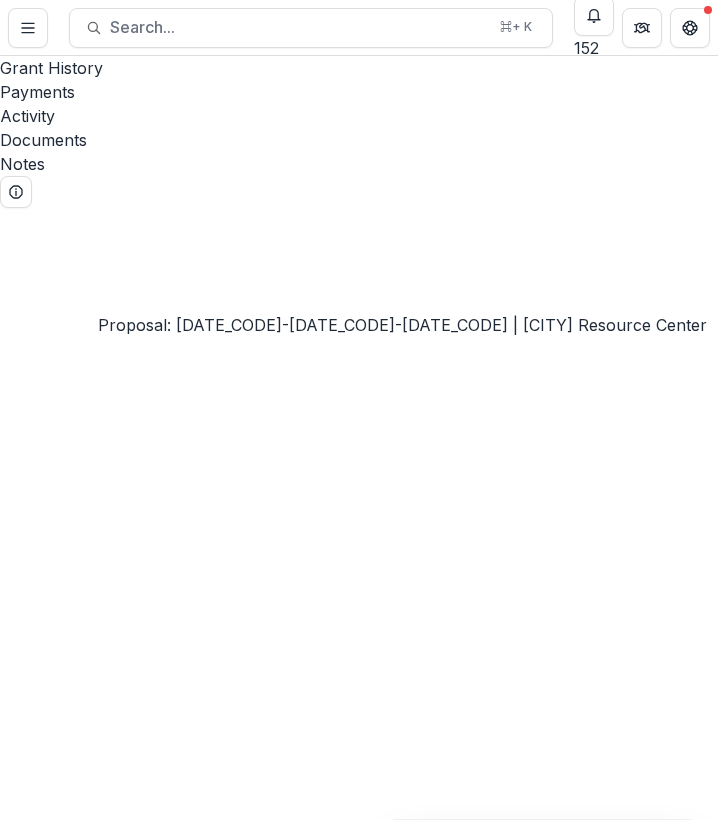 click on "Proposal: [DATE_CODE]-[DATE_CODE]-[DATE_CODE] | [CITY] Resource Center" at bounding box center [304, 2010] 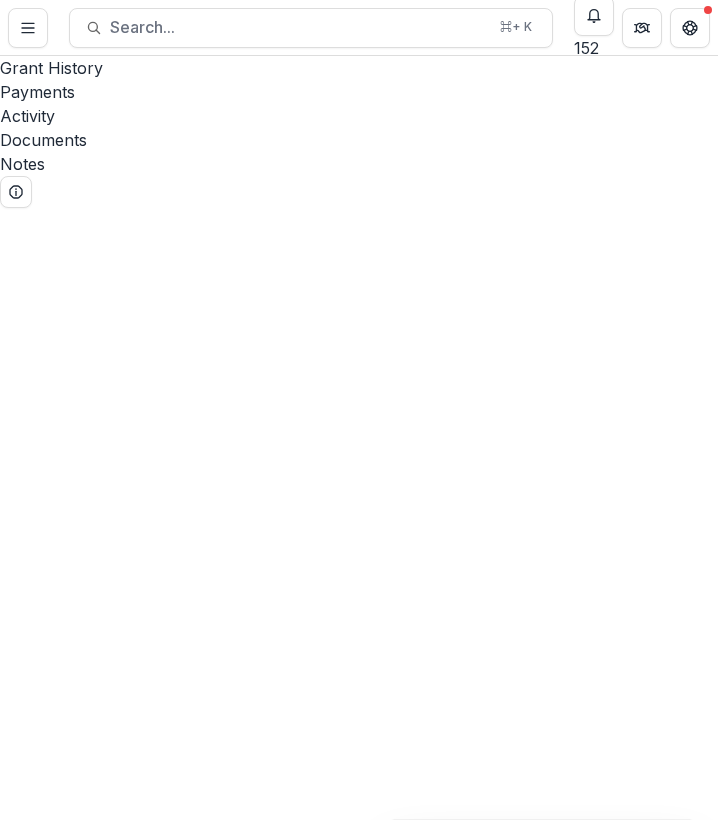 click at bounding box center (0, 838) 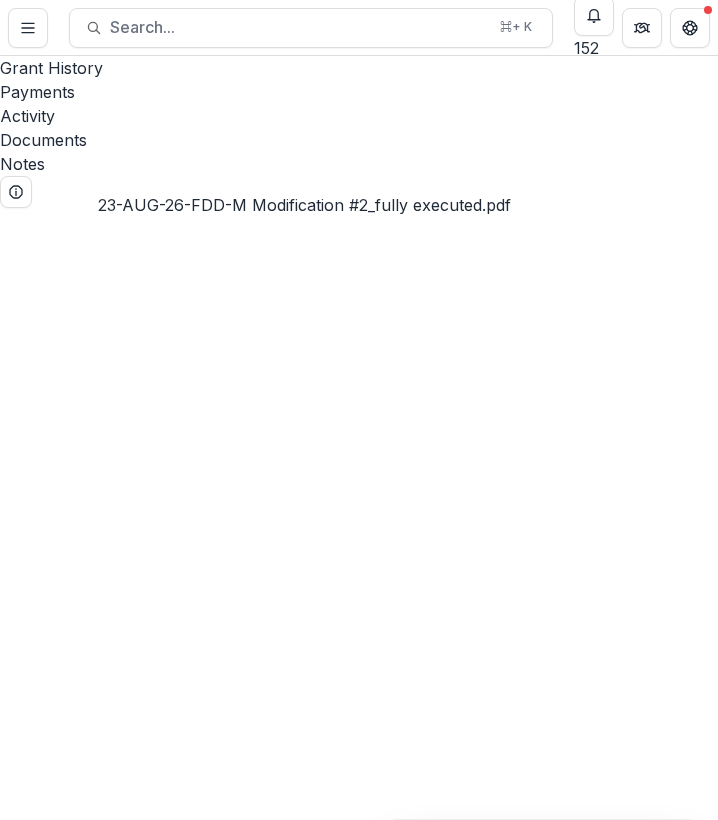 click on "23-AUG-26-FDD-M Modification #2_fully executed.pdf" at bounding box center [206, 1818] 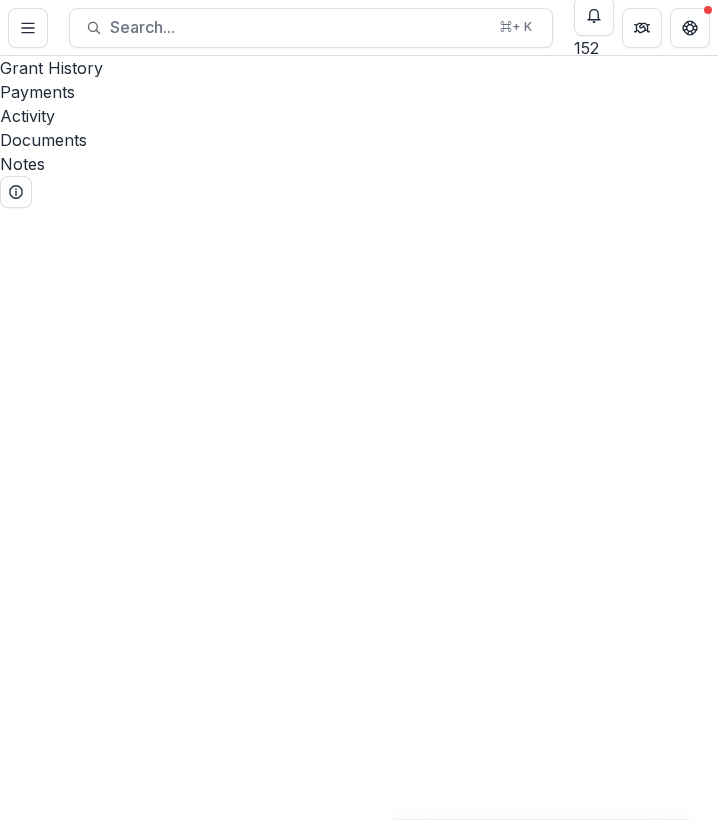 click at bounding box center (0, 838) 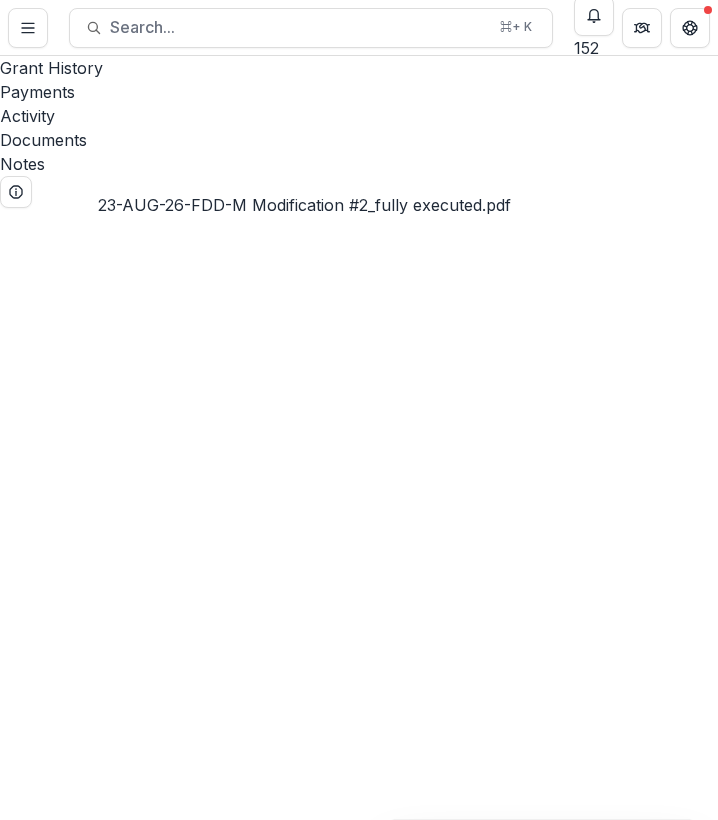 click on "V2 23-AUG-26-FDD" at bounding box center [359, 2792] 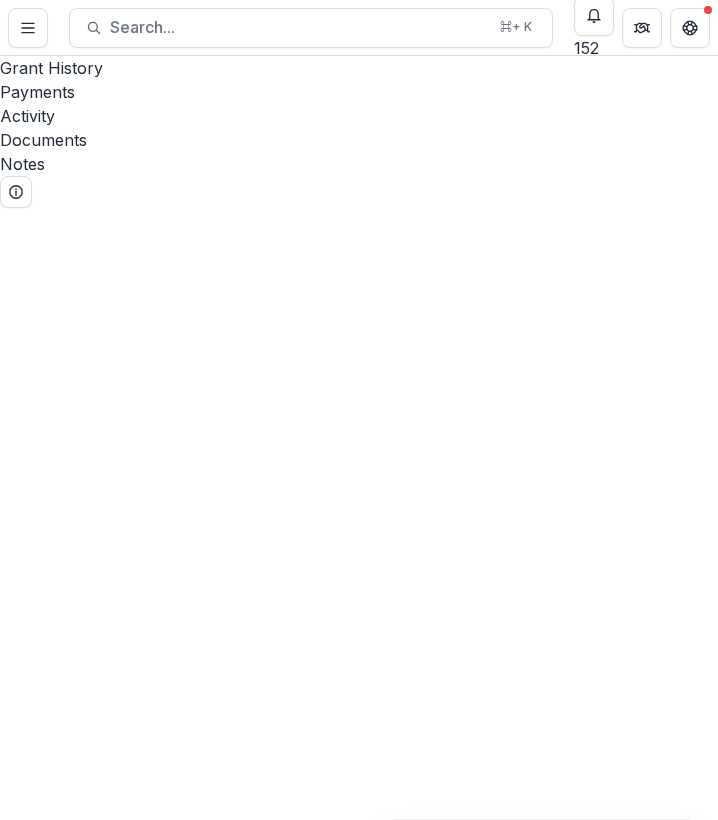 click on "3. Reports & Monitoring Folder Options Rename Add Subfolder Delete" at bounding box center [359, 4783] 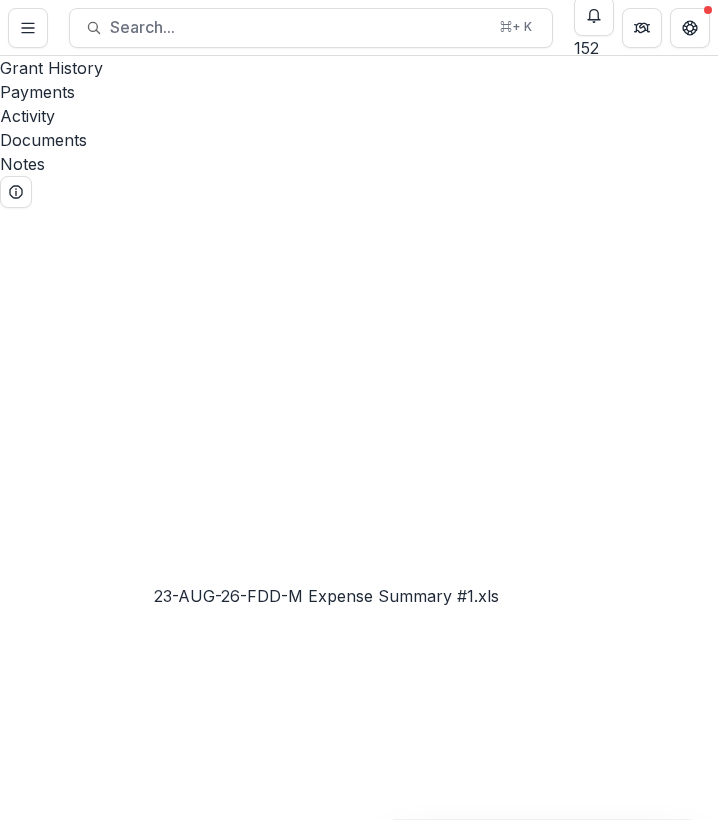 click on "23-AUG-26-FDD-M Expense Summary #1.xls" at bounding box center (172, 6176) 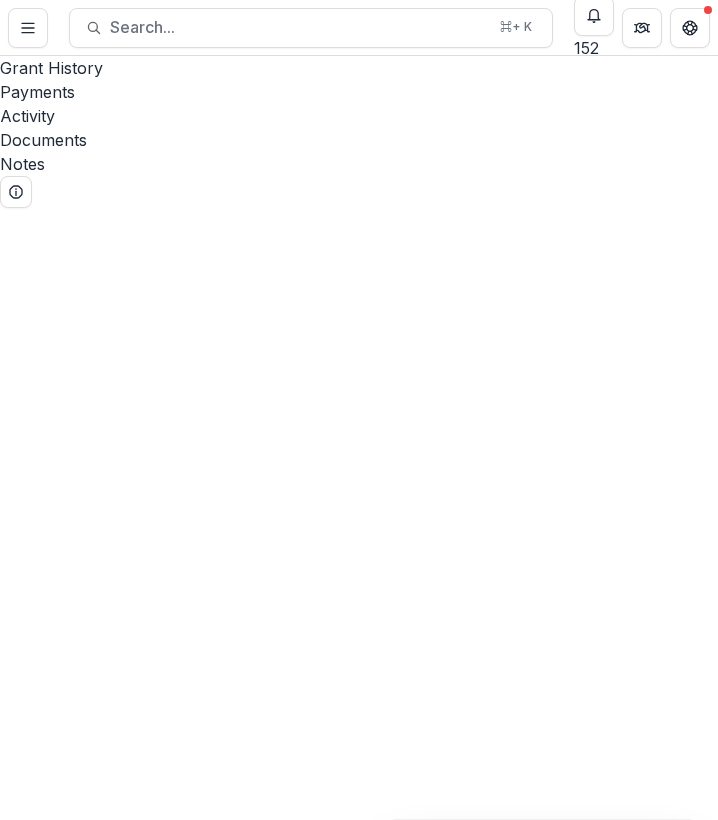 click on "Download" at bounding box center (50, 30064) 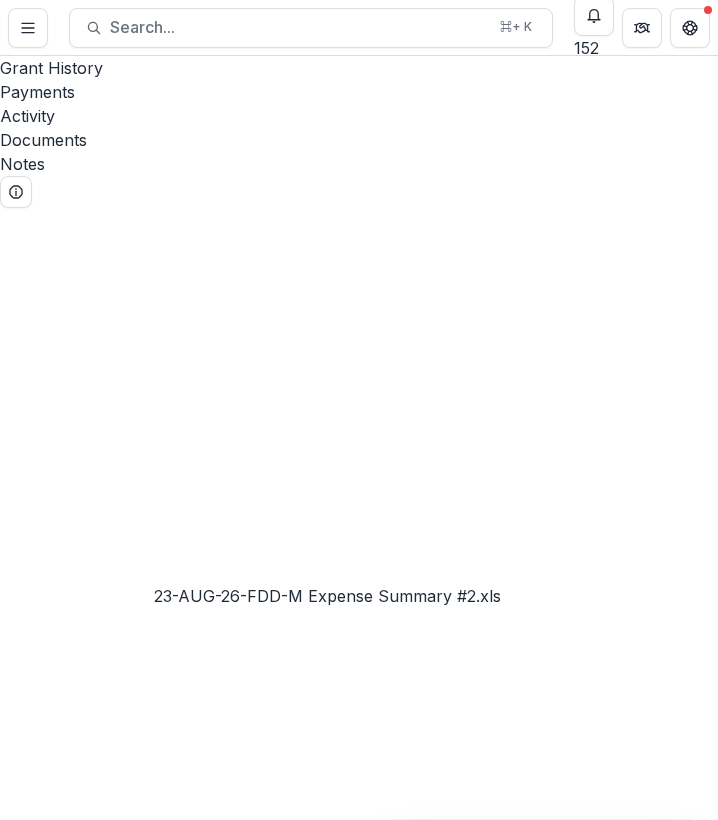 click on "23-AUG-26-FDD-M Expense Summary #2.xls" at bounding box center [173, 7342] 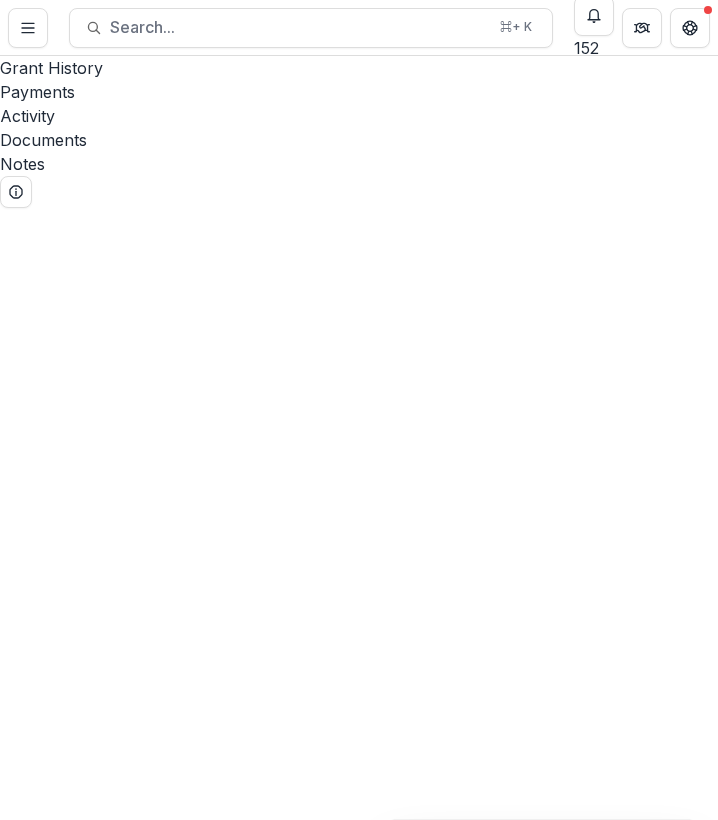 click on "Download" at bounding box center [50, 24400] 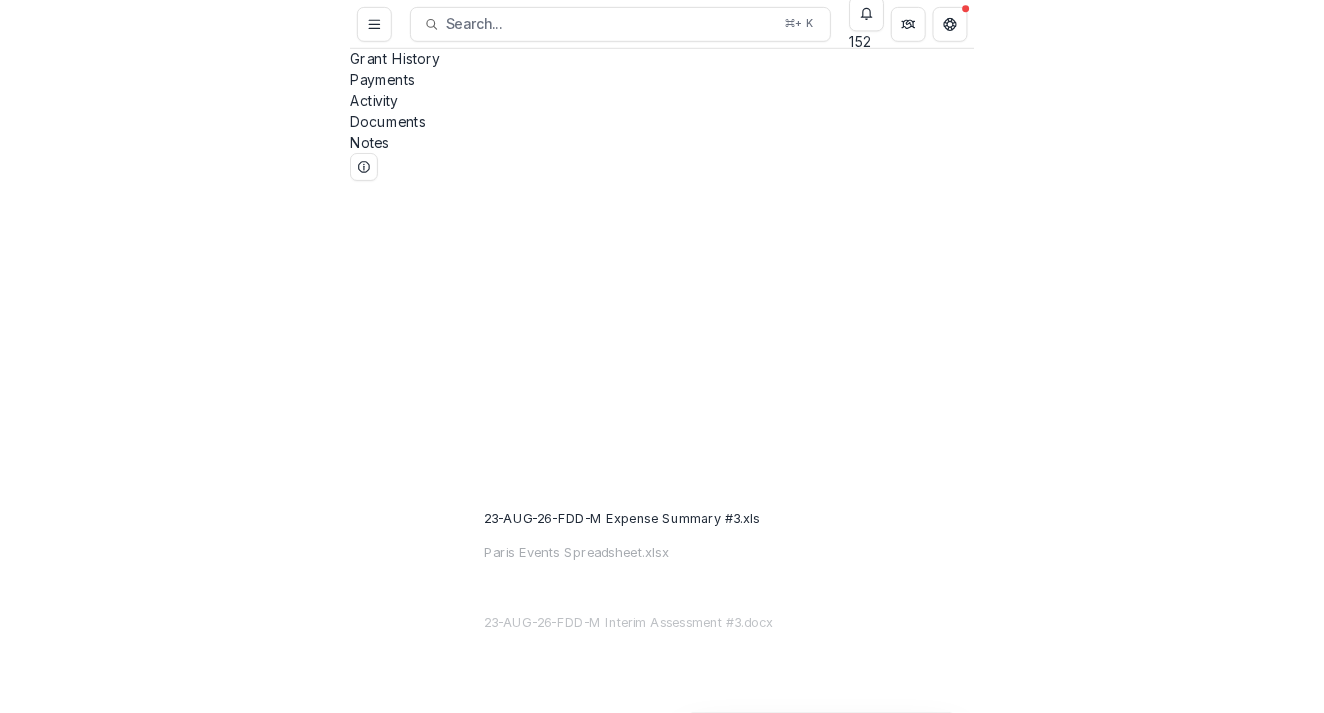scroll, scrollTop: 653, scrollLeft: 0, axis: vertical 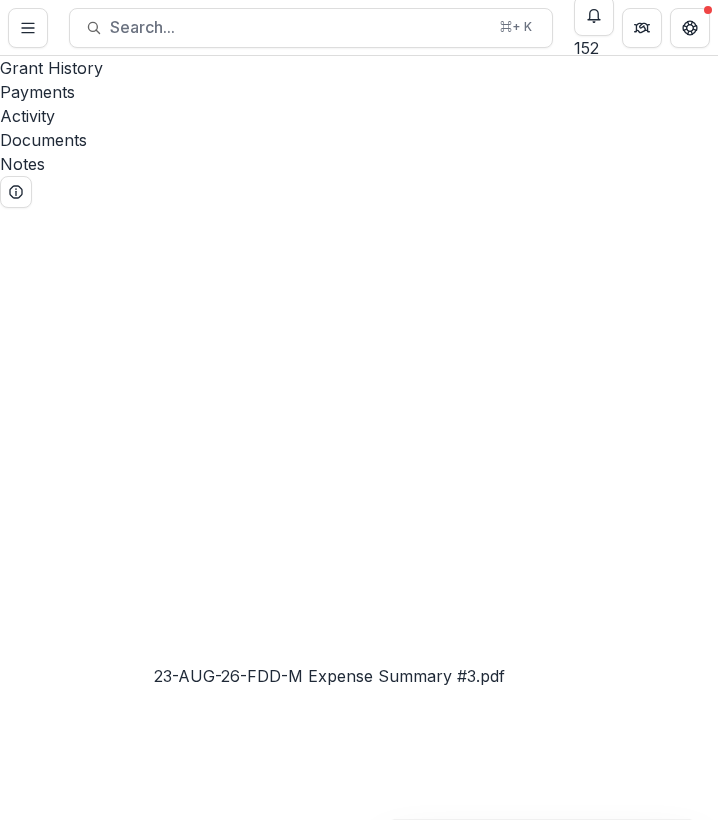 click on "23-AUG-26-FDD-M Expense Summary #3.pdf" at bounding box center [175, 8636] 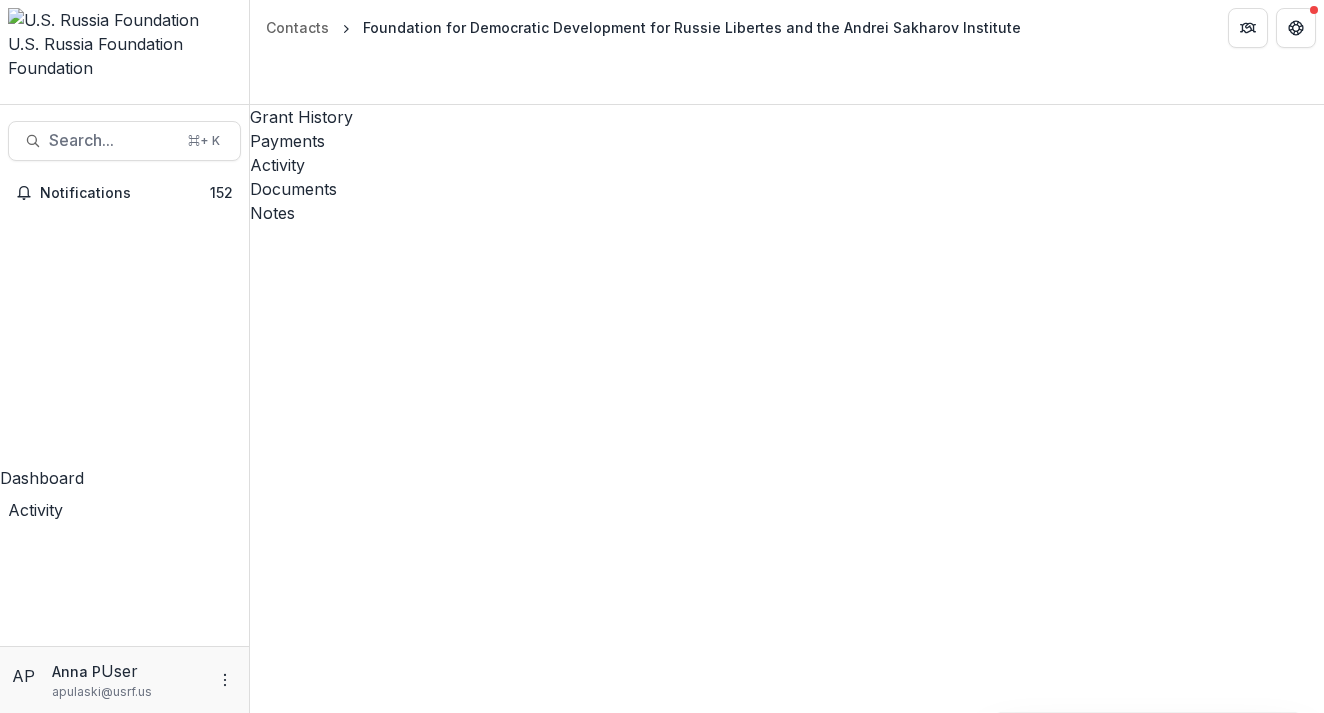 click 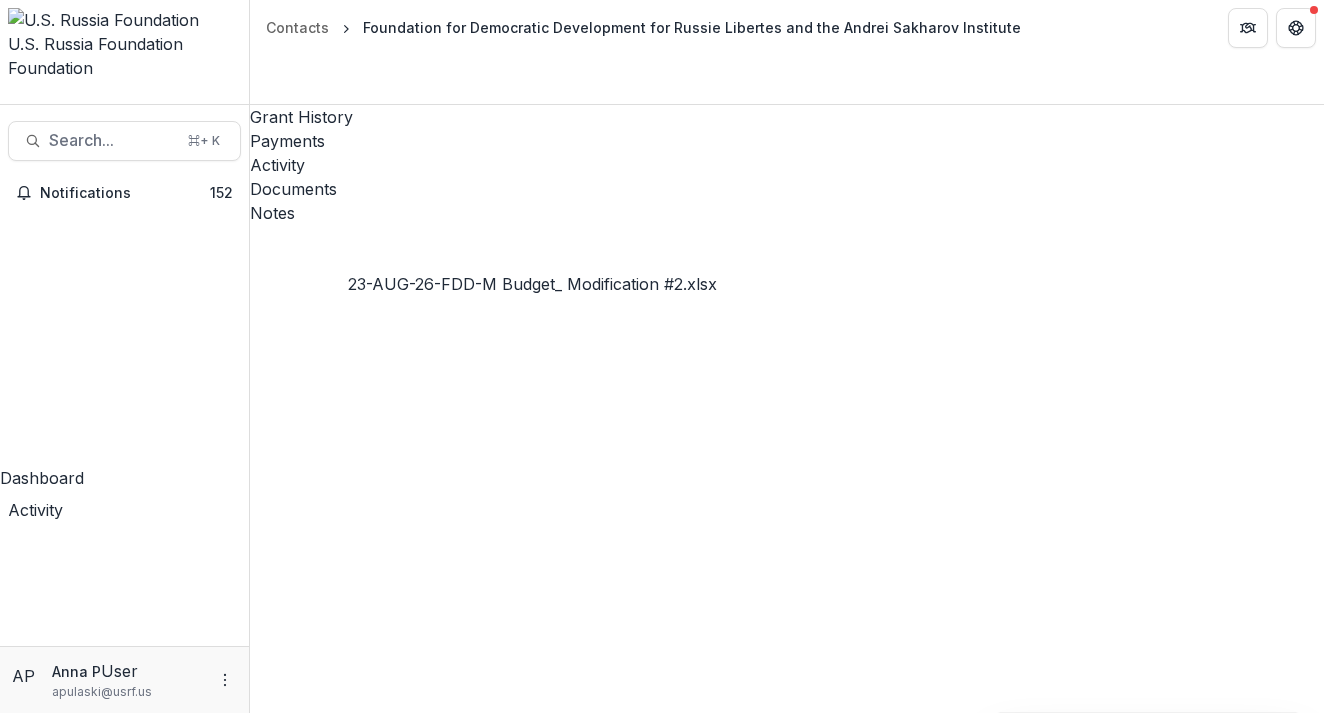 click on "23-AUG-26-FDD-M Budget_ Modification #2.xlsx" at bounding box center (434, 2675) 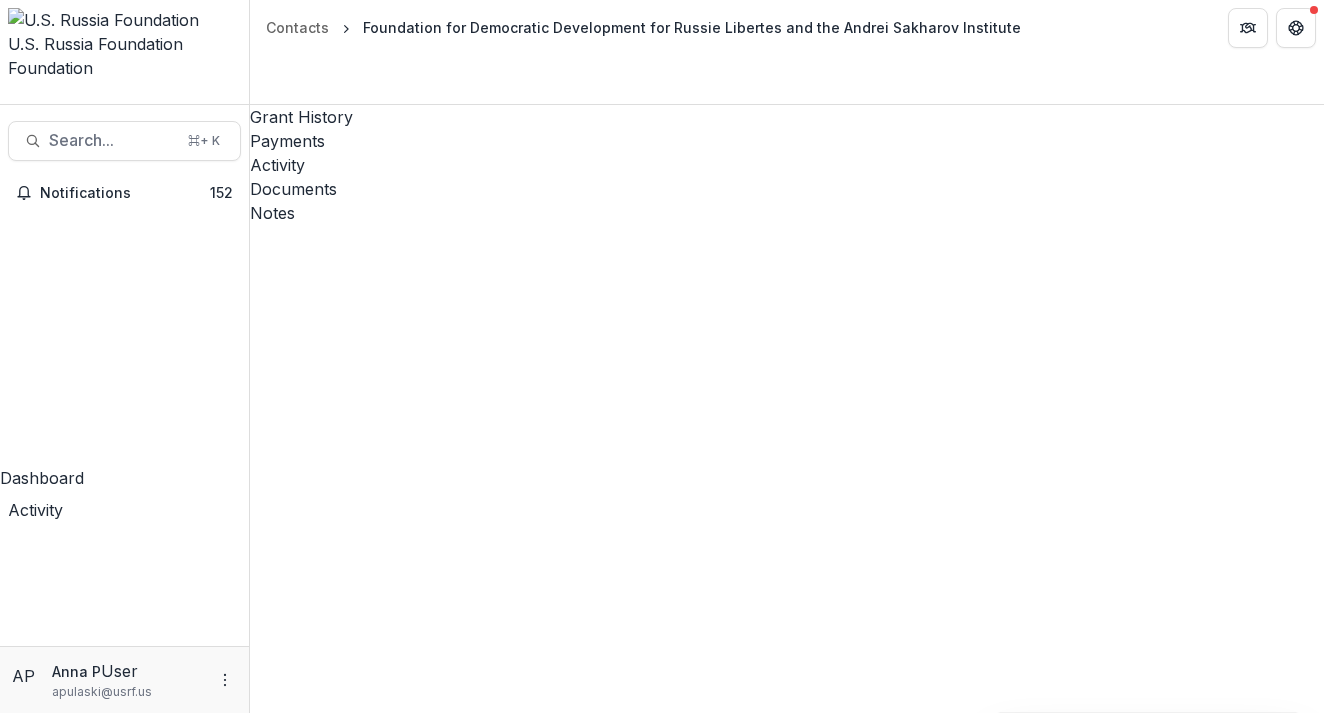 click 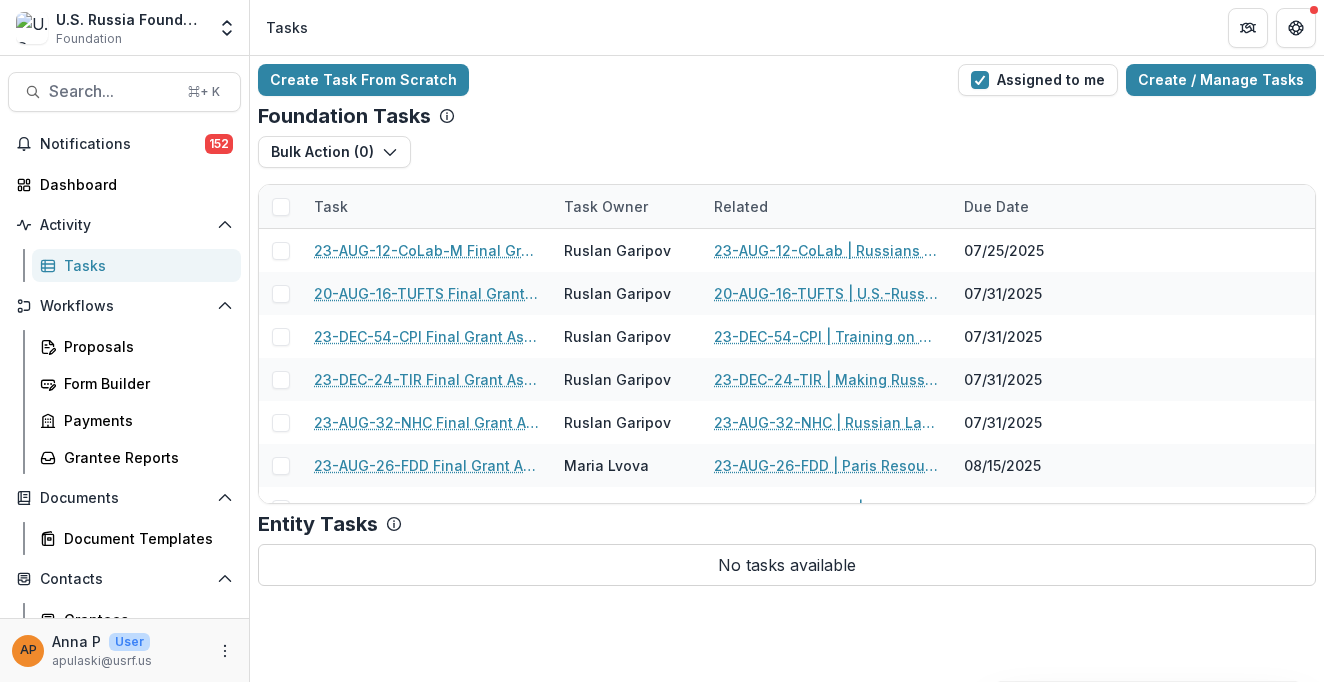 click on "Search..." at bounding box center (112, 91) 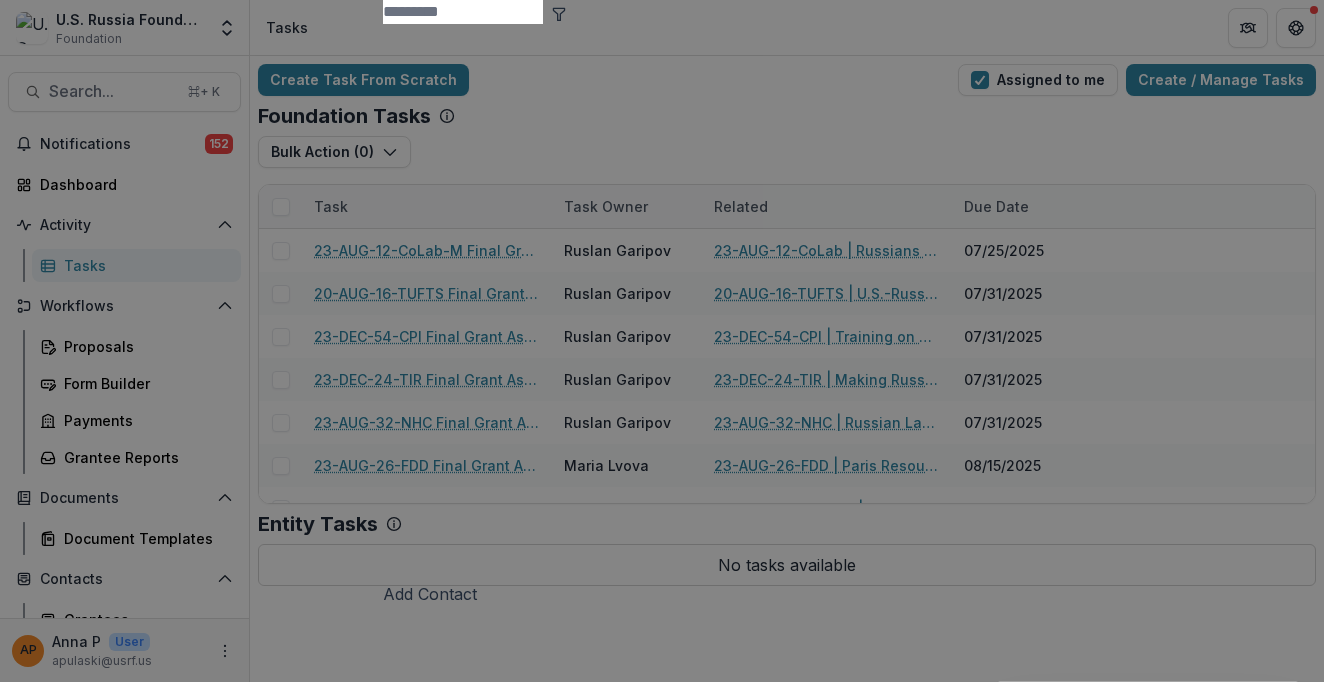 scroll, scrollTop: 0, scrollLeft: 0, axis: both 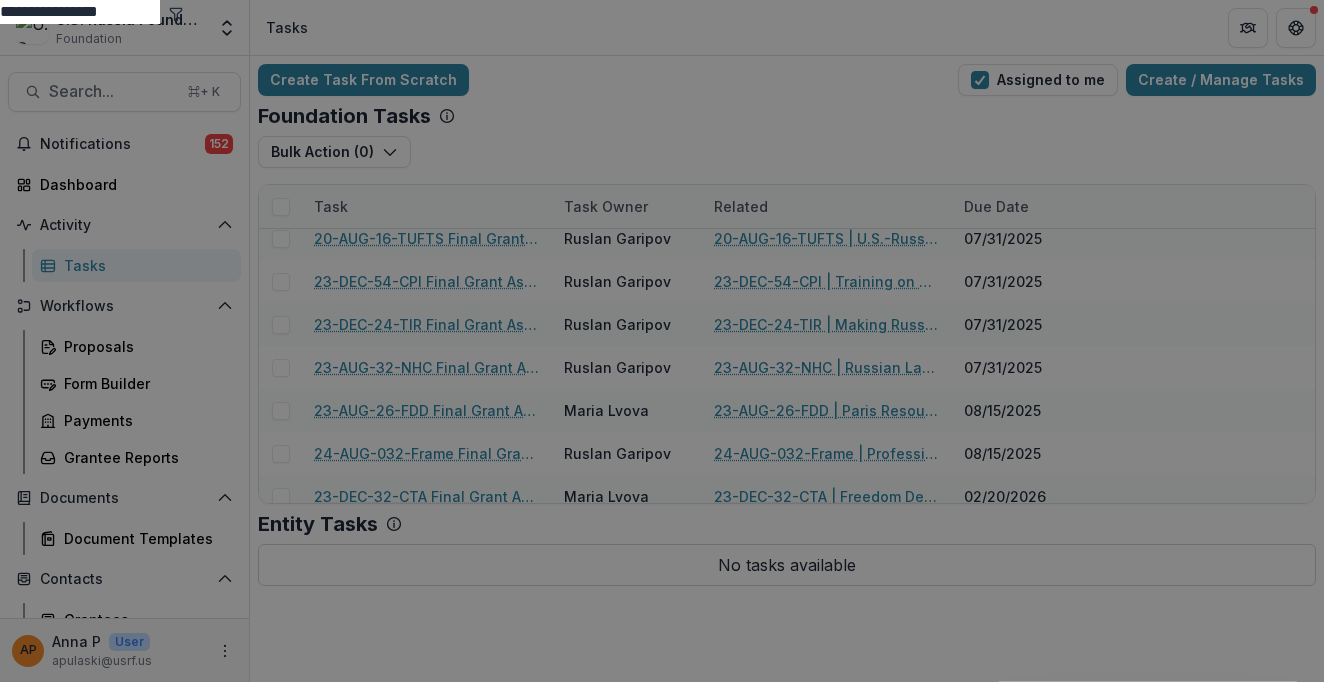 type on "**********" 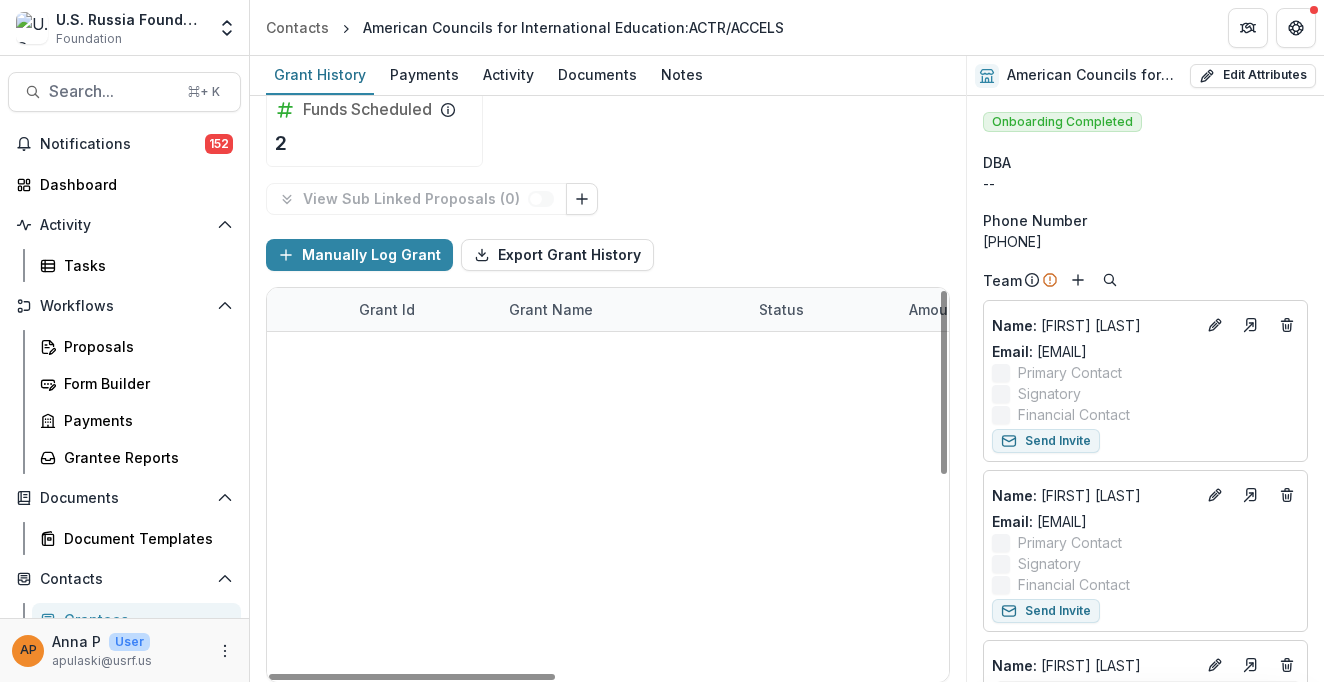 scroll, scrollTop: 142, scrollLeft: 0, axis: vertical 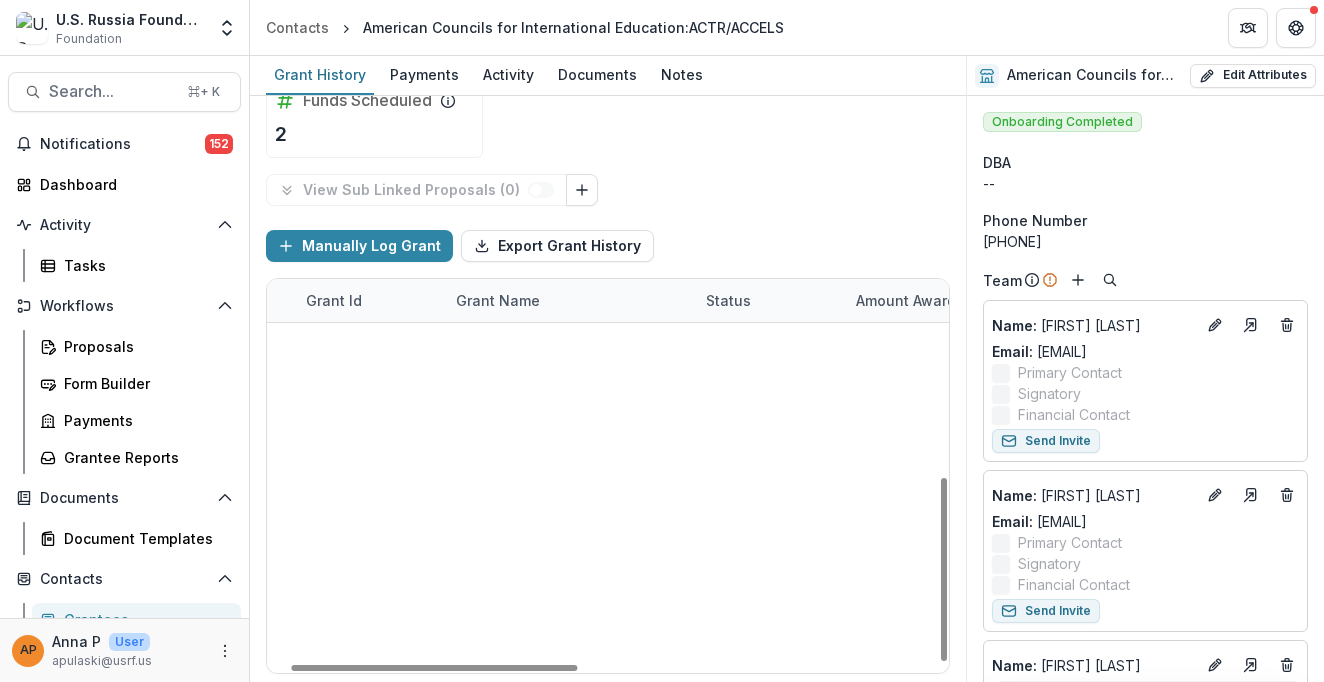 click on "Skip to content U.S. Russia Foundation Foundation Team Settings Contacts American Councils for International Education:ACTR/ACCELS Search... ⌘  + K Notifications [NUMBER] Dashboard Activity Tasks Workflows Proposals Form Builder Payments Grantee Reports Documents Document Templates Contacts Grantees Communications Data & Reporting Dashboard Advanced Analytics Data Report AP [FIRST] [LAST] [EMAIL] Grant History Payments Activity Documents Notes Funds Approved $5,360,076 Funds Paid $368,933 Payment total $463,273 Funds Scheduled [NUMBER] View Sub Linked Proposals ( [NUMBER] ) Manually Log Grant Export Grant History Grant Id Grant Name Status Amount Awarded Amount Paid Start Date End Date Amount Requested Grant Type [DATE]-[CODE]-[CITY] [DATE]-[CODE]-[CITY] Closed $831,800 $0 -- -- $831,800 OPERATING_GRANT [DATE]-[CODE] [DATE]-[CODE] Closed $90,708 $0 -- -- $90,708 OPERATING_GRANT [DATE]-[CODE]-[CITY] [DATE]-[CODE]-[CITY] Closed $7,837 $0 -- -- $7,837 OPERATING_GRANT [DATE]-[CODE]-[CITY] [DATE]-[CODE]-[CITY] Closed $422,751 $0 -- -- Draft :" at bounding box center (662, 341) 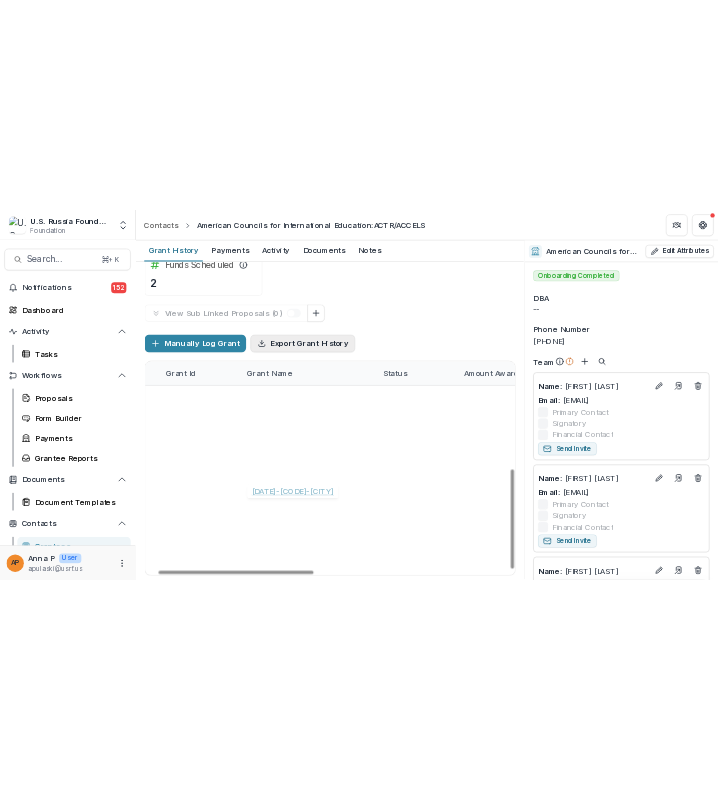scroll, scrollTop: 424, scrollLeft: 53, axis: both 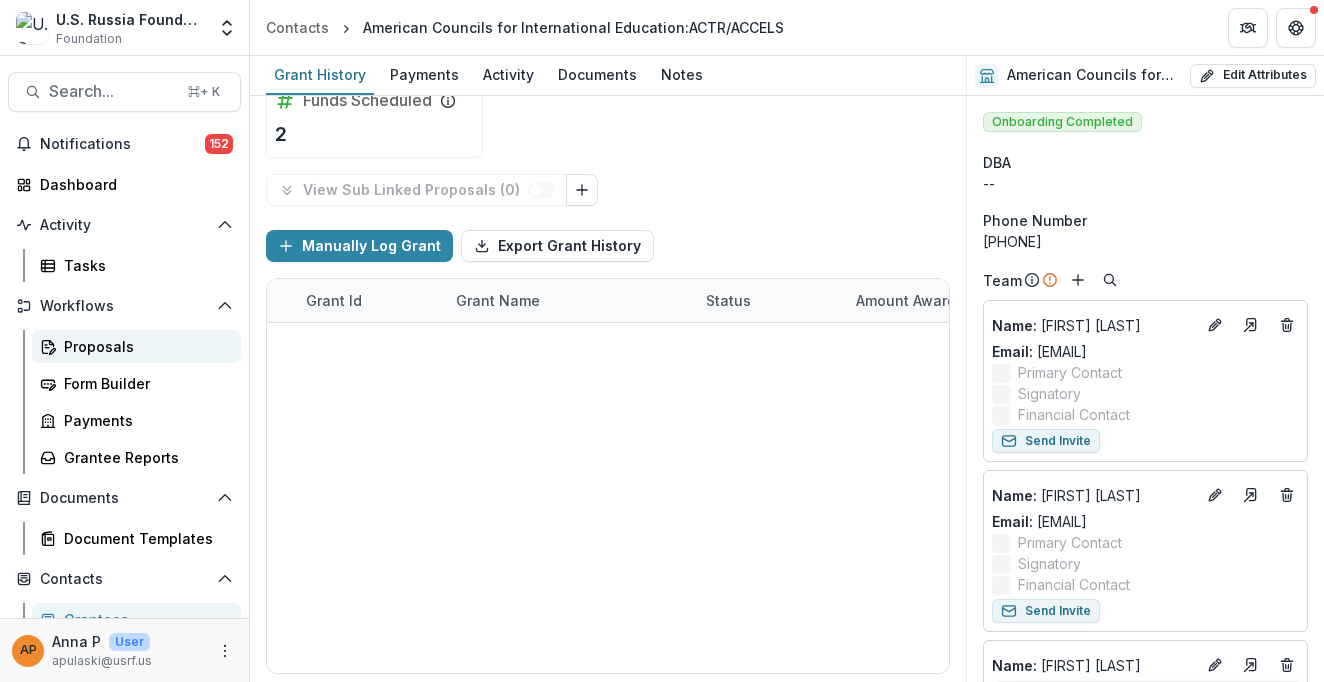 click on "Proposals" at bounding box center (144, 346) 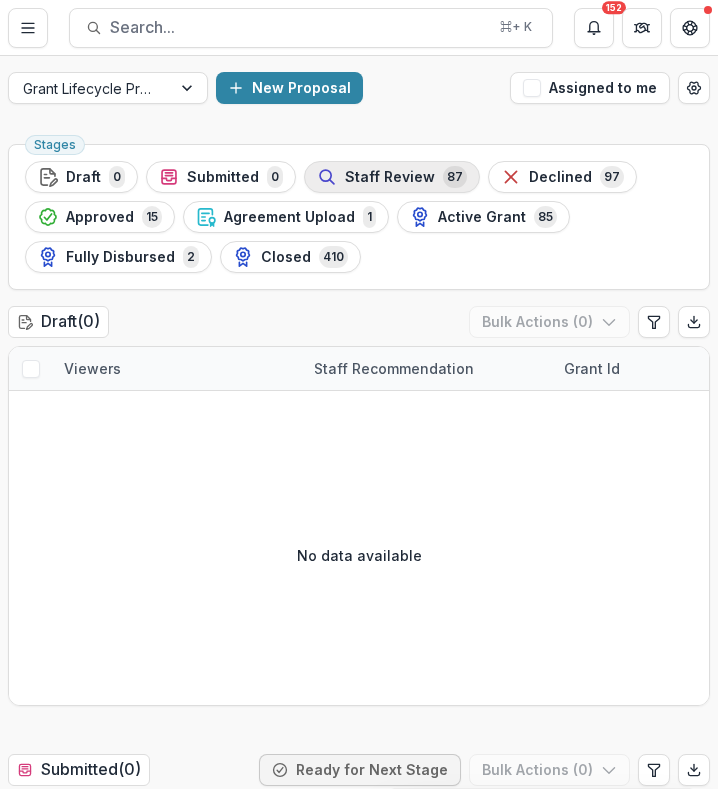 click on "Staff Review" at bounding box center (390, 177) 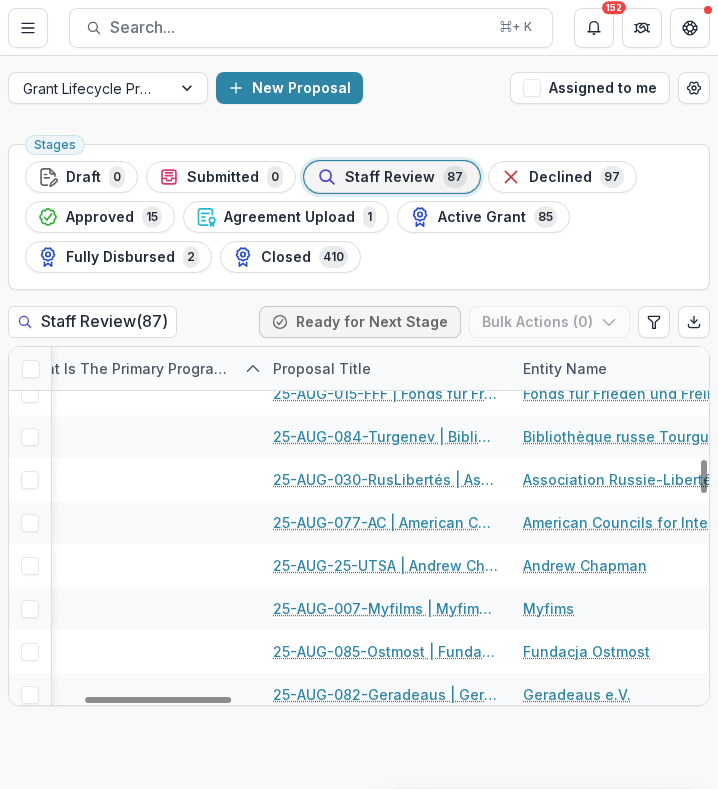 scroll, scrollTop: 1223, scrollLeft: 356, axis: both 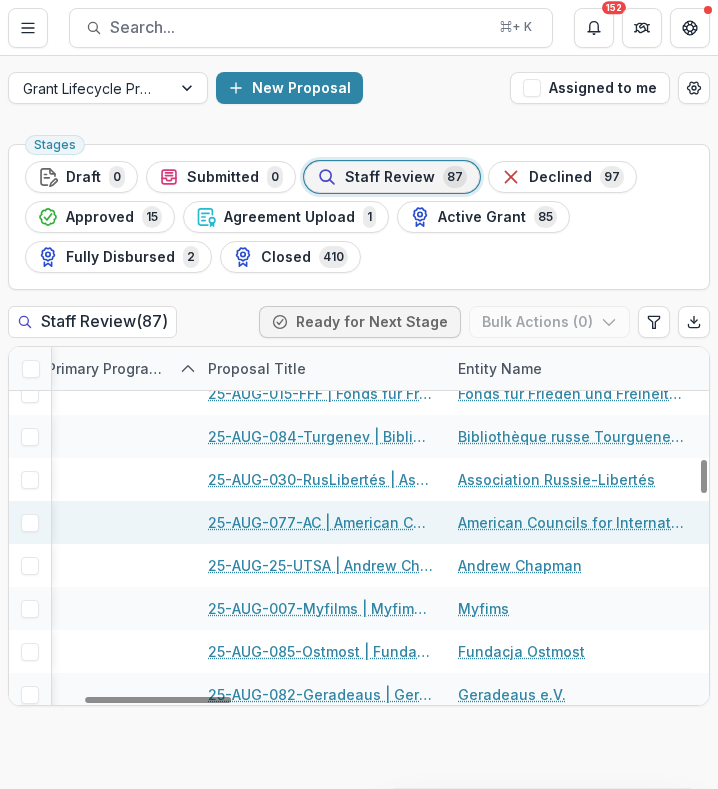 click on "25-AUG-077-AC | American Councils for International Education: ACTR/ACCELS, Inc. - 2025 - Grant Proposal Application (August 2025)" at bounding box center [321, 522] 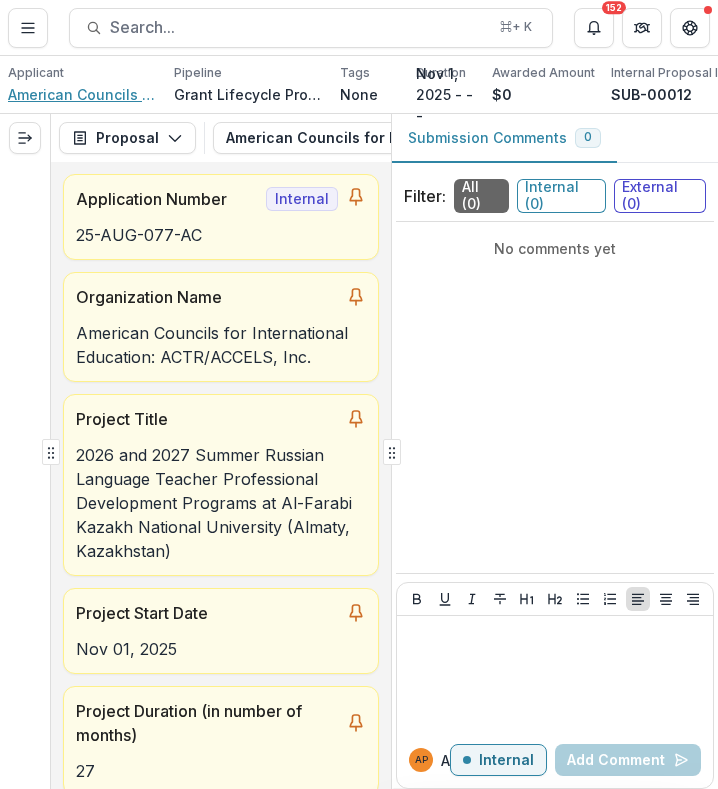 click on "American Councils for International Education: ACTR/ACCELS, Inc." at bounding box center (83, 94) 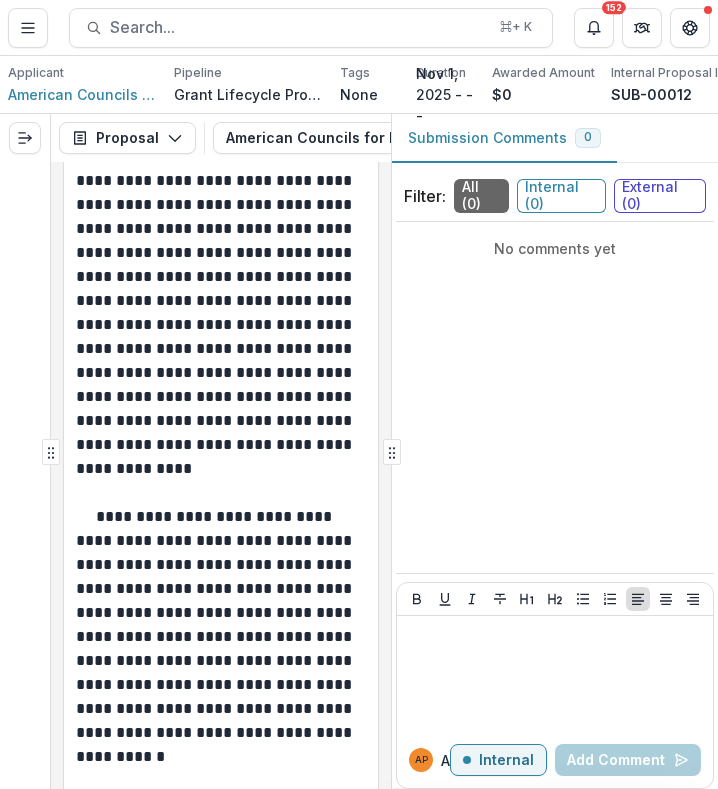 scroll, scrollTop: 4235, scrollLeft: 0, axis: vertical 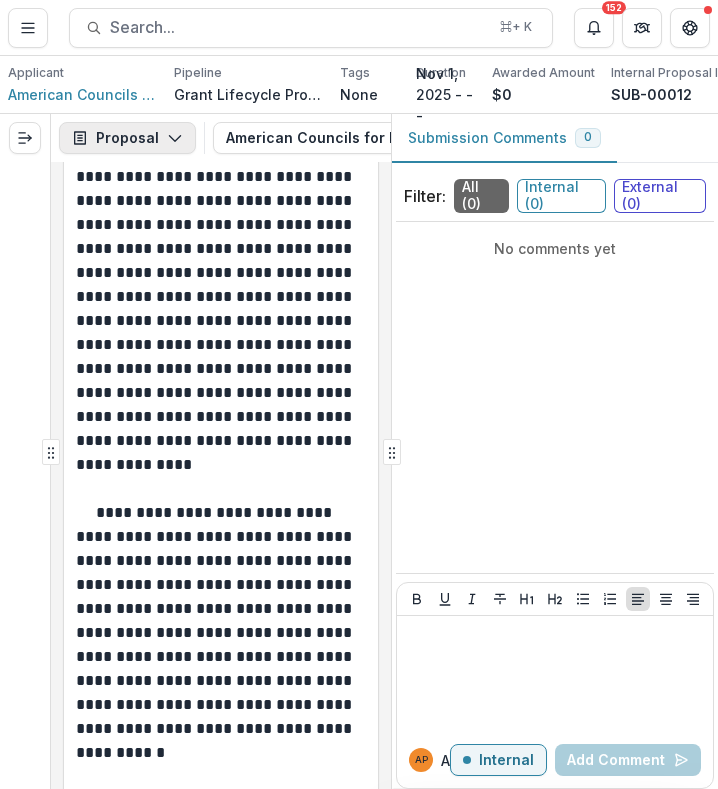 click on "Proposal" at bounding box center [127, 138] 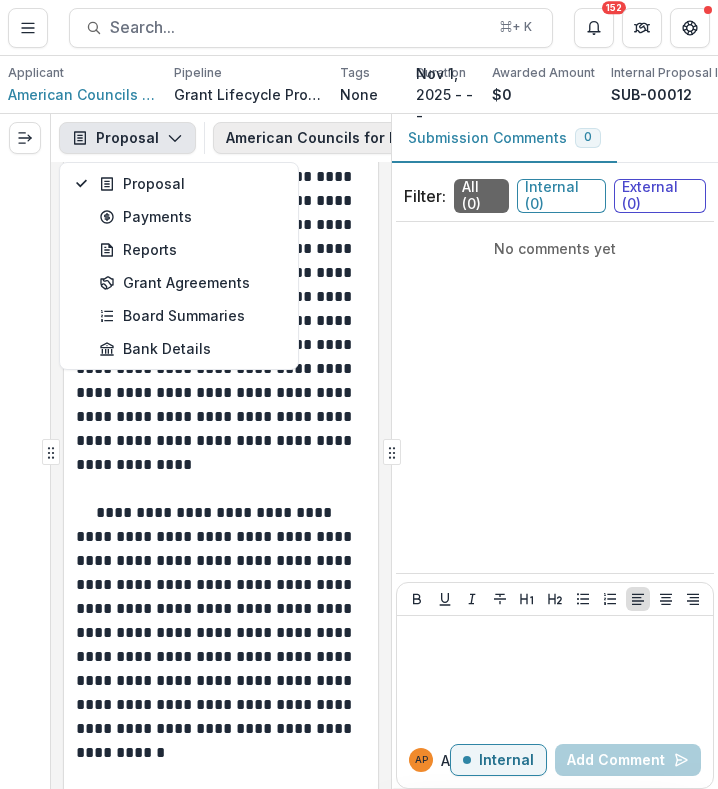 click on "American Councils for International Education: ACTR/ACCELS, Inc. - 2025 - Grant Proposal Application (August 2025) 1" at bounding box center [666, 138] 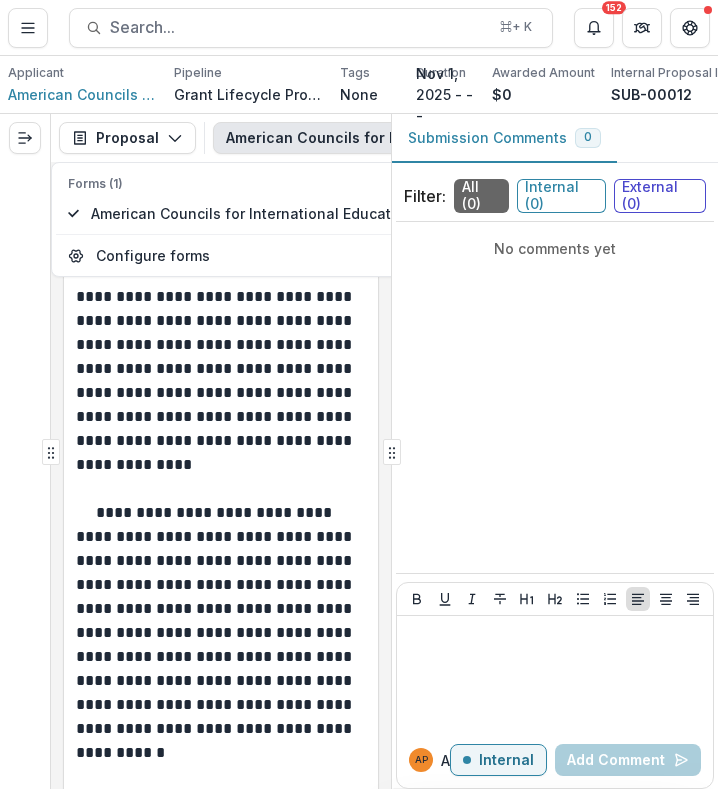 click on "**********" at bounding box center (218, 141) 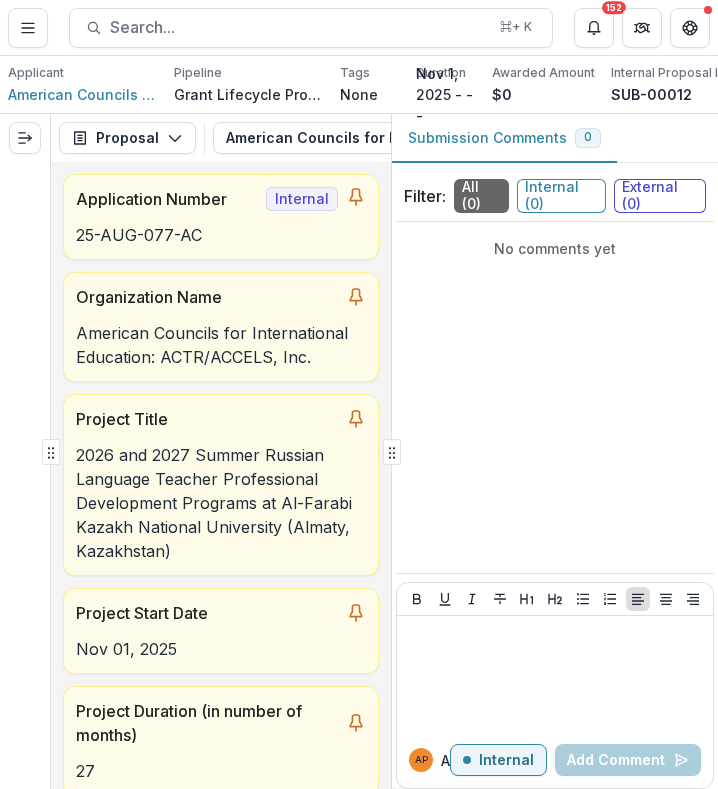 scroll, scrollTop: 0, scrollLeft: 0, axis: both 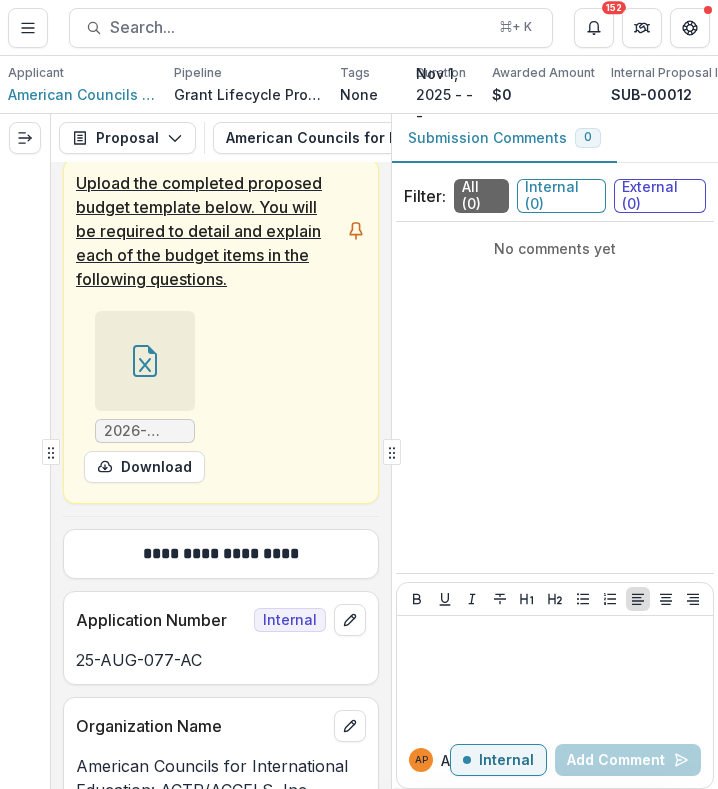 click 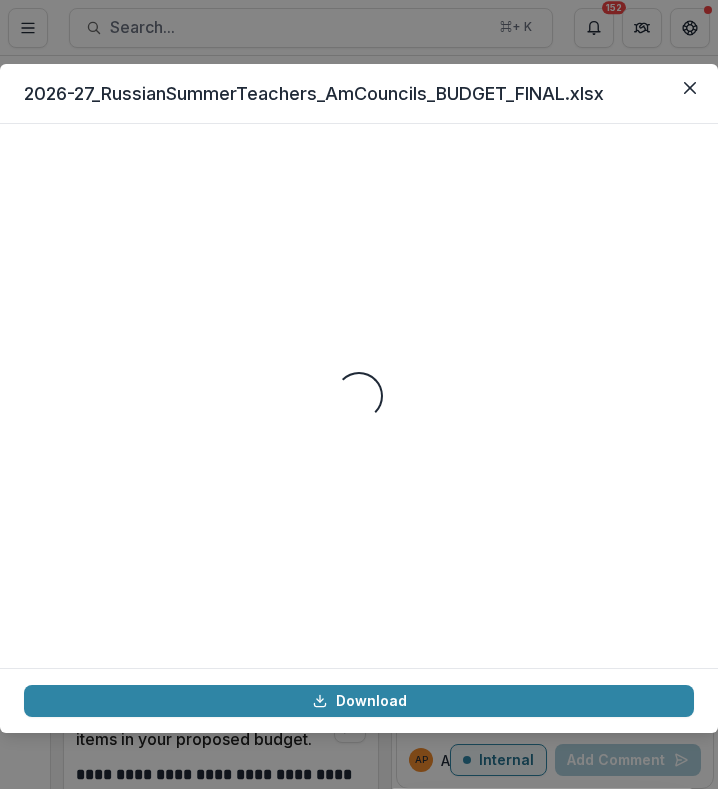 scroll, scrollTop: 36379, scrollLeft: 0, axis: vertical 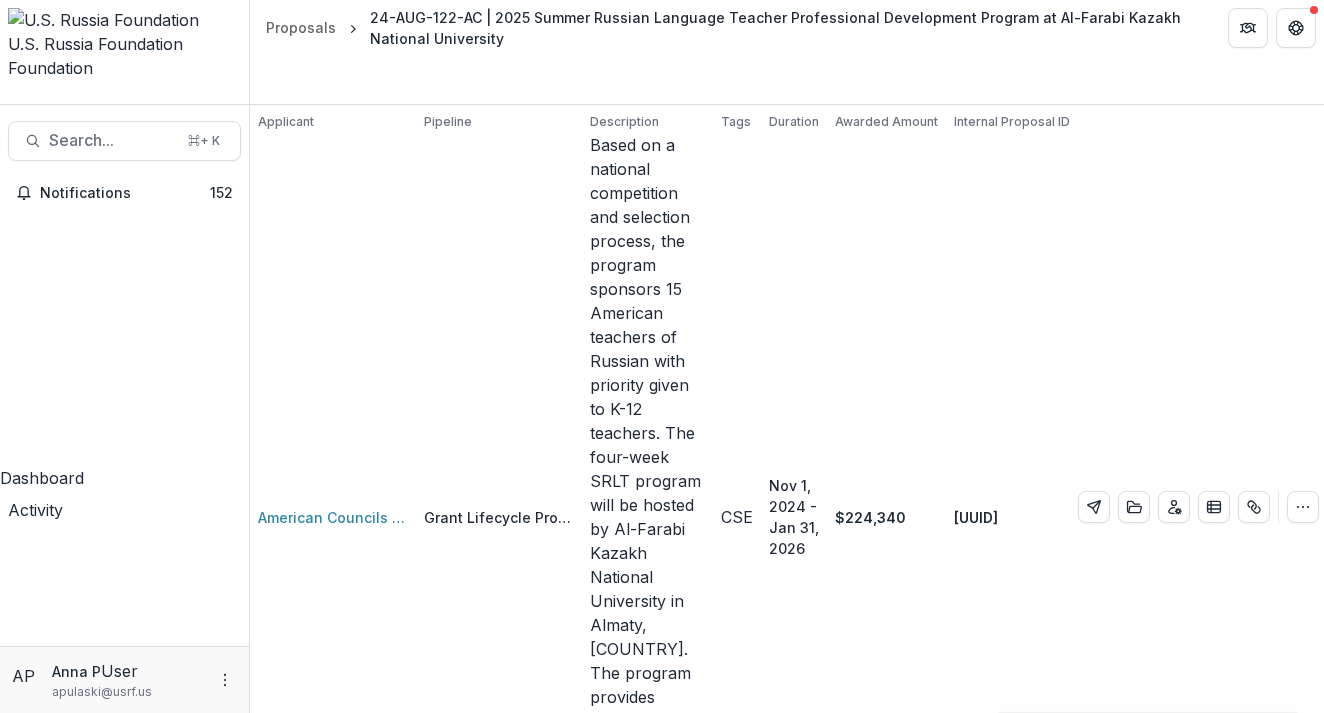 click on "Proposal" at bounding box center (377, 934) 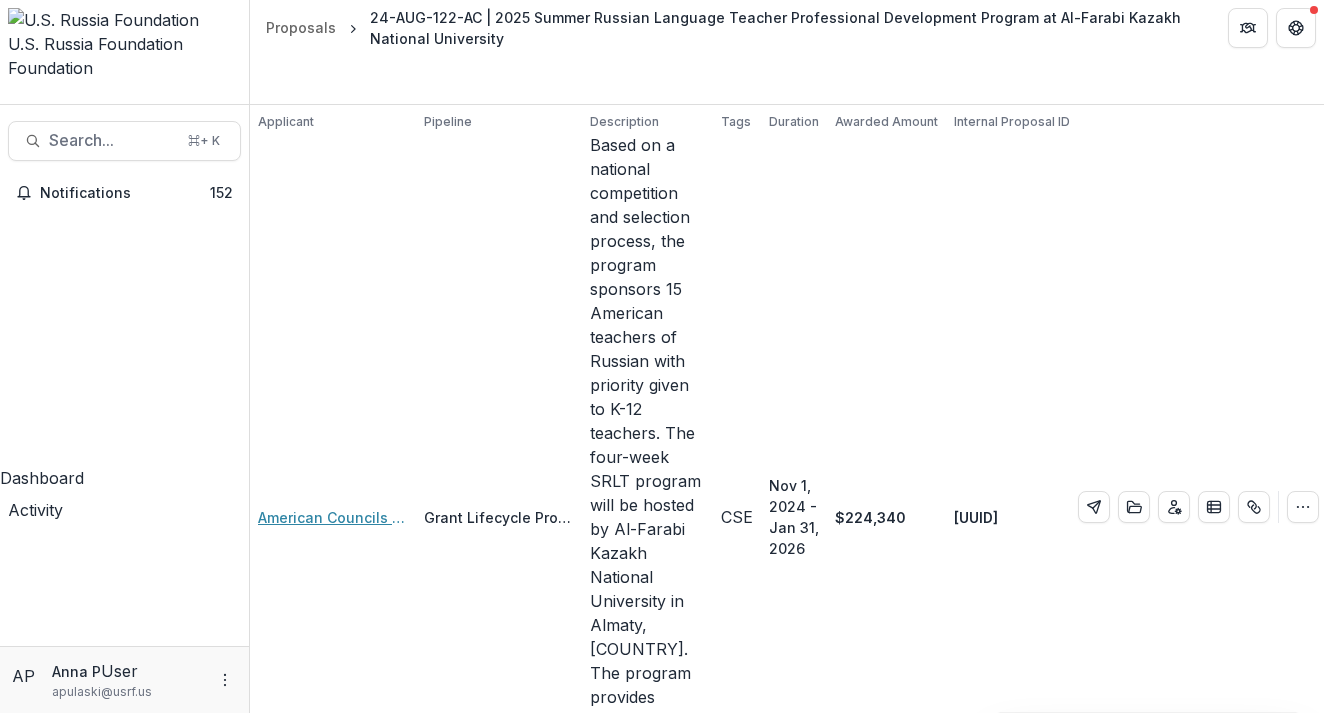 click on "American Councils for International Education:ACTR/ACCELS" at bounding box center (333, 517) 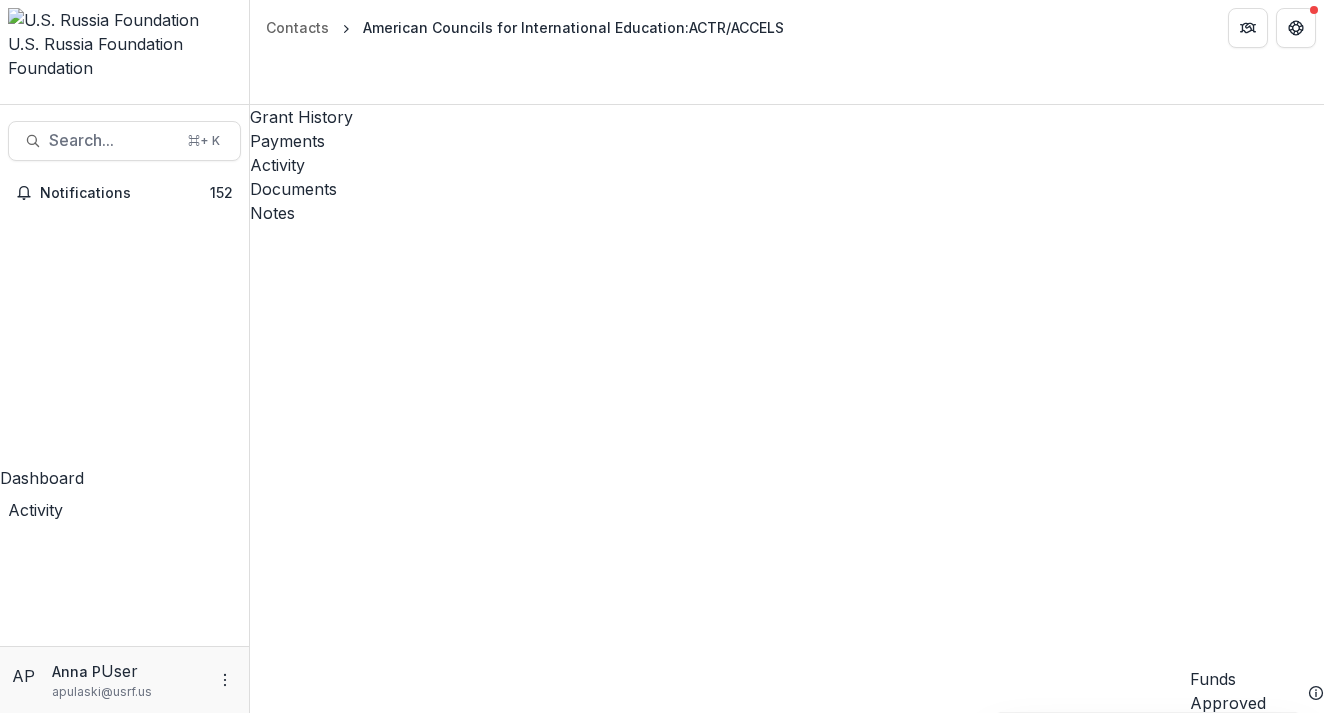 click on "Documents" at bounding box center [787, 189] 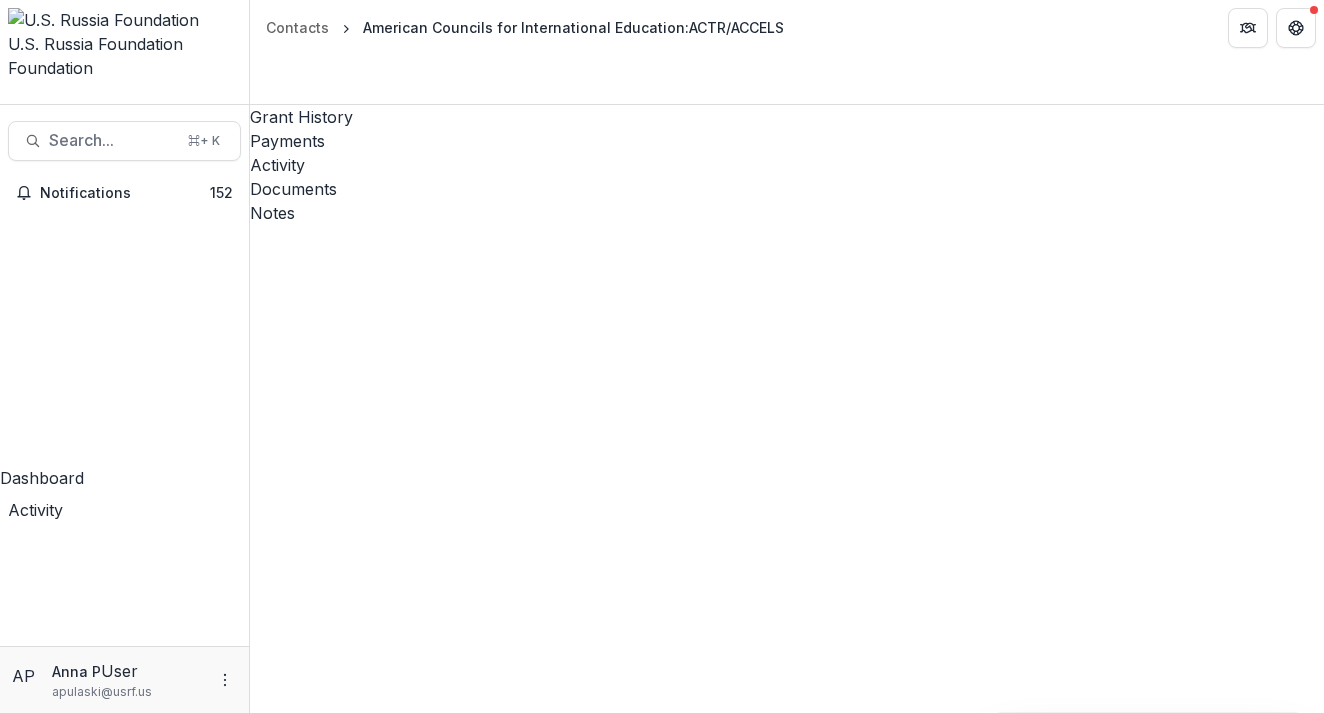 scroll, scrollTop: 0, scrollLeft: 0, axis: both 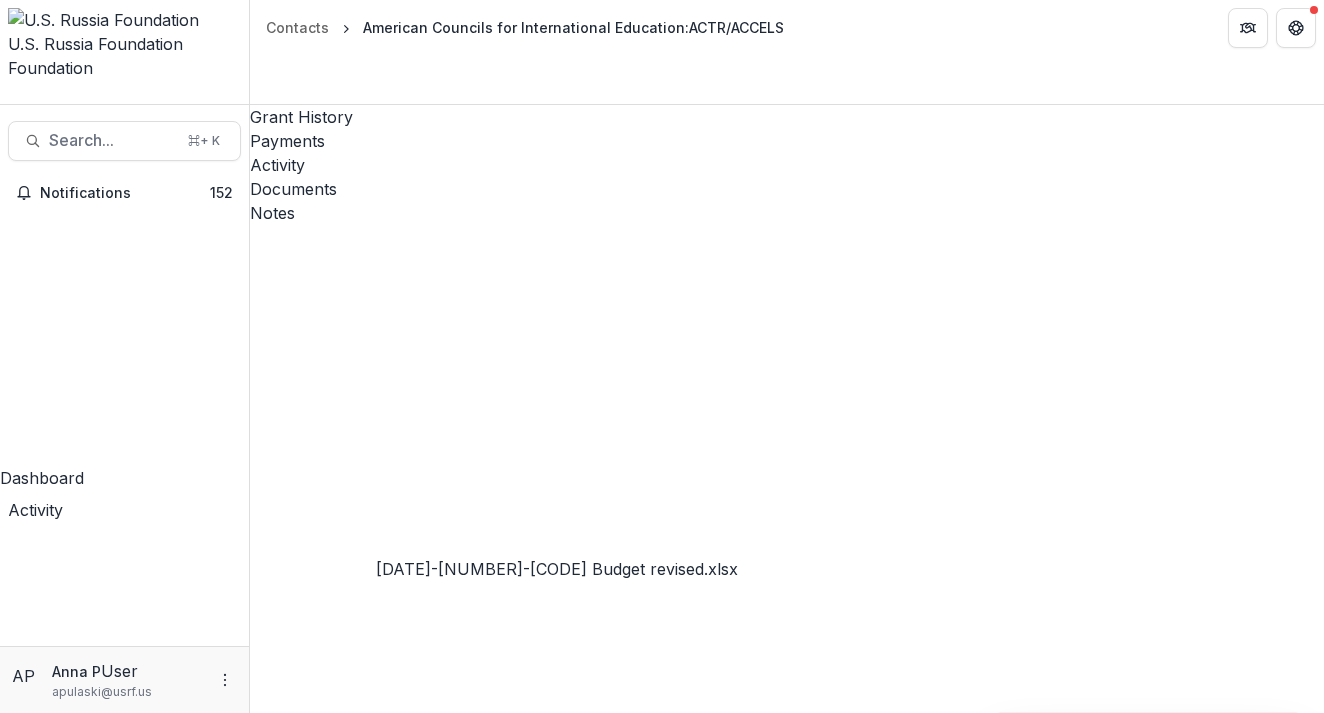 click on "[DATE]-[ID] Budget revised.xlsx" at bounding box center (431, 29513) 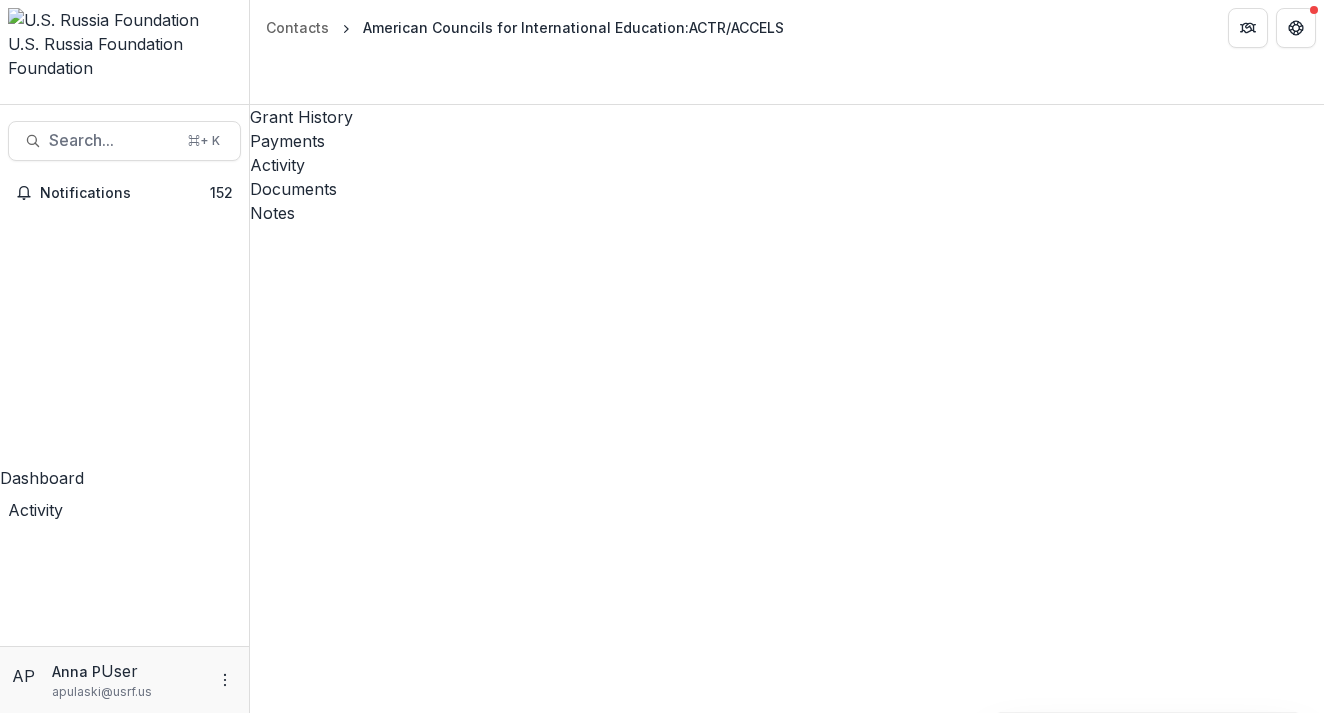 click 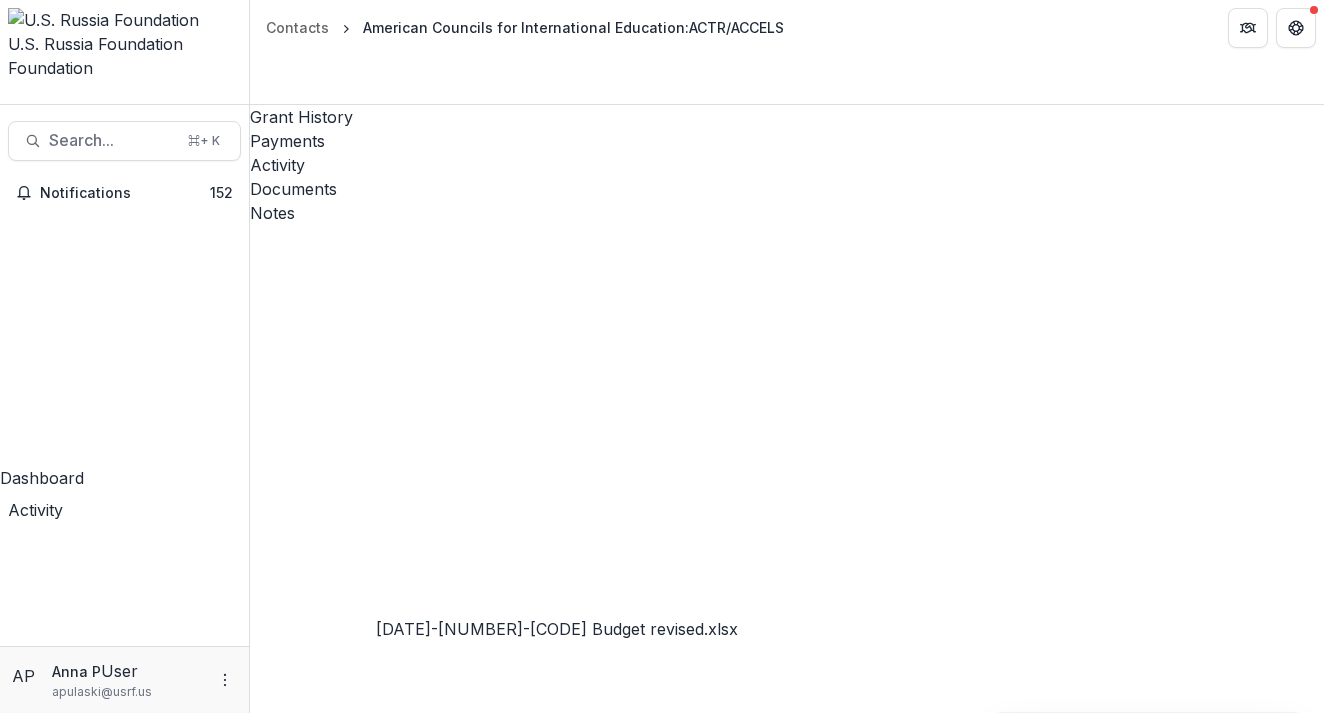 scroll, scrollTop: 804, scrollLeft: 0, axis: vertical 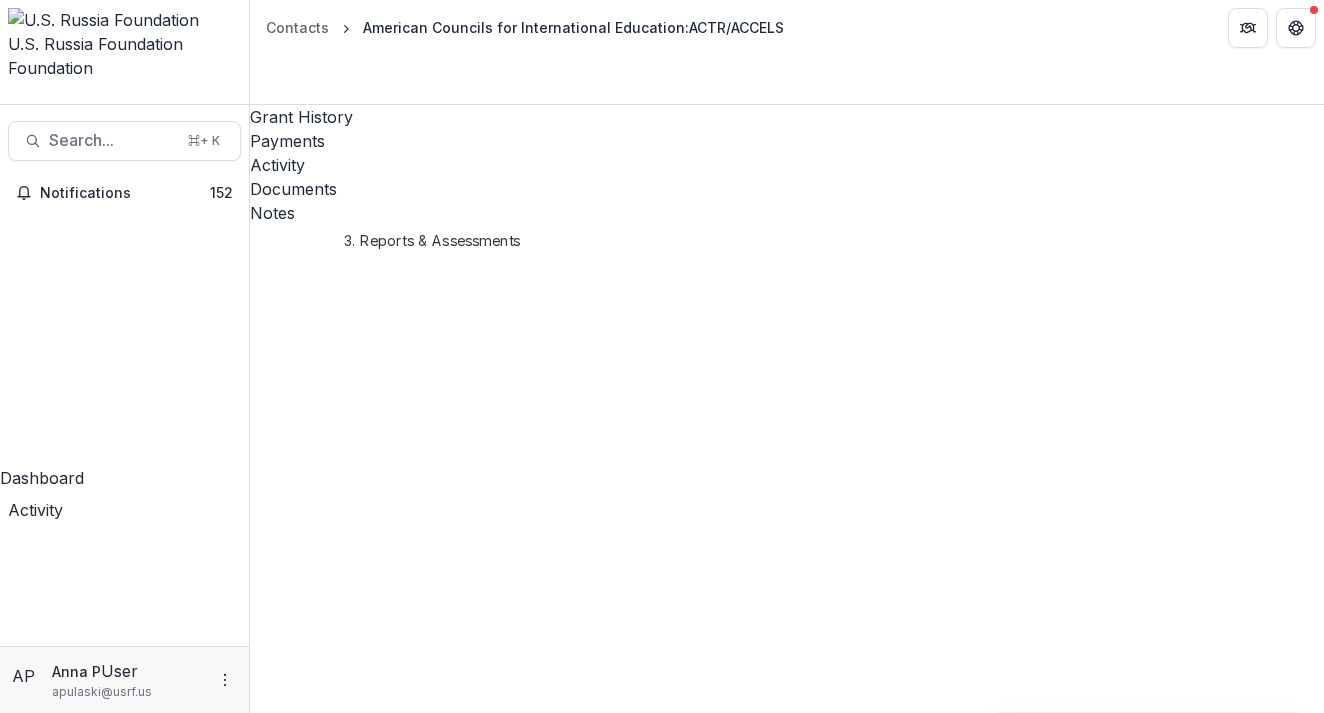 click on "V2 24-AUG-122-AC Folder Options Rename Add Subfolder Delete" at bounding box center (787, 22906) 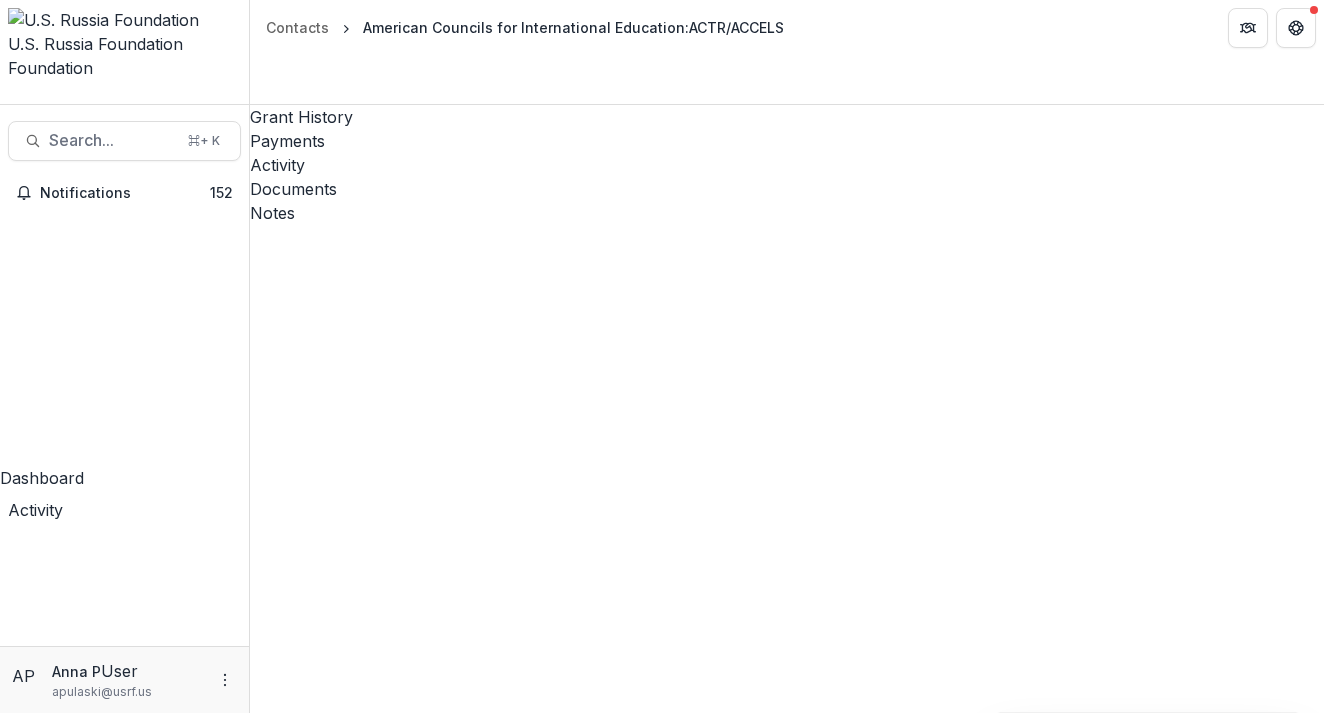 scroll, scrollTop: 0, scrollLeft: 0, axis: both 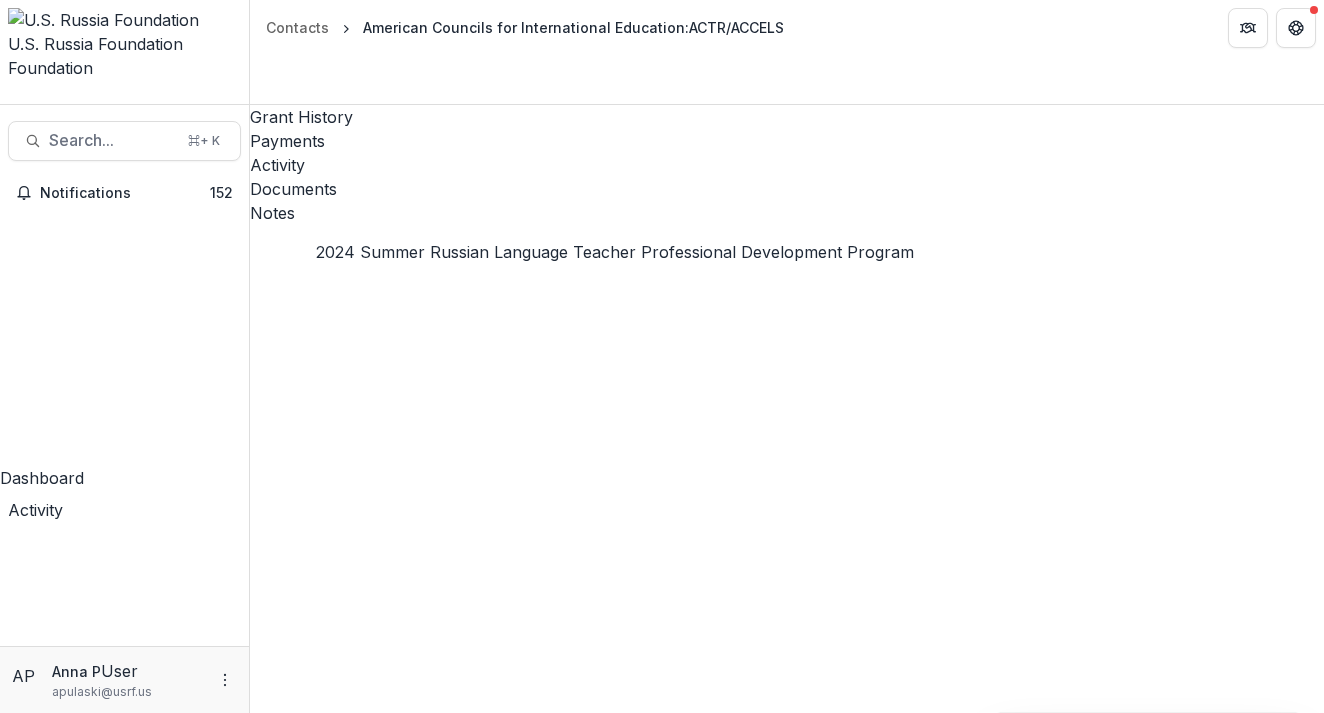 click on "2024 Summer Russian Language Teacher Professional Development Program" at bounding box center (549, 4783) 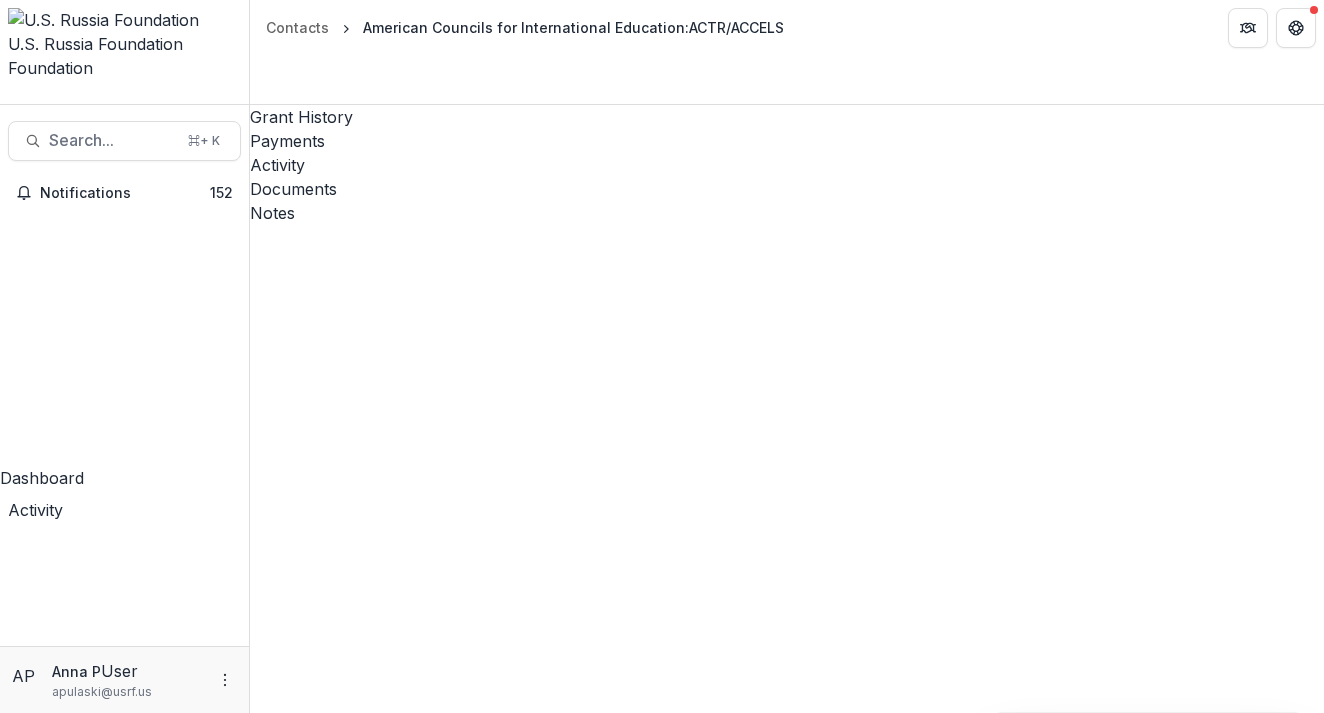 scroll, scrollTop: 20, scrollLeft: 0, axis: vertical 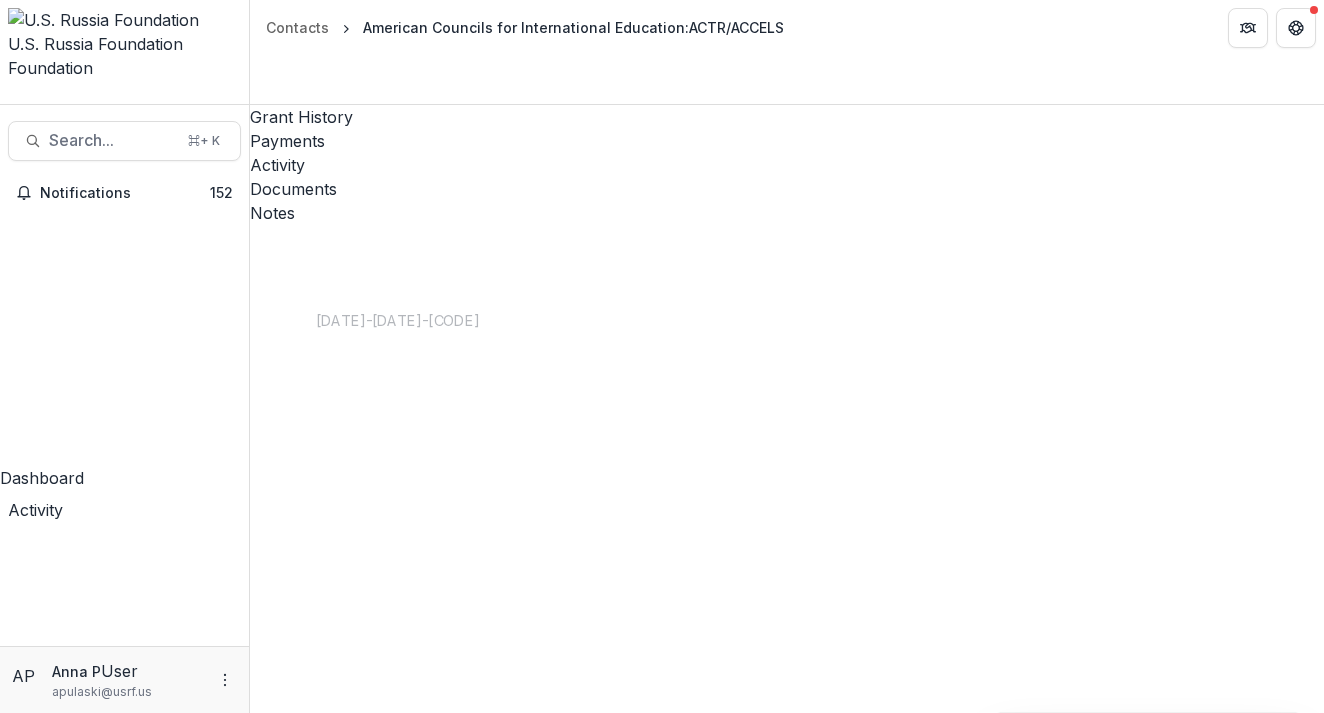 click on "24-AUG-122-AC | 2025 Summer Russian Language Teacher Professional Development Program at Al-Farabi Kazakh National University Submission Temelio Proposal Attached Submission Report Tasks Financial Report - Expense Summary Program Report Financial Report - List of Expenses 24-AUG-122-AC Interim Assessment #1 Folder Options Rename Add Subfolder Delete" at bounding box center [787, 5424] 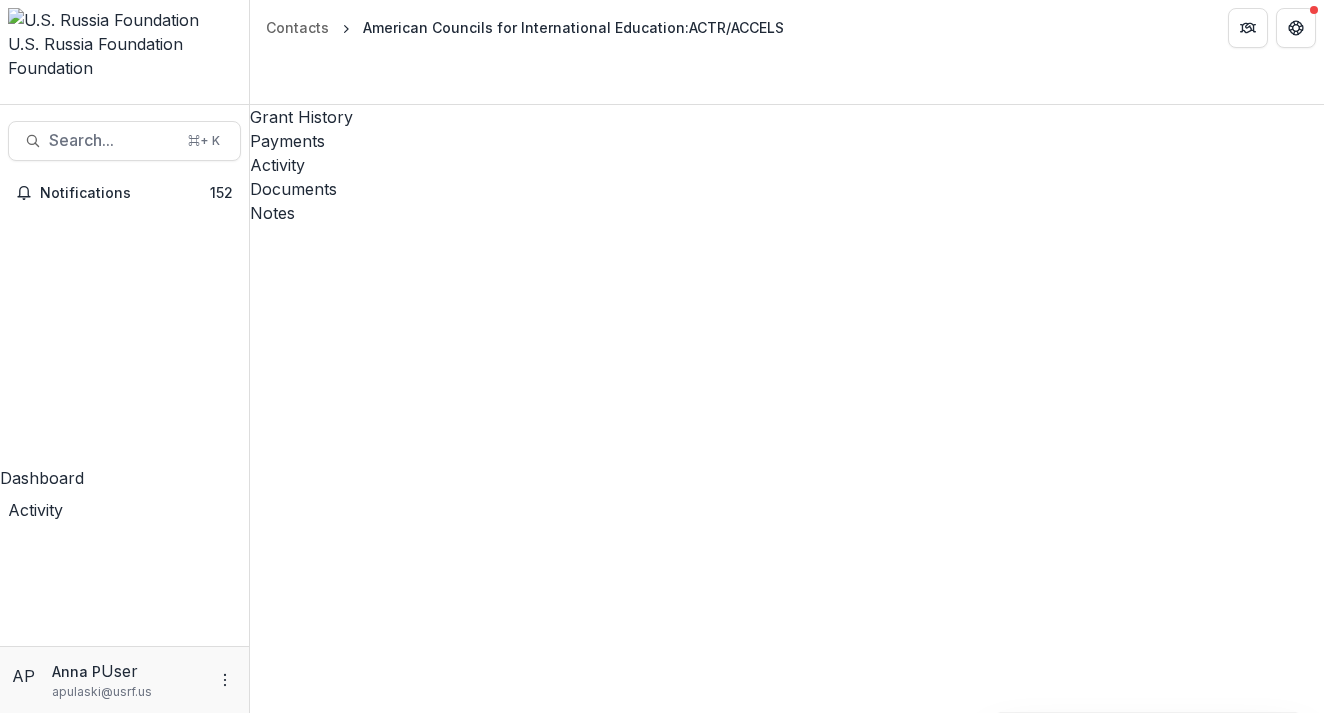 click on "24-AUG-122-AC | 2025 Summer Russian Language Teacher Professional Development Program at Al-Farabi Kazakh National University Submission Temelio Proposal Attached Submission Report Tasks Financial Report - Expense Summary Program Report Financial Report - List of Expenses 24-AUG-122-AC Interim Assessment #1 Folder Options Rename Add Subfolder Delete" at bounding box center (787, 5424) 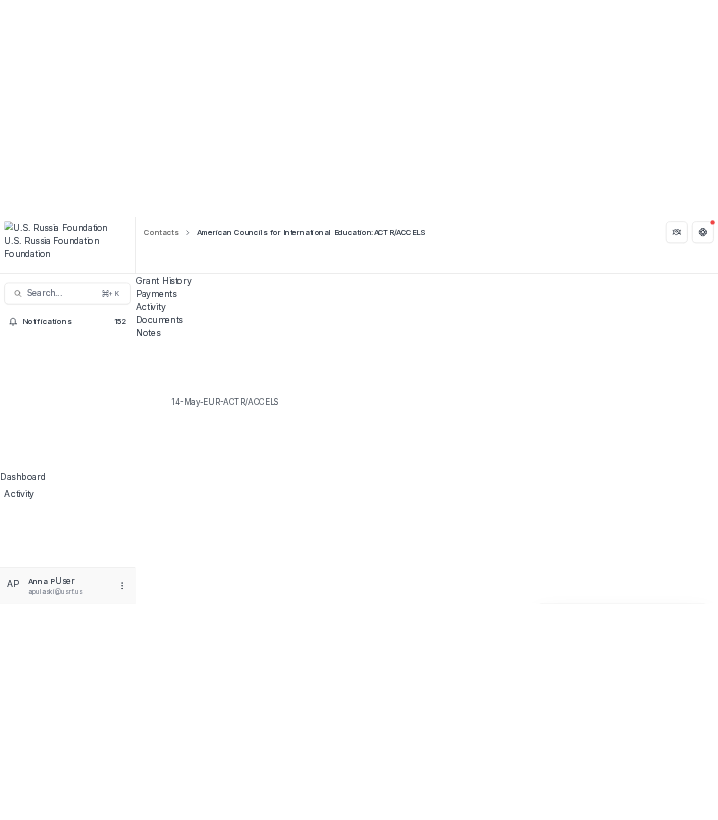 scroll, scrollTop: 307, scrollLeft: 0, axis: vertical 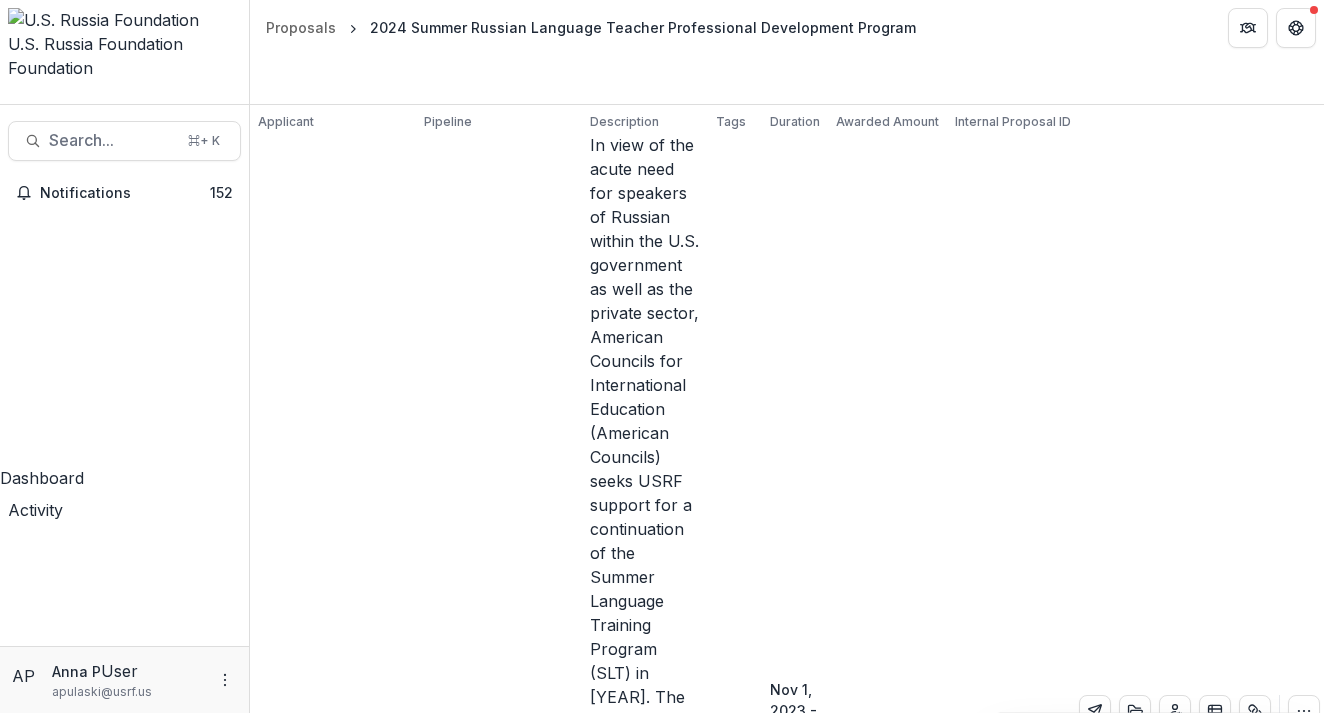 click on "American Councils for International Education:ACTR/ACCELS" at bounding box center [333, 721] 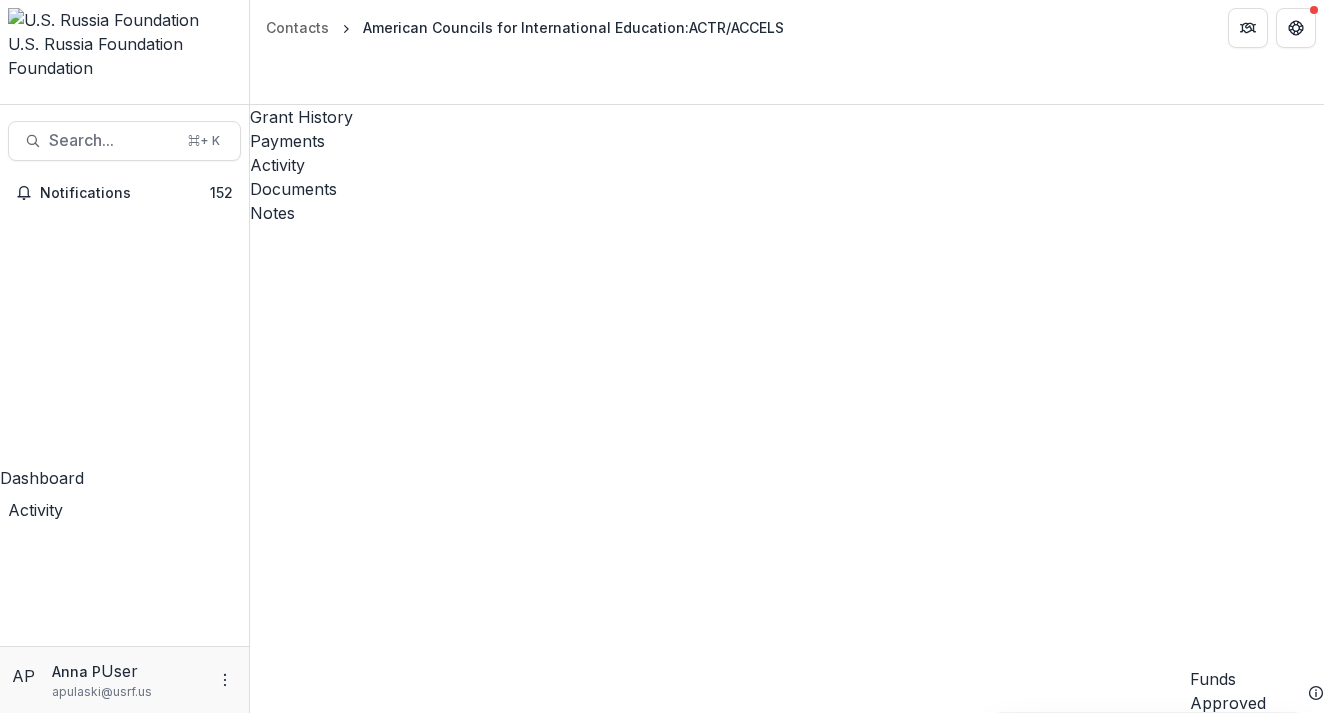 click on "Documents" at bounding box center [787, 189] 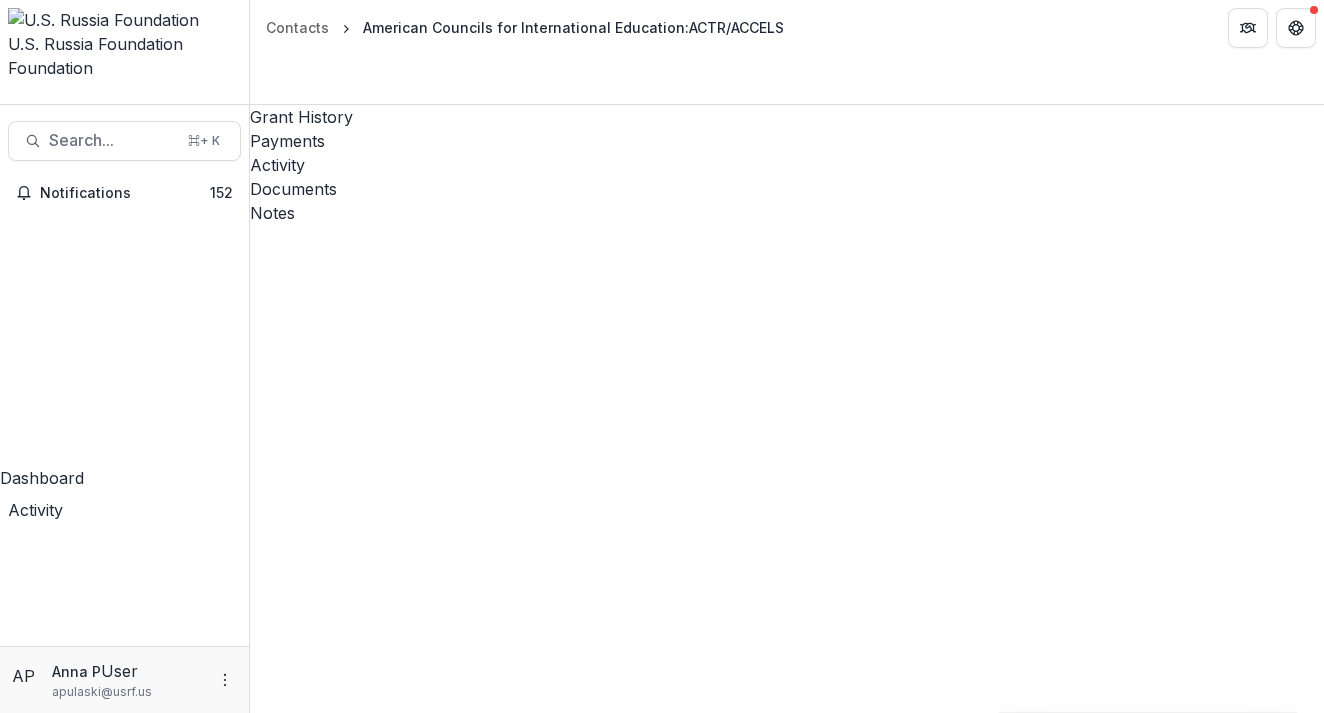 scroll, scrollTop: 307, scrollLeft: 0, axis: vertical 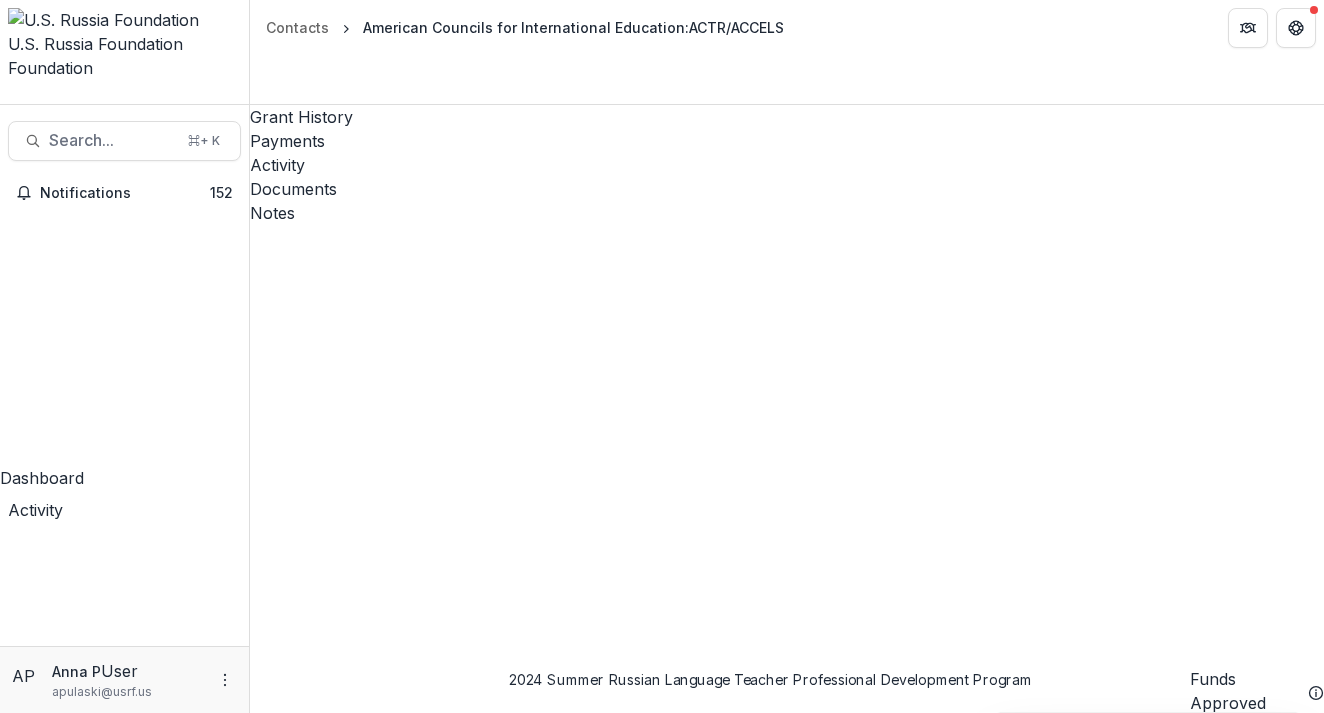 click on "2024 Summer Russian Language Teacher Professional Development Program" at bounding box center (601, 10635) 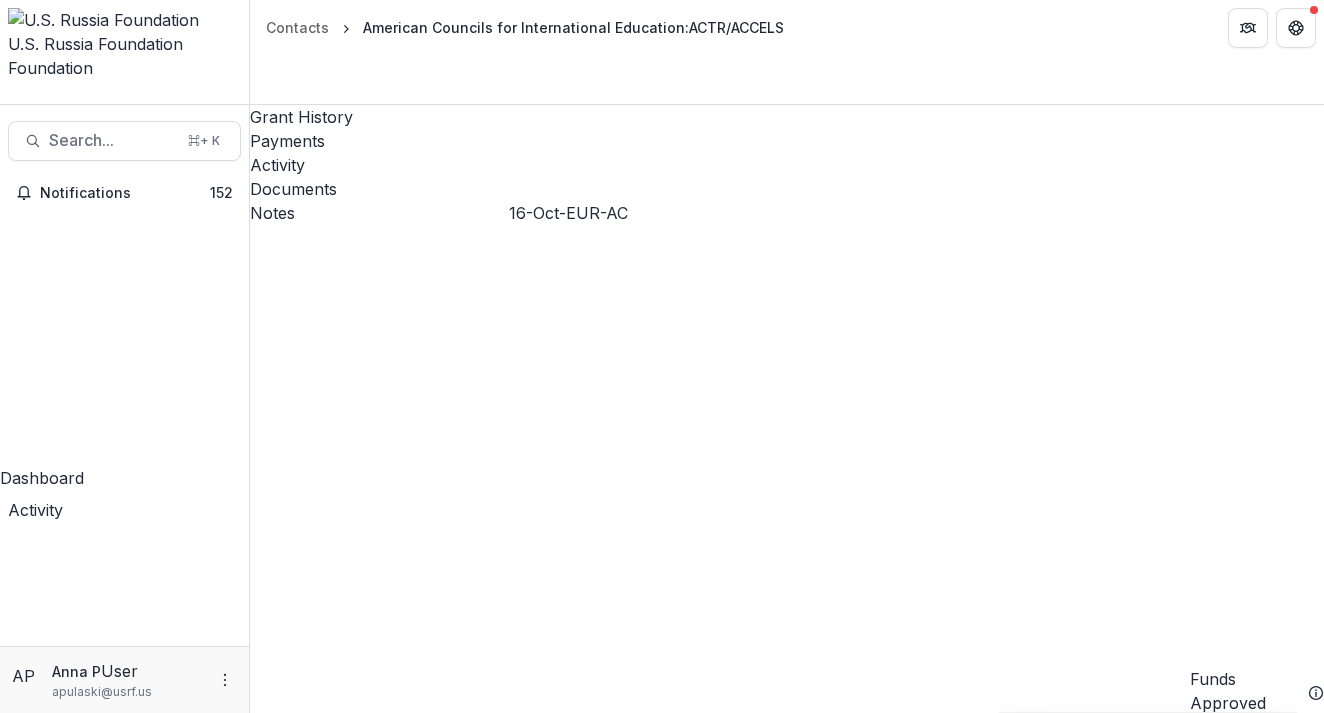 scroll, scrollTop: 424, scrollLeft: 0, axis: vertical 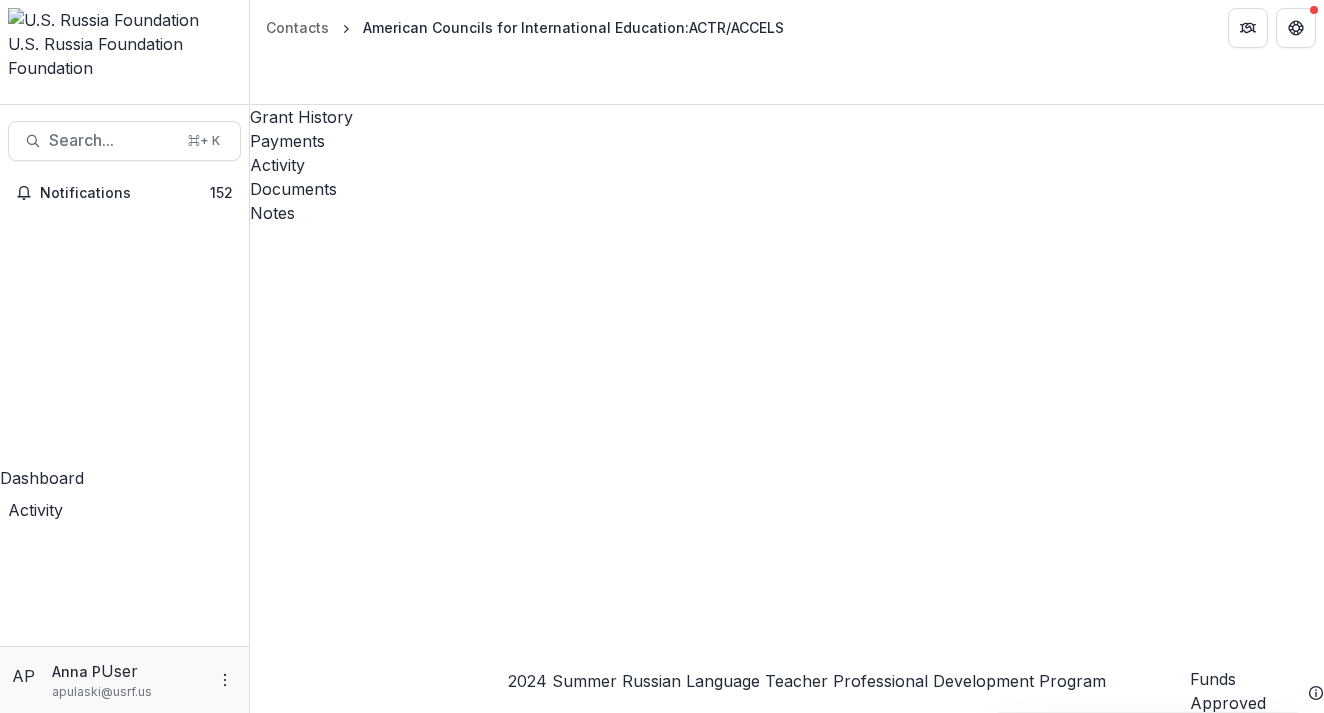 click on "2024 Summer Russian Language Teacher Professional Development Program" at bounding box center [601, 10635] 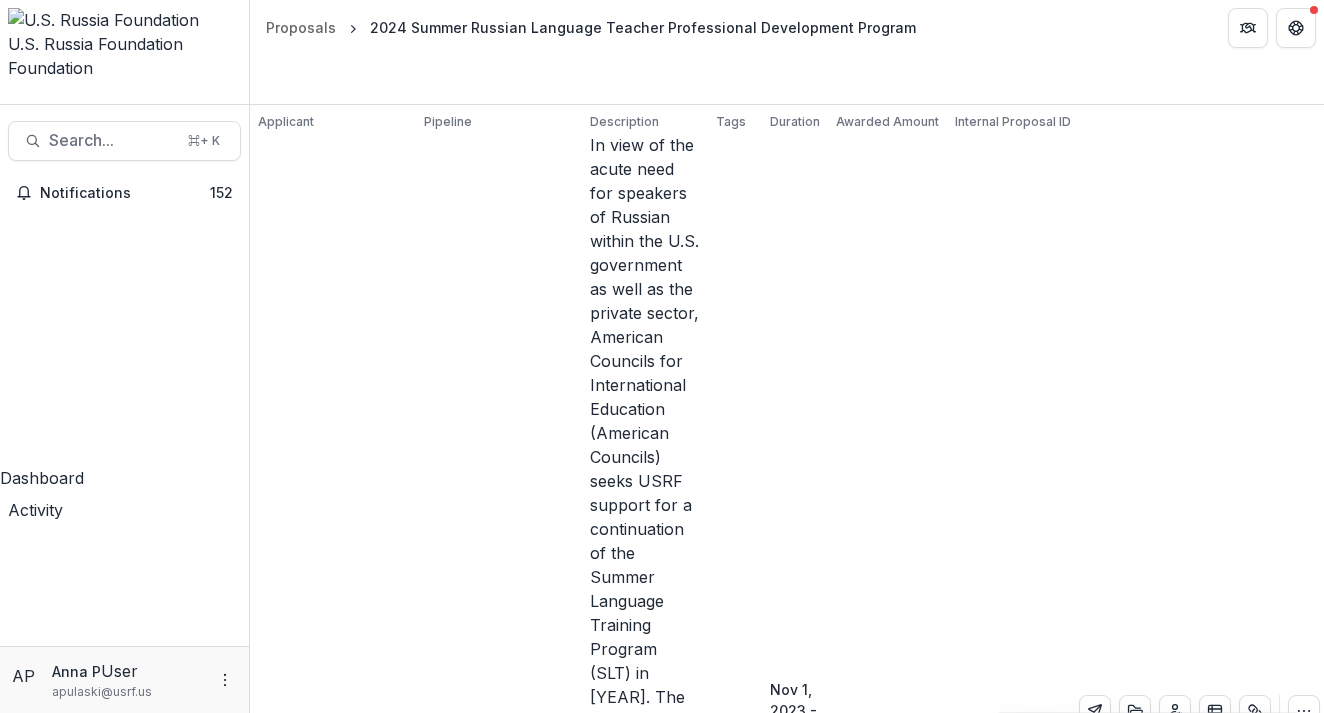 scroll, scrollTop: 785, scrollLeft: 0, axis: vertical 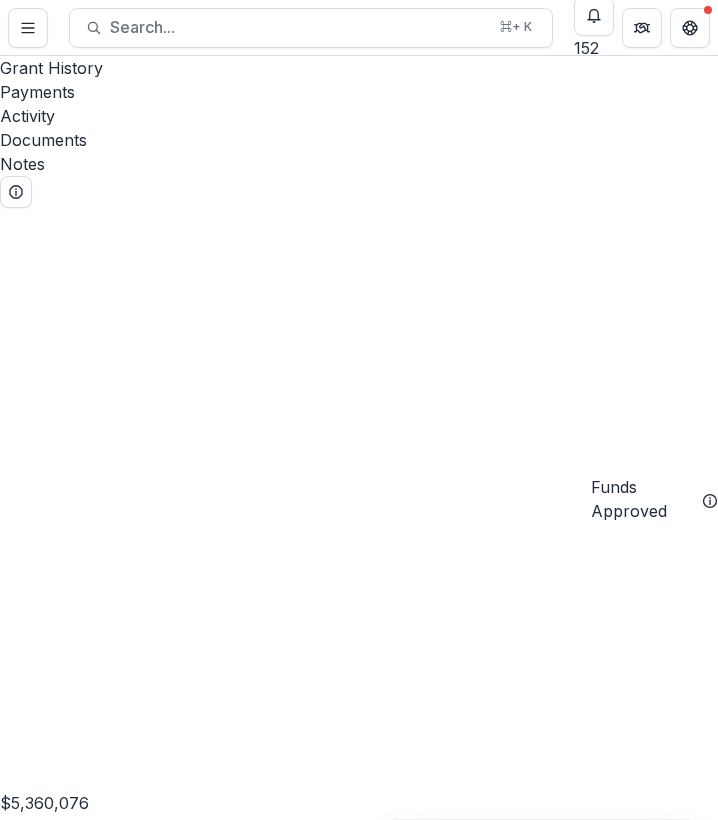 click on "24-AUG-122-AC | 2025 Summer Russian Language Teacher Professional Development Program at Al-Farabi Kazakh National University" at bounding box center (352, 8492) 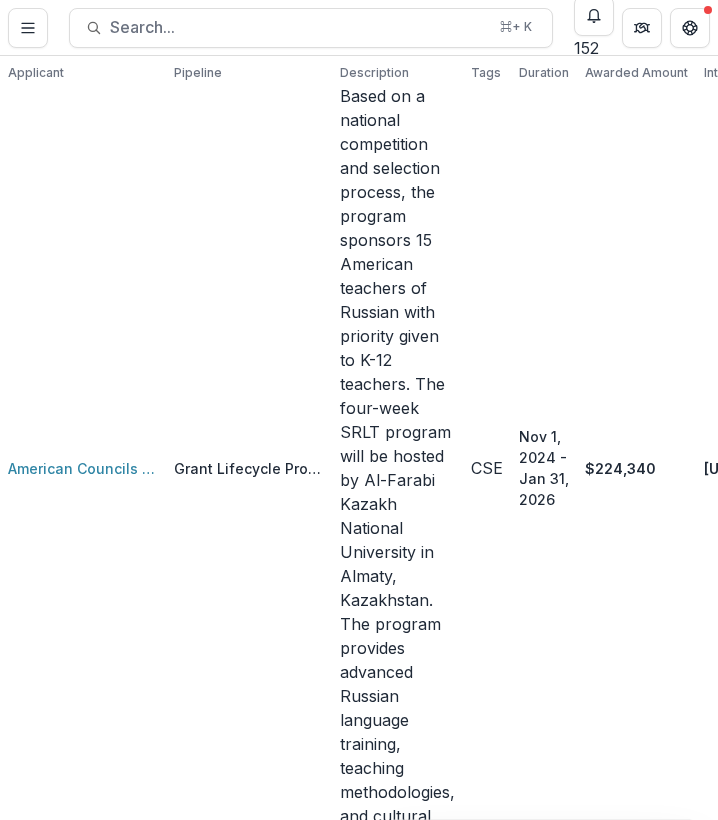 scroll, scrollTop: 52, scrollLeft: 0, axis: vertical 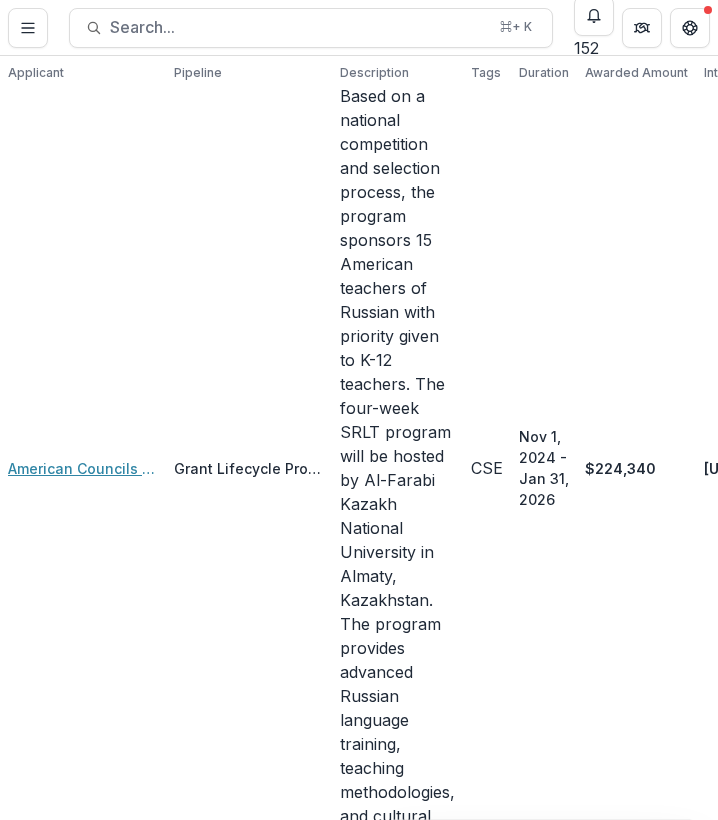click on "American Councils for International Education:ACTR/ACCELS" at bounding box center [83, 468] 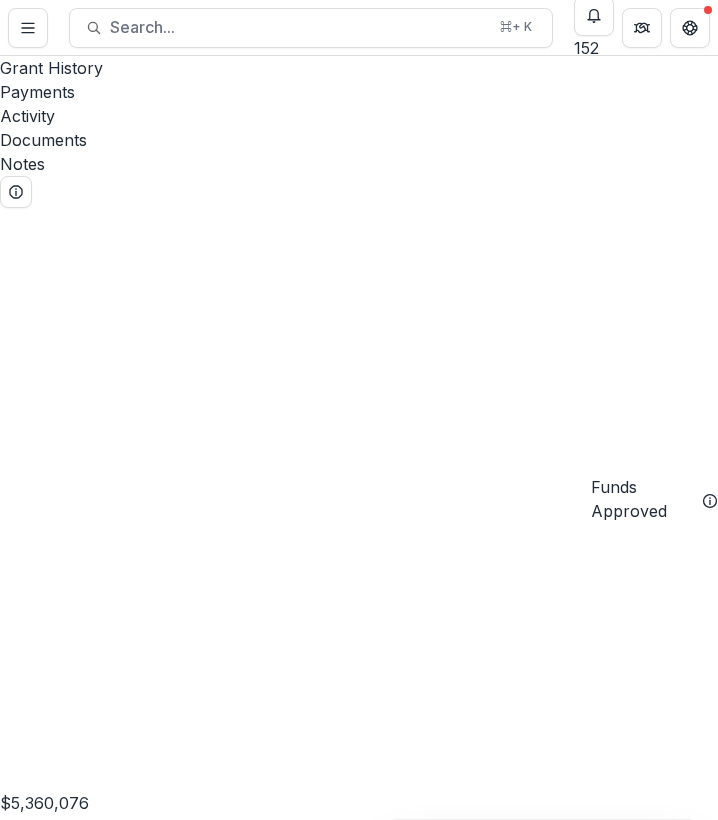 click on "Documents" at bounding box center (359, 140) 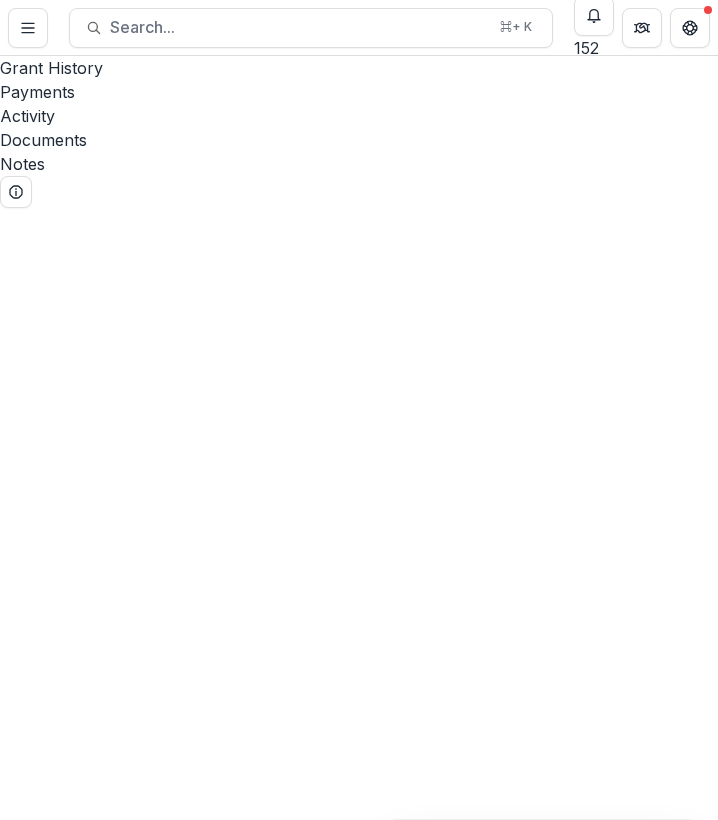 scroll, scrollTop: 0, scrollLeft: 0, axis: both 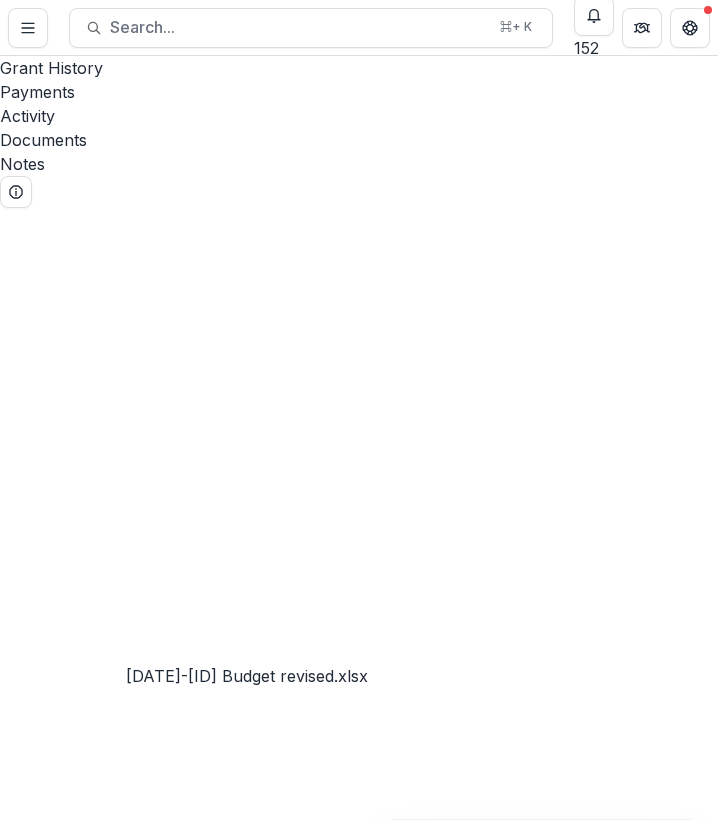 click on "[DATE]-[ID] Budget revised.xlsx" at bounding box center [121, 20580] 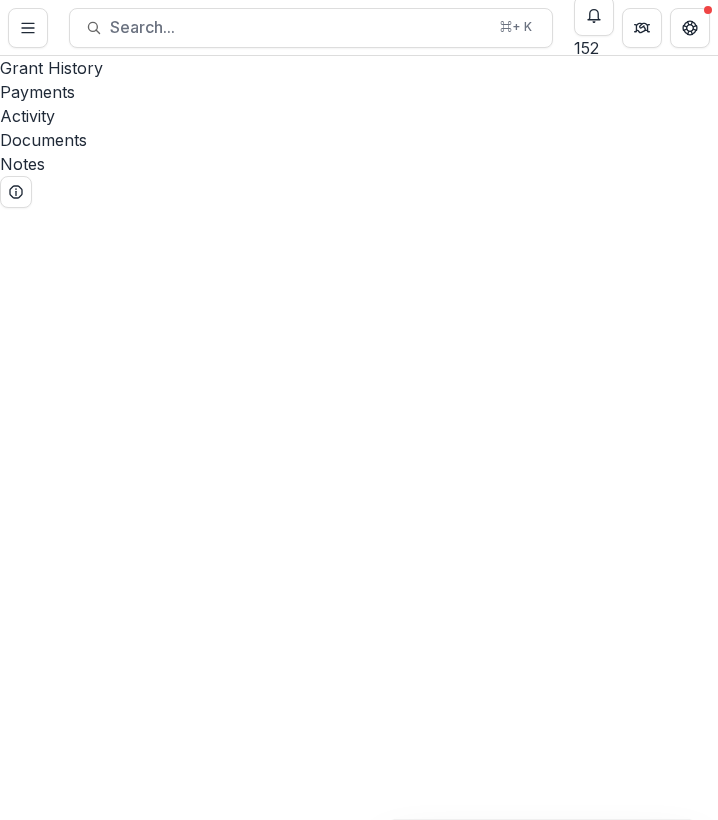 click 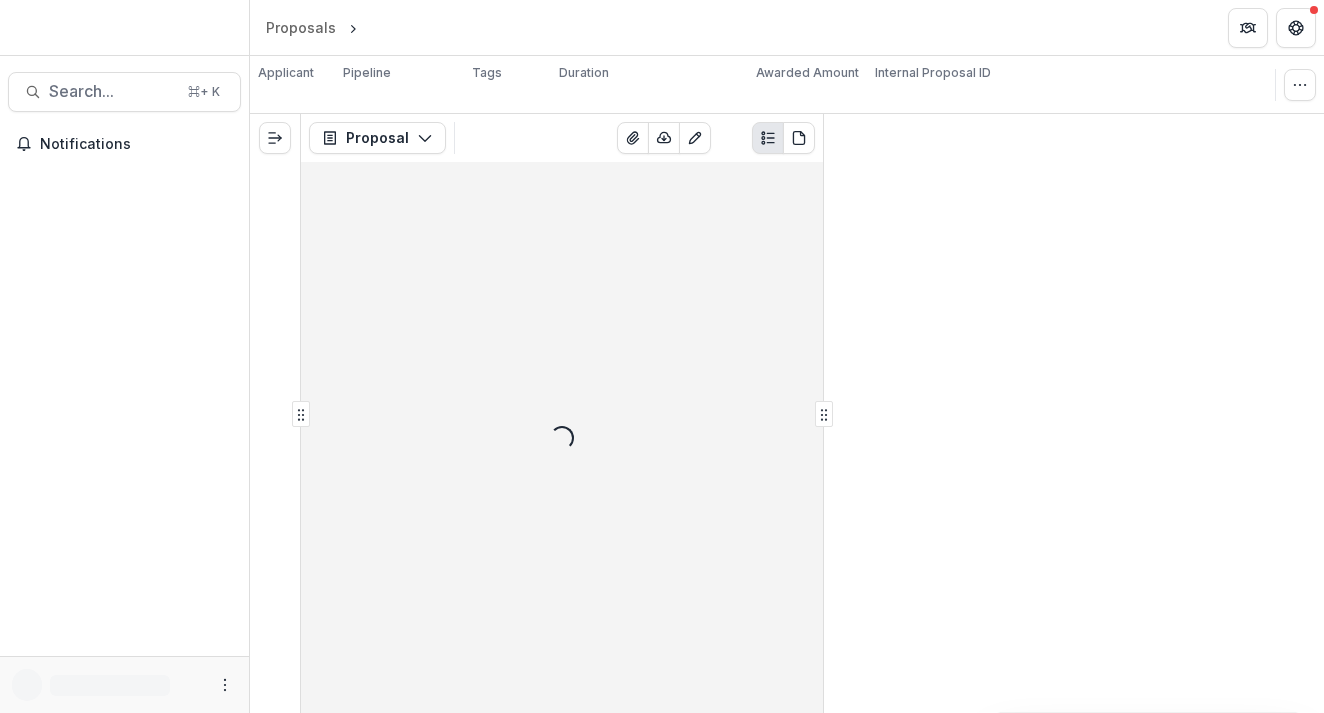 scroll, scrollTop: 0, scrollLeft: 0, axis: both 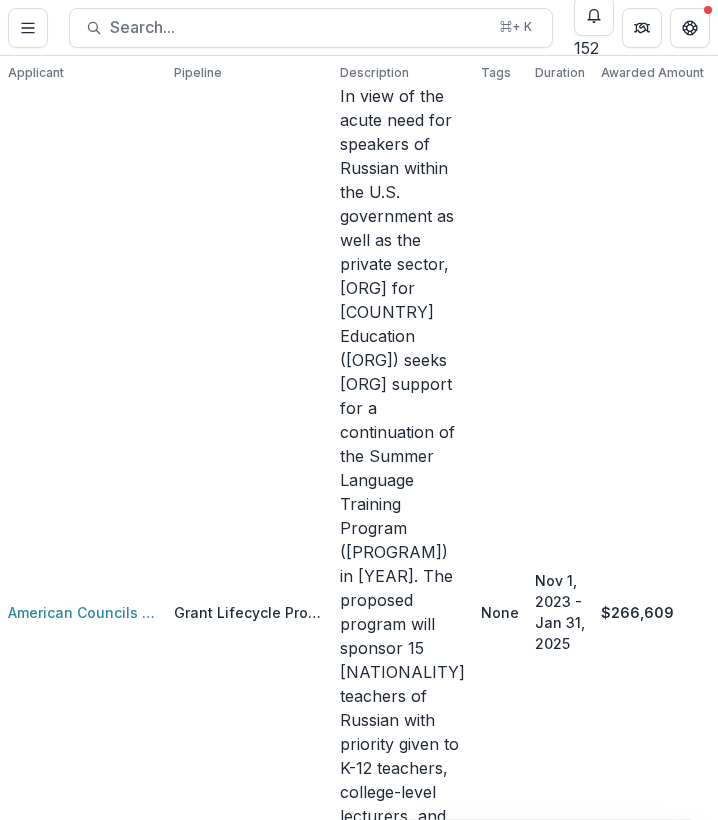 click on "2024 Summer Russian Language Teacher Professional Development Program 1" at bounding box center [527, 1173] 